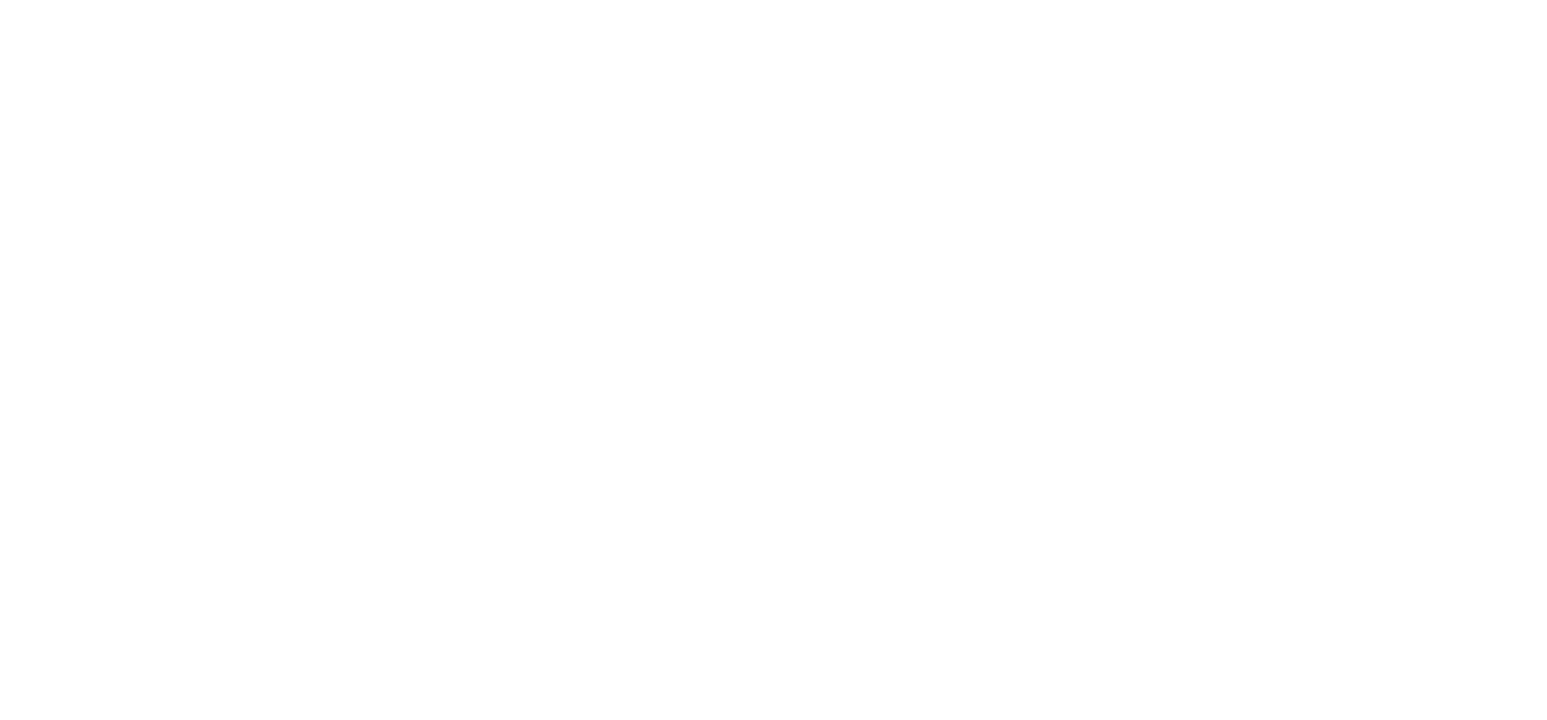 scroll, scrollTop: 0, scrollLeft: 0, axis: both 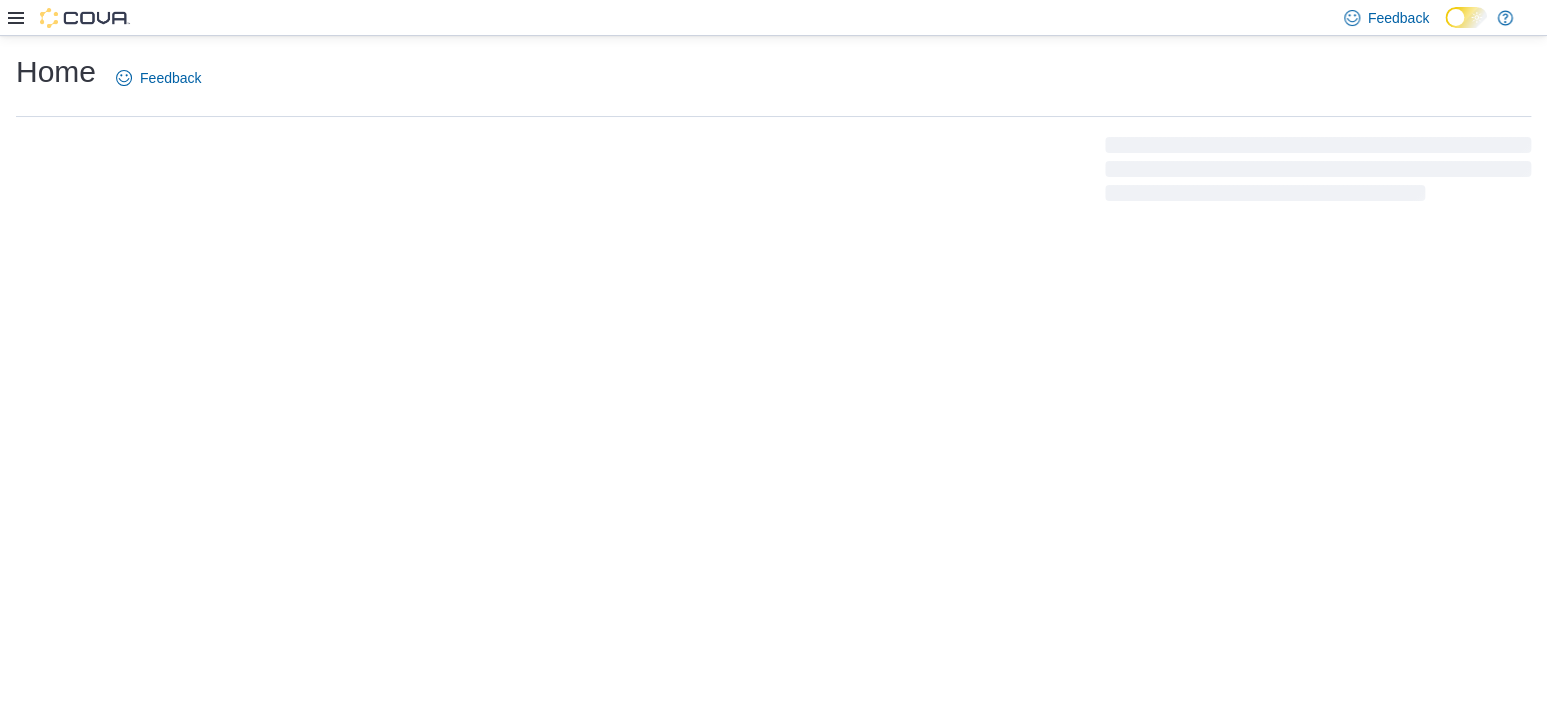 click 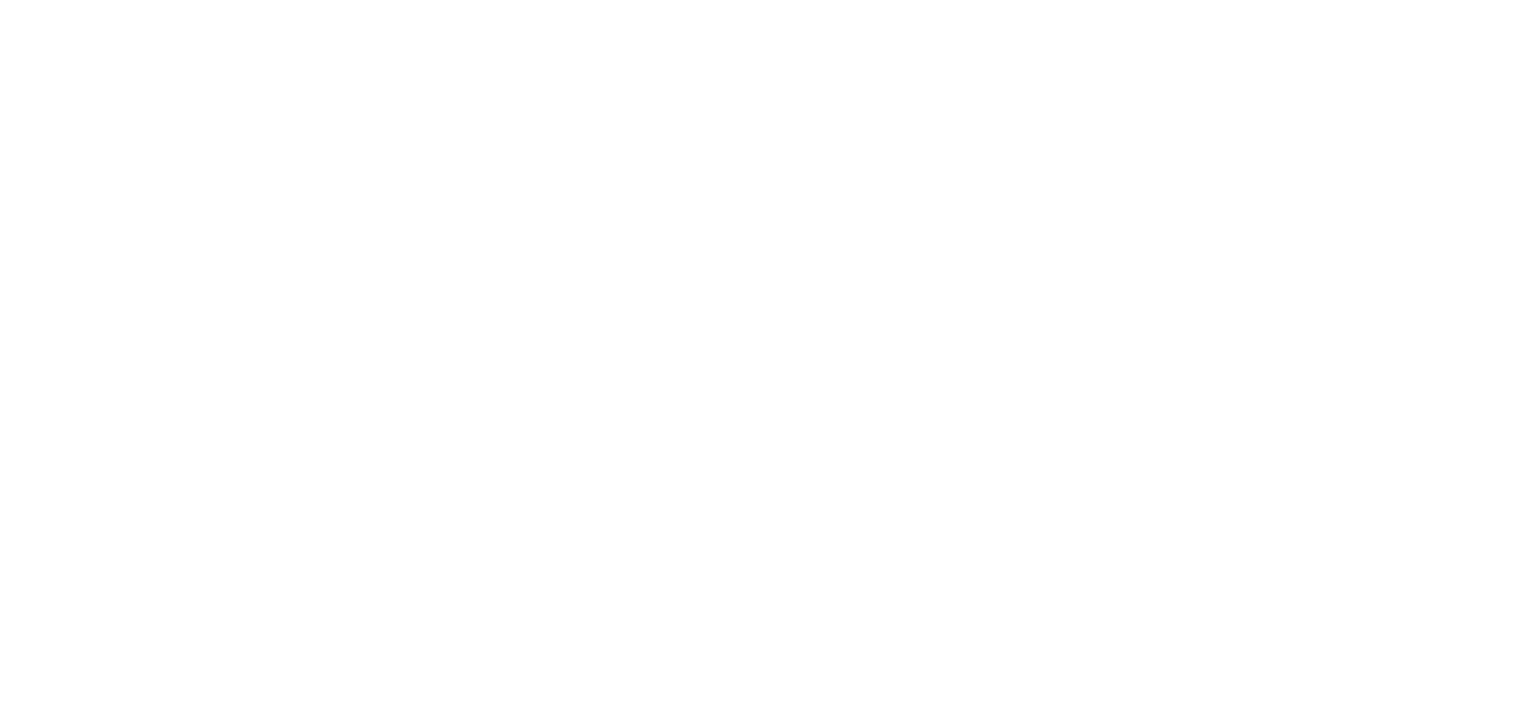 scroll, scrollTop: 0, scrollLeft: 0, axis: both 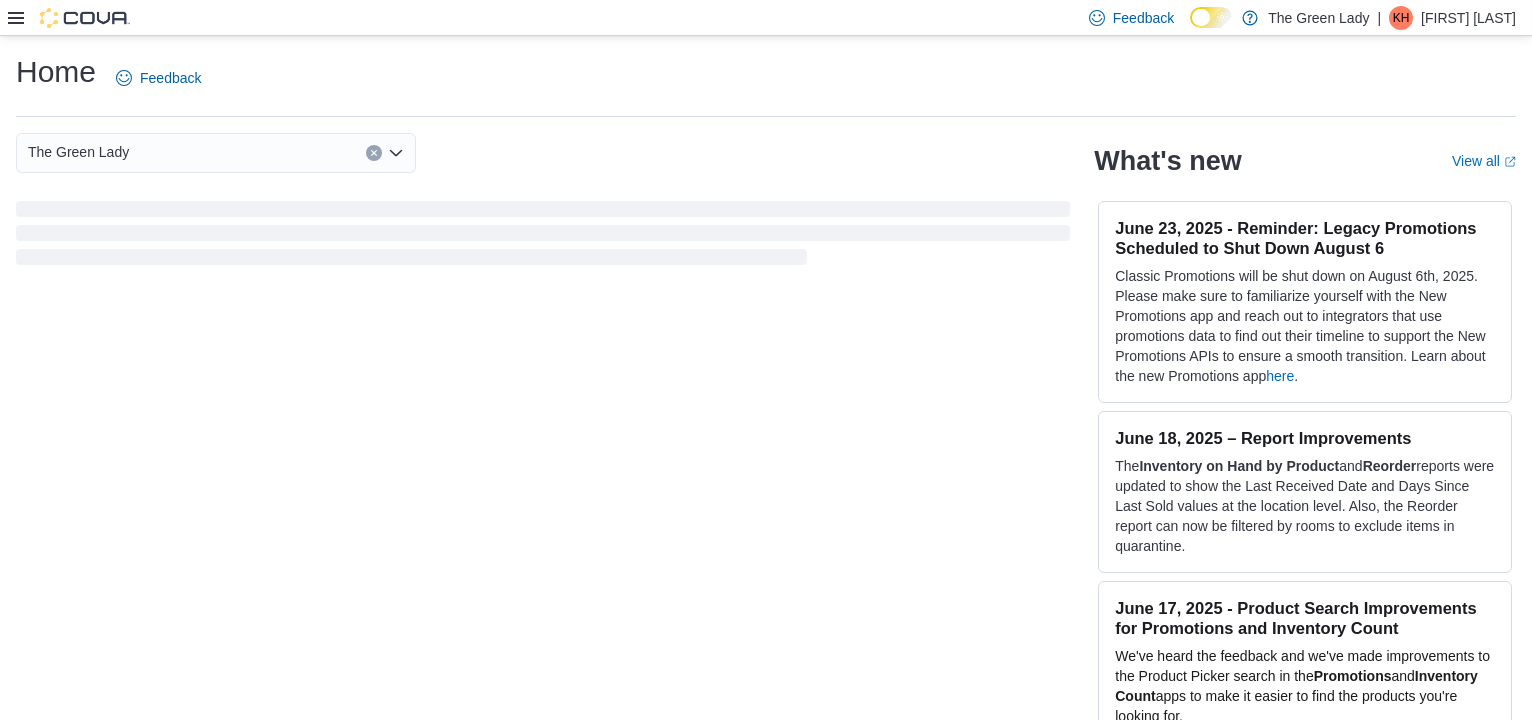 click 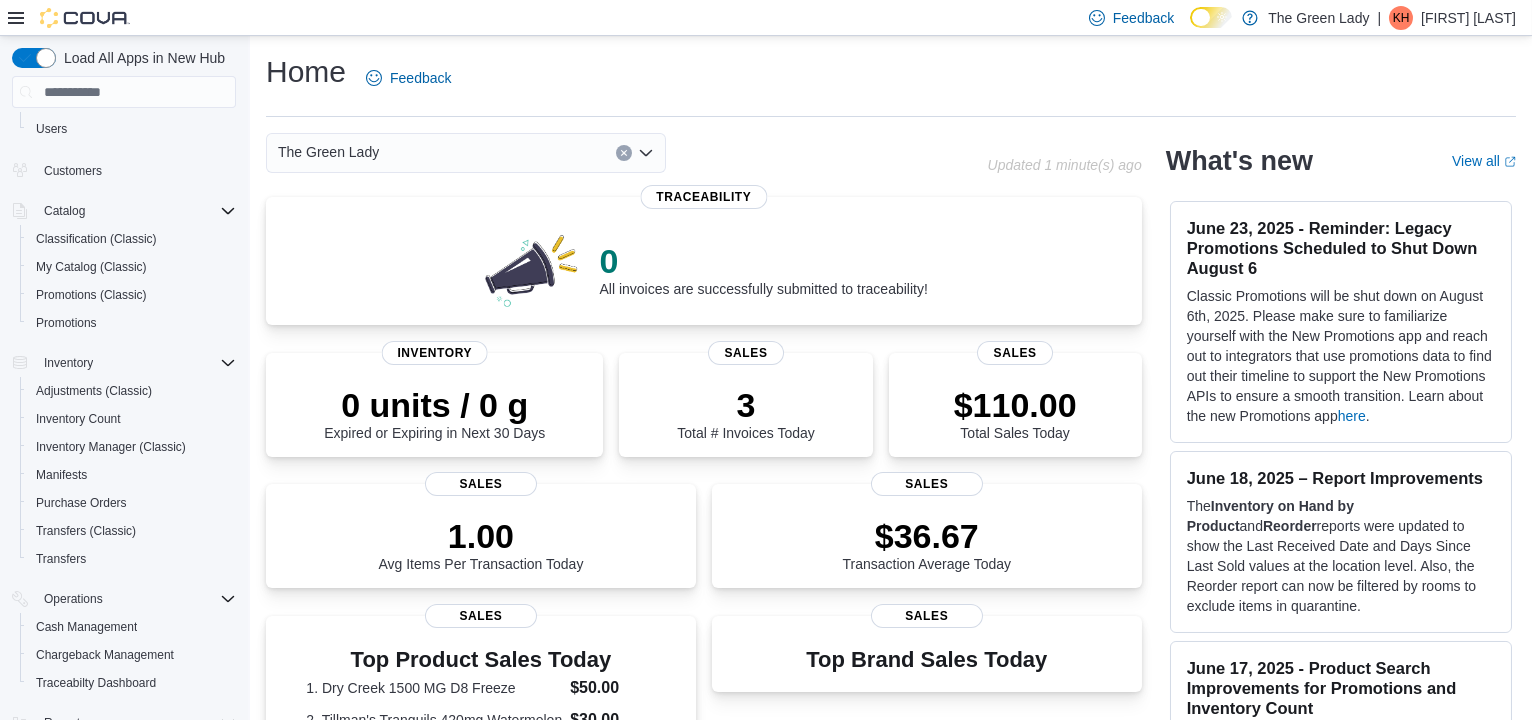 scroll, scrollTop: 288, scrollLeft: 0, axis: vertical 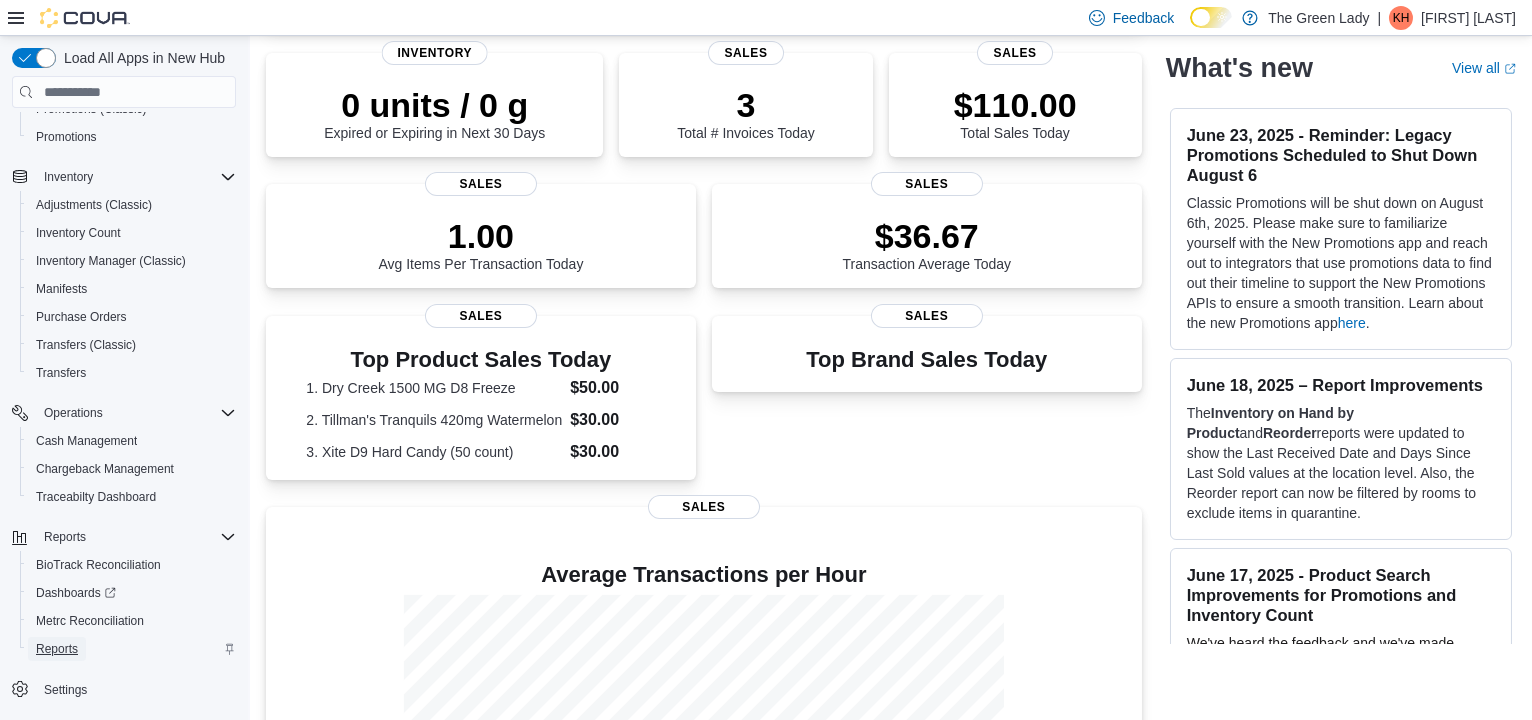click on "Reports" at bounding box center (57, 649) 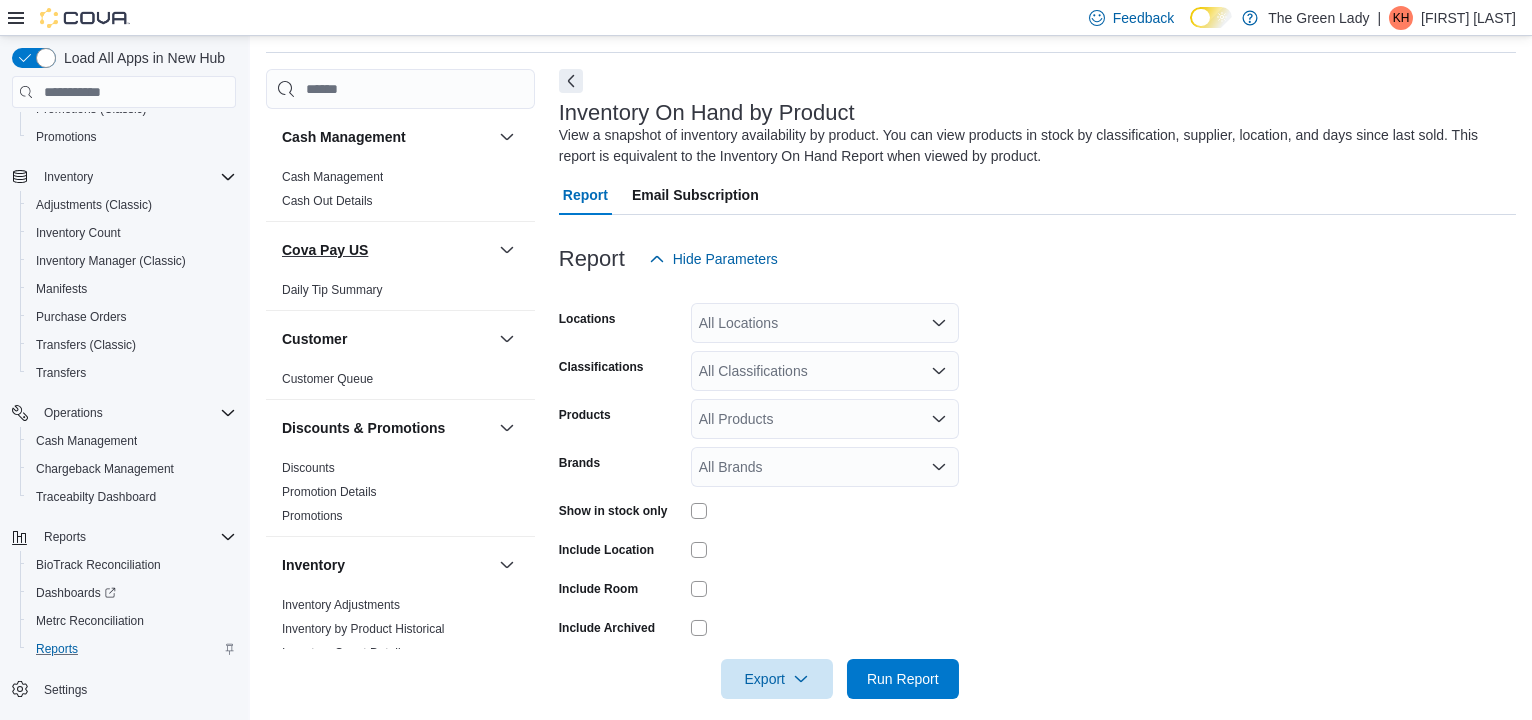 scroll, scrollTop: 66, scrollLeft: 0, axis: vertical 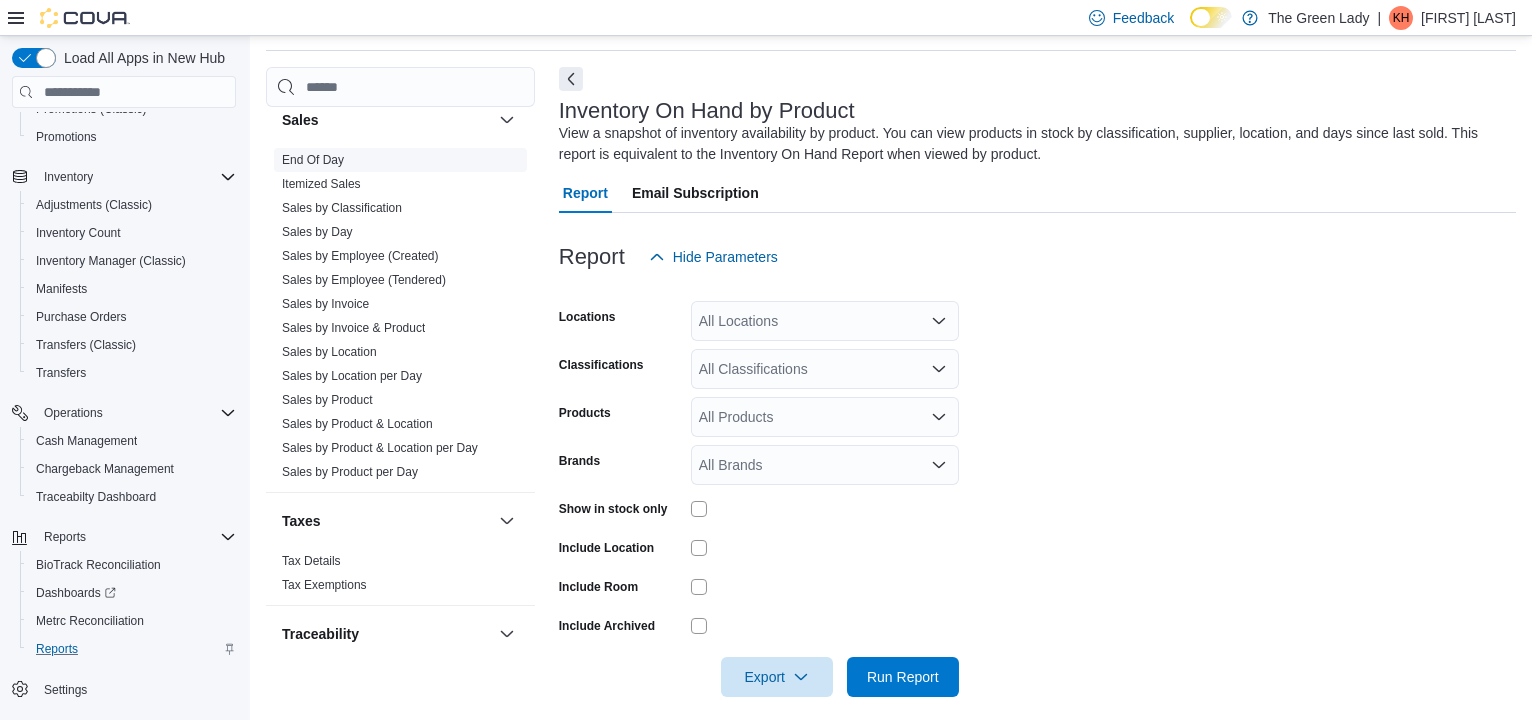 click on "End Of Day" at bounding box center [313, 160] 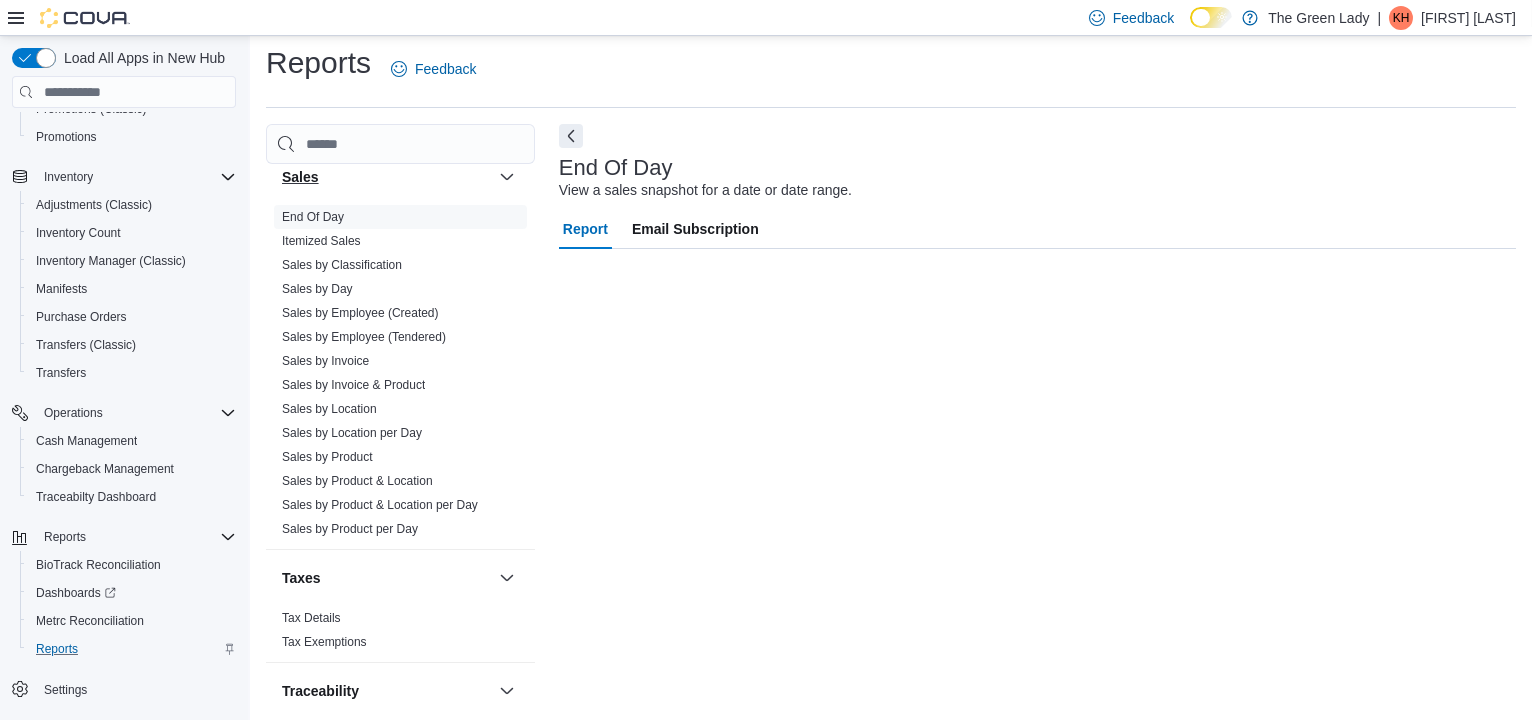 scroll, scrollTop: 8, scrollLeft: 0, axis: vertical 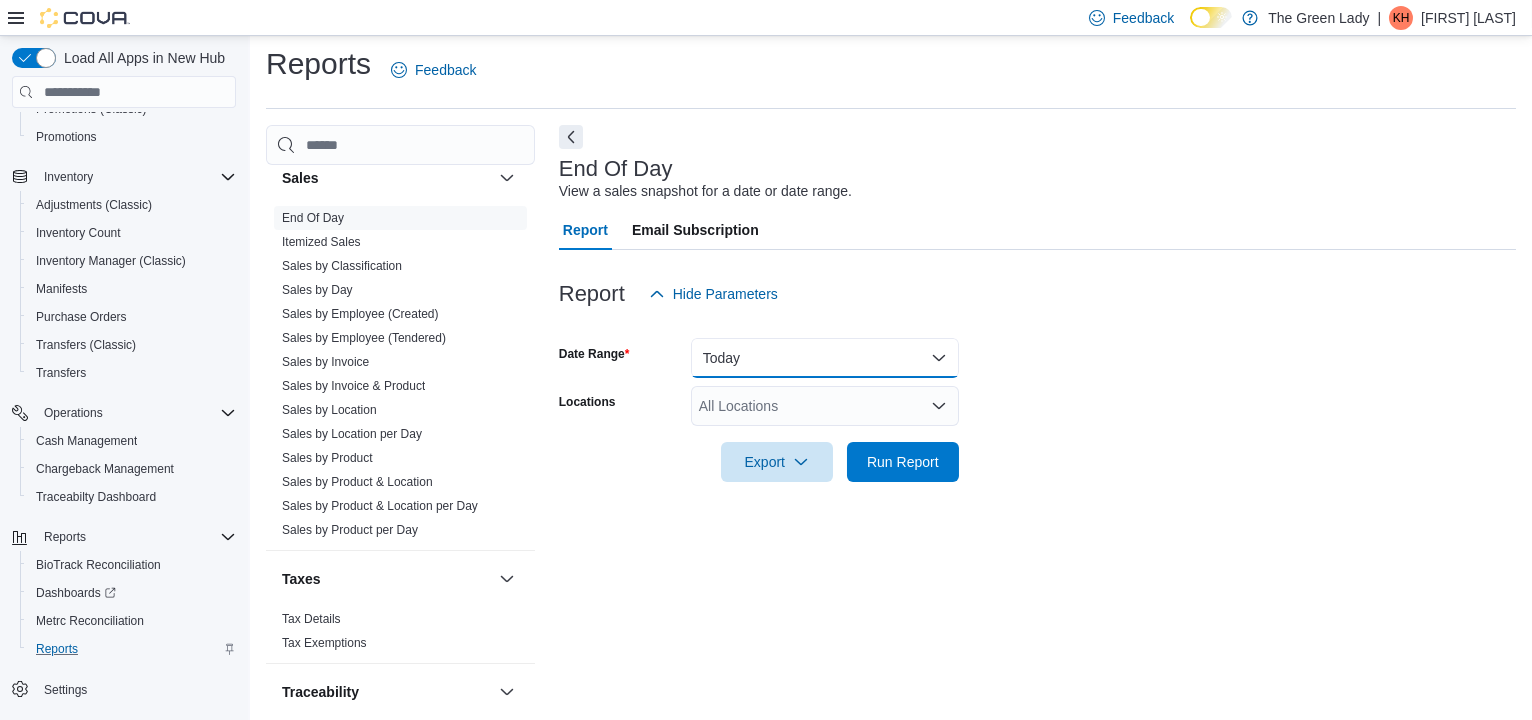click on "Today" at bounding box center [825, 358] 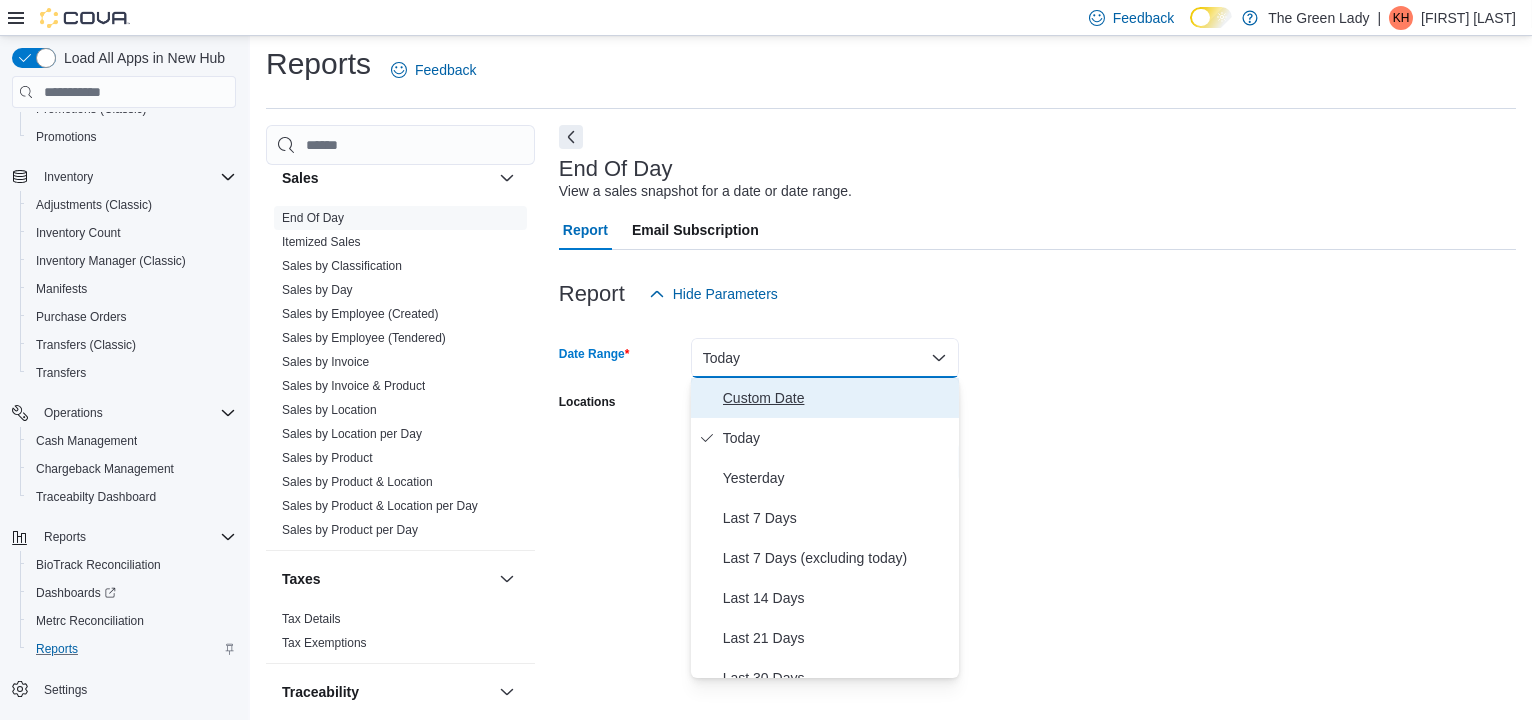 click on "Custom Date" at bounding box center [837, 398] 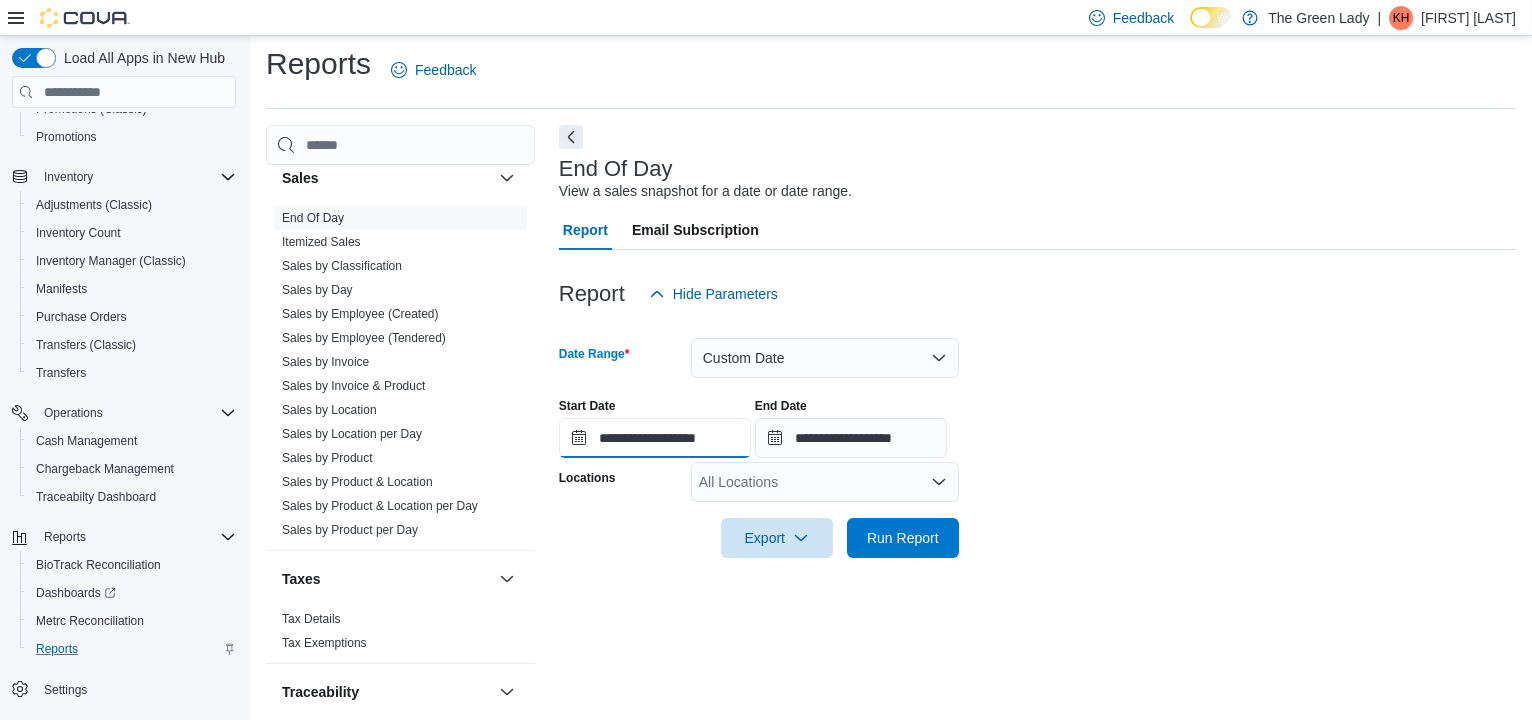 click on "**********" at bounding box center [655, 438] 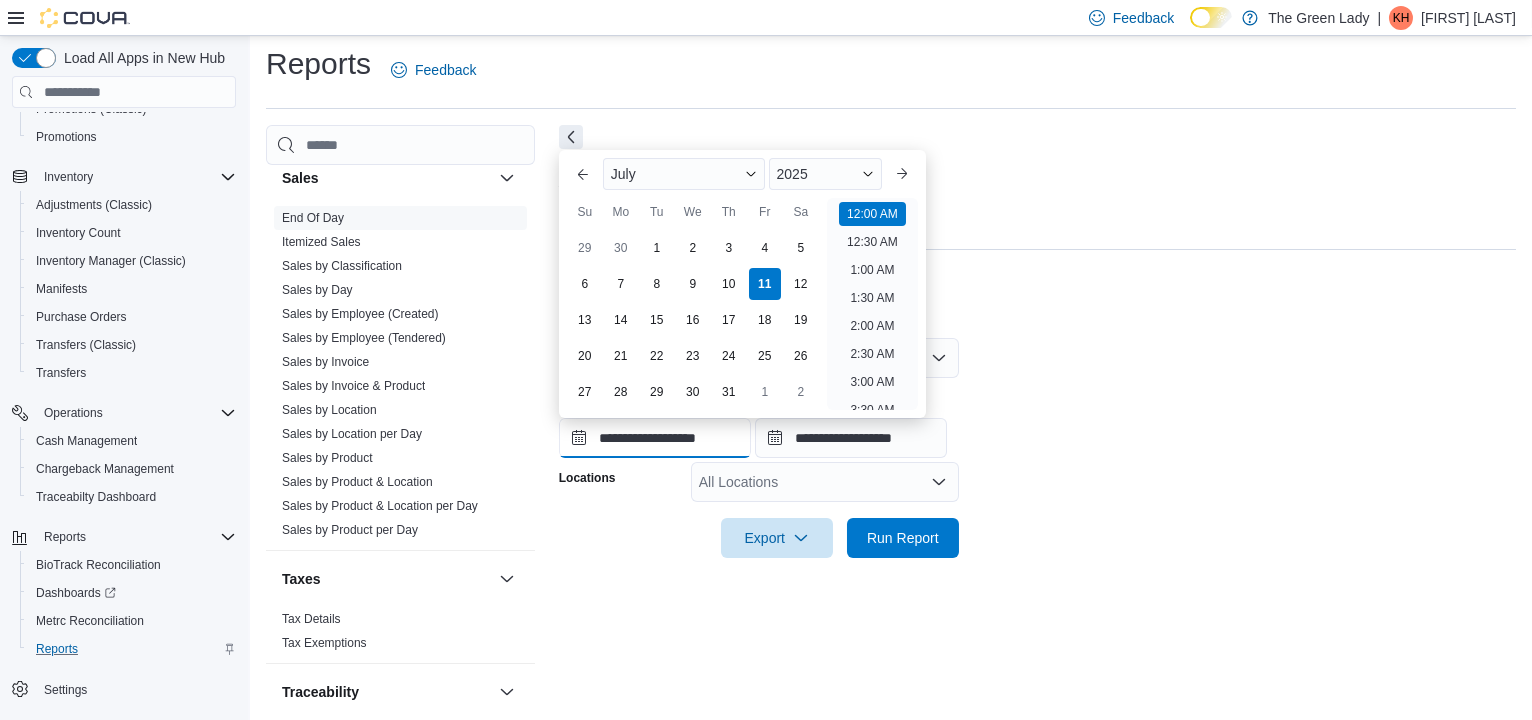 scroll, scrollTop: 62, scrollLeft: 0, axis: vertical 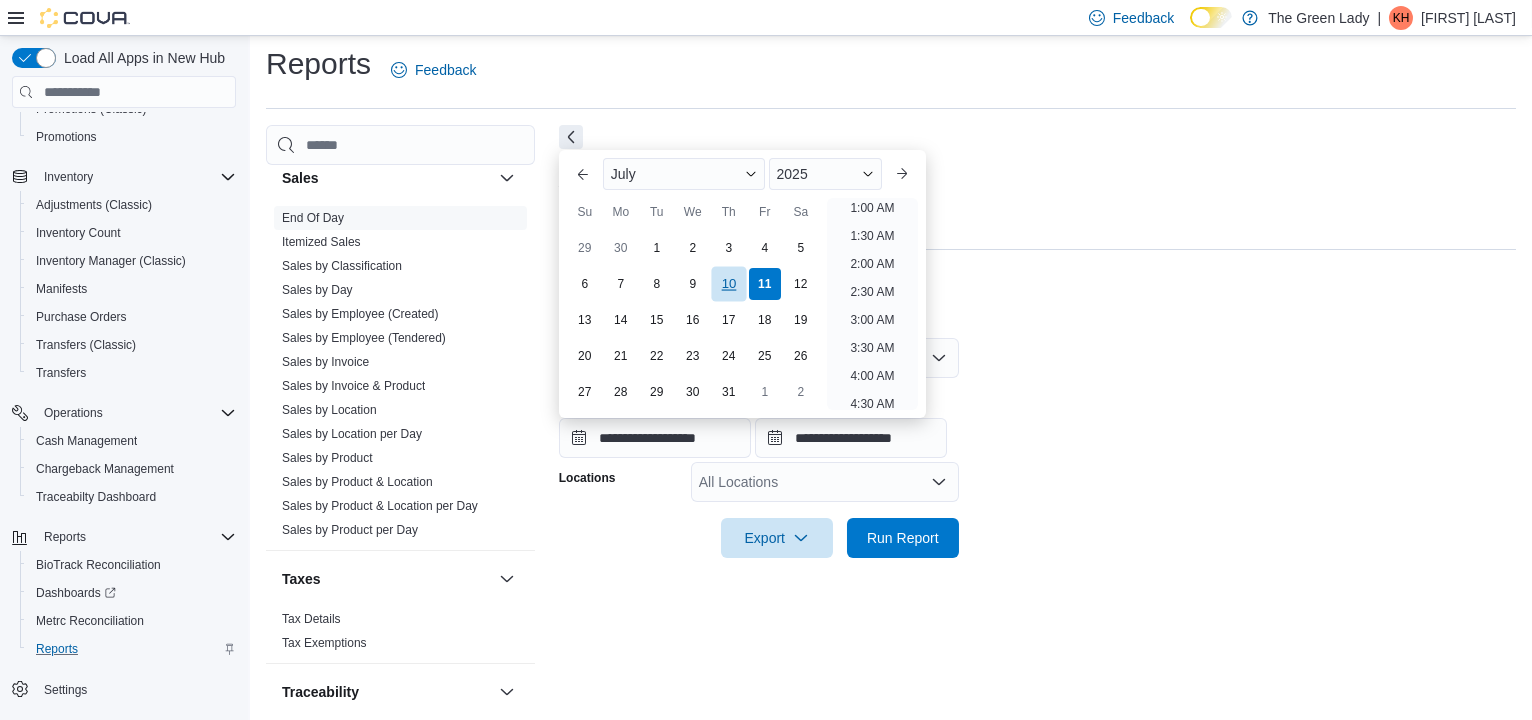 click on "10" at bounding box center (728, 284) 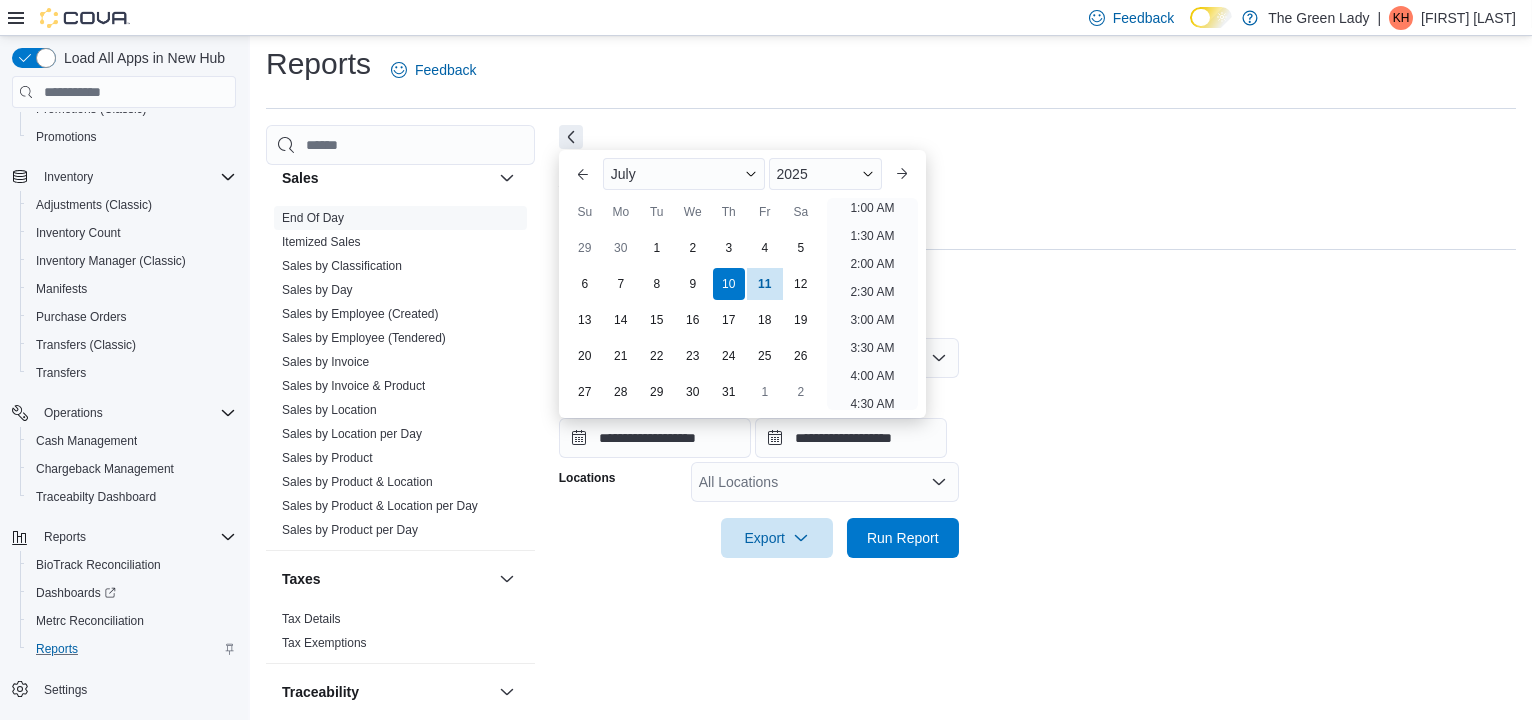 scroll, scrollTop: 3, scrollLeft: 0, axis: vertical 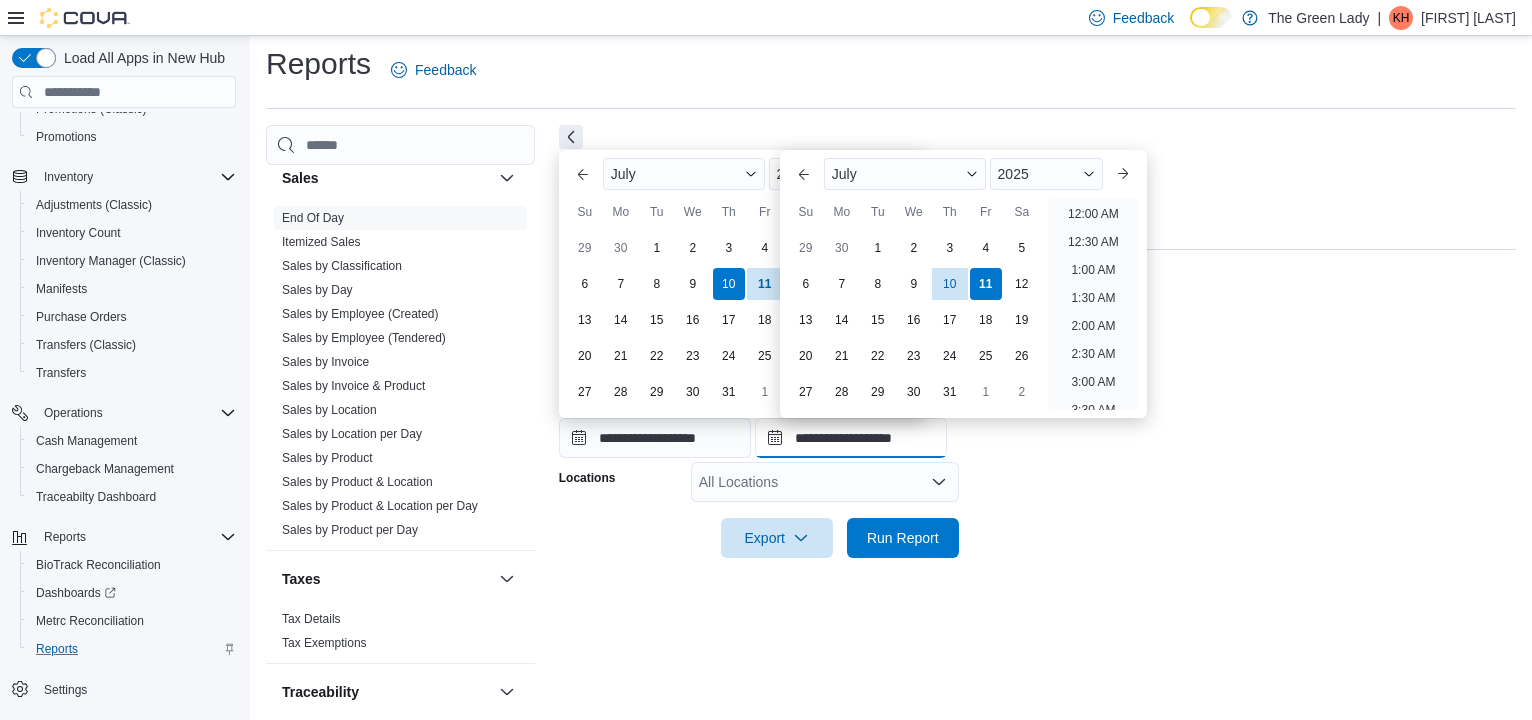 click on "**********" at bounding box center (851, 438) 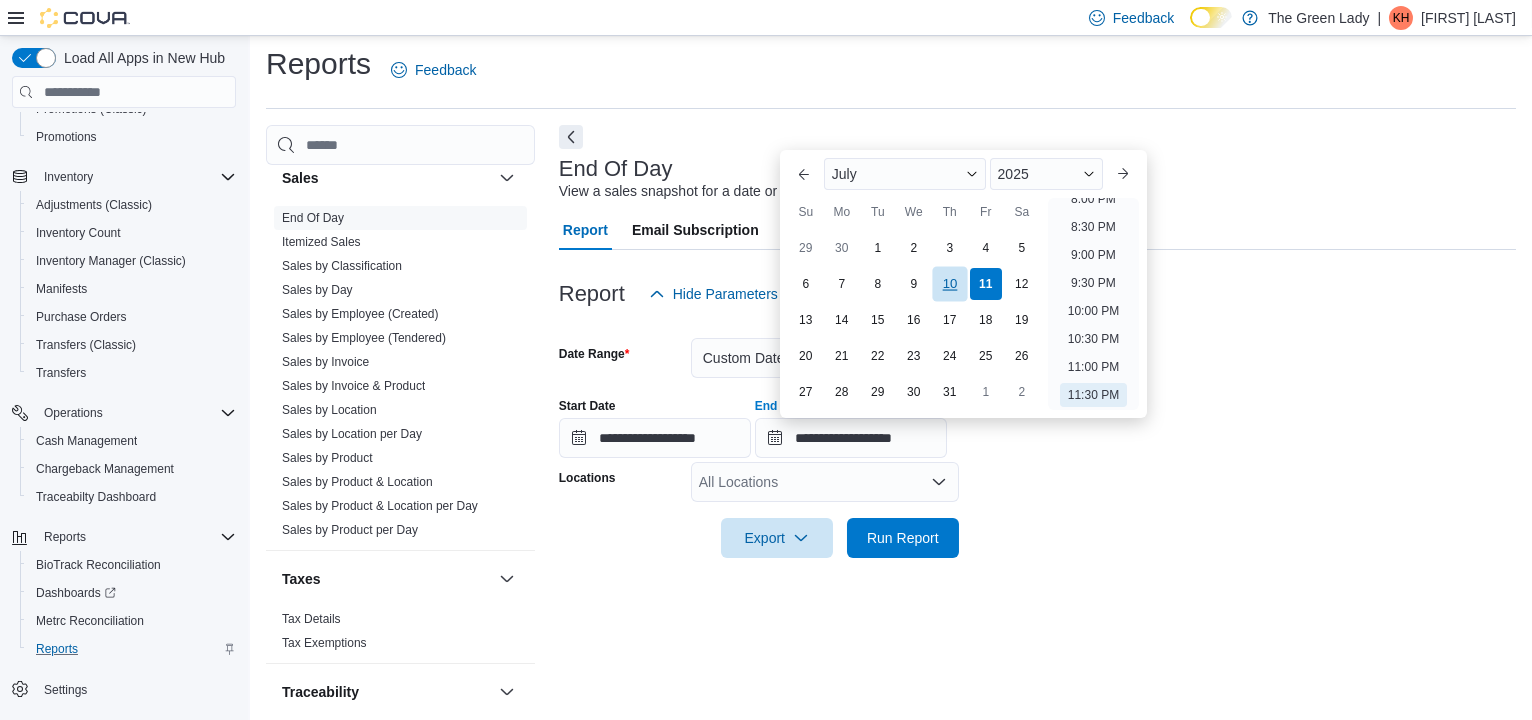 click on "10" at bounding box center (949, 284) 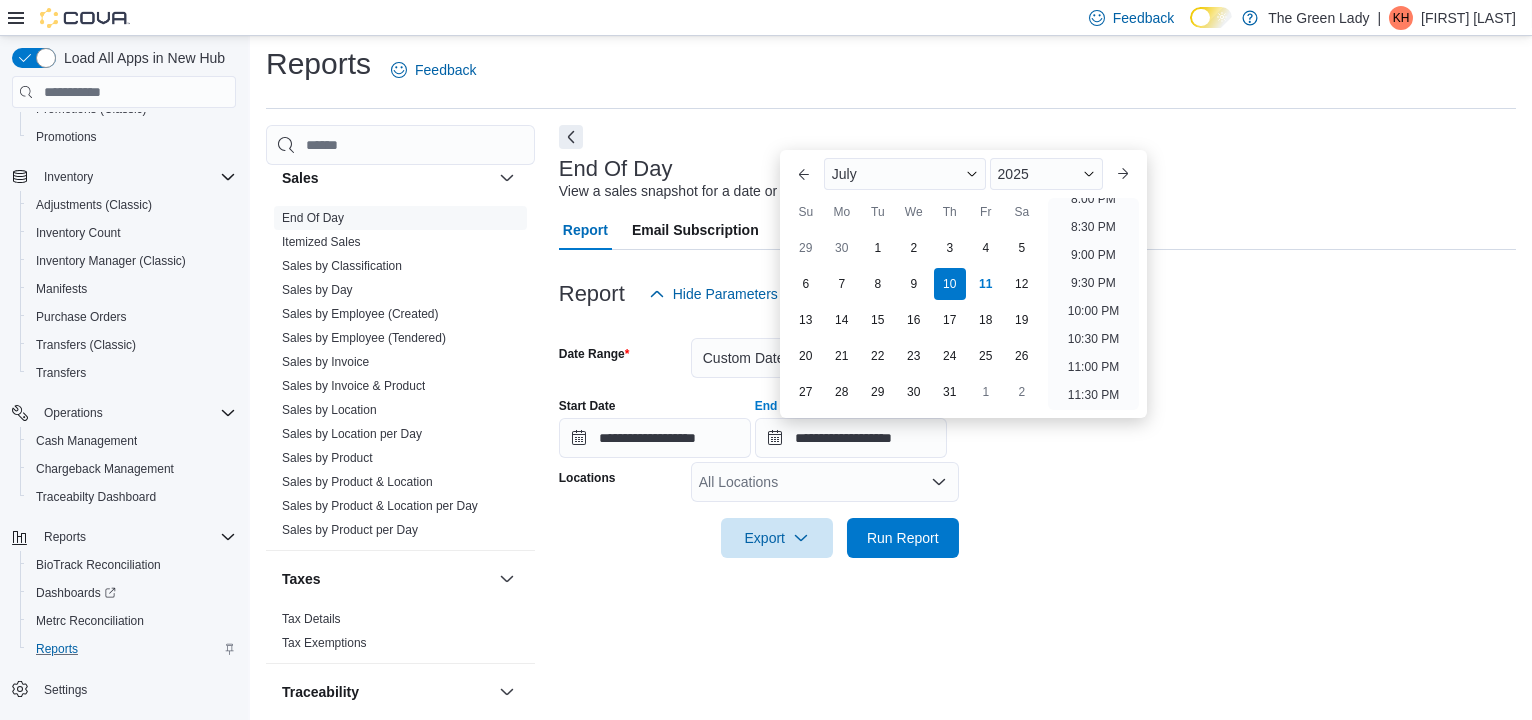click on "**********" at bounding box center (1037, 436) 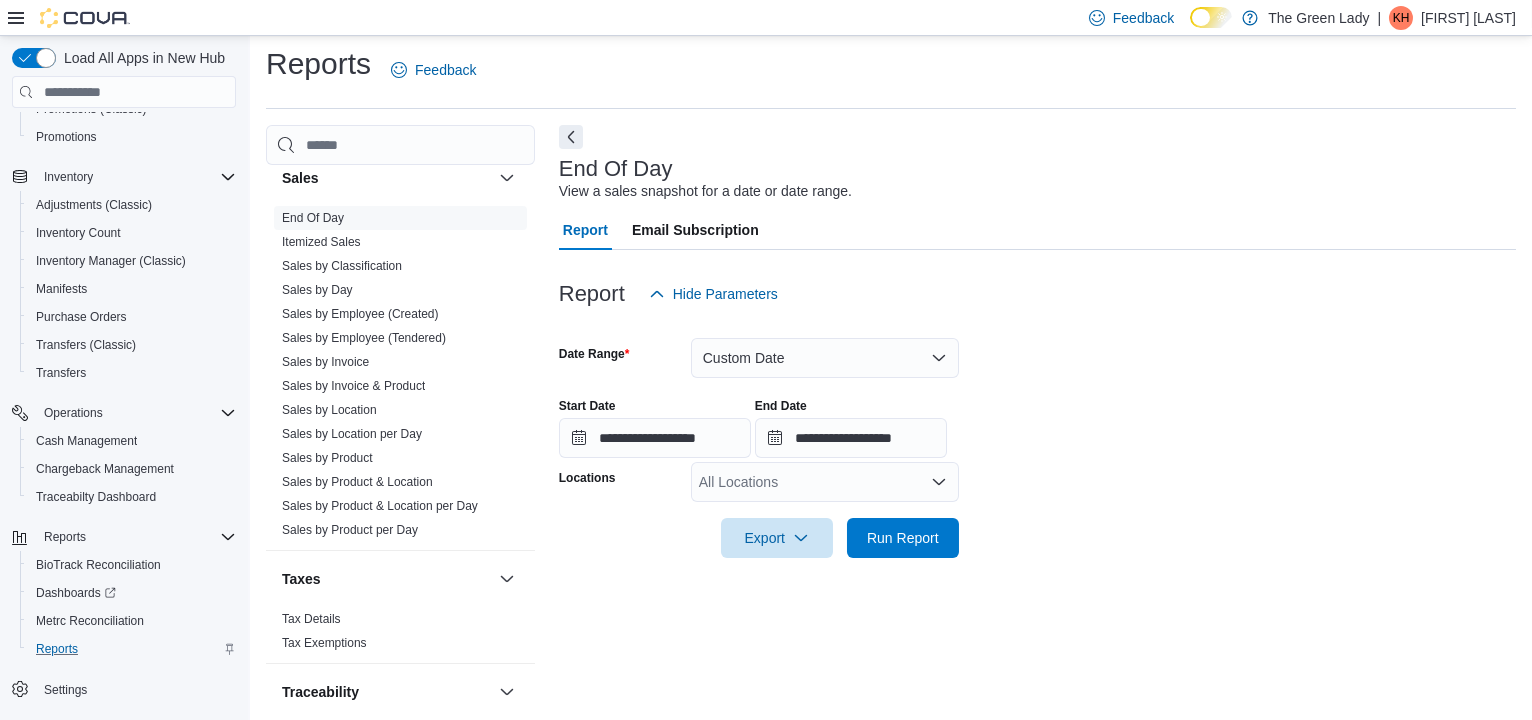 click on "All Locations" at bounding box center (825, 482) 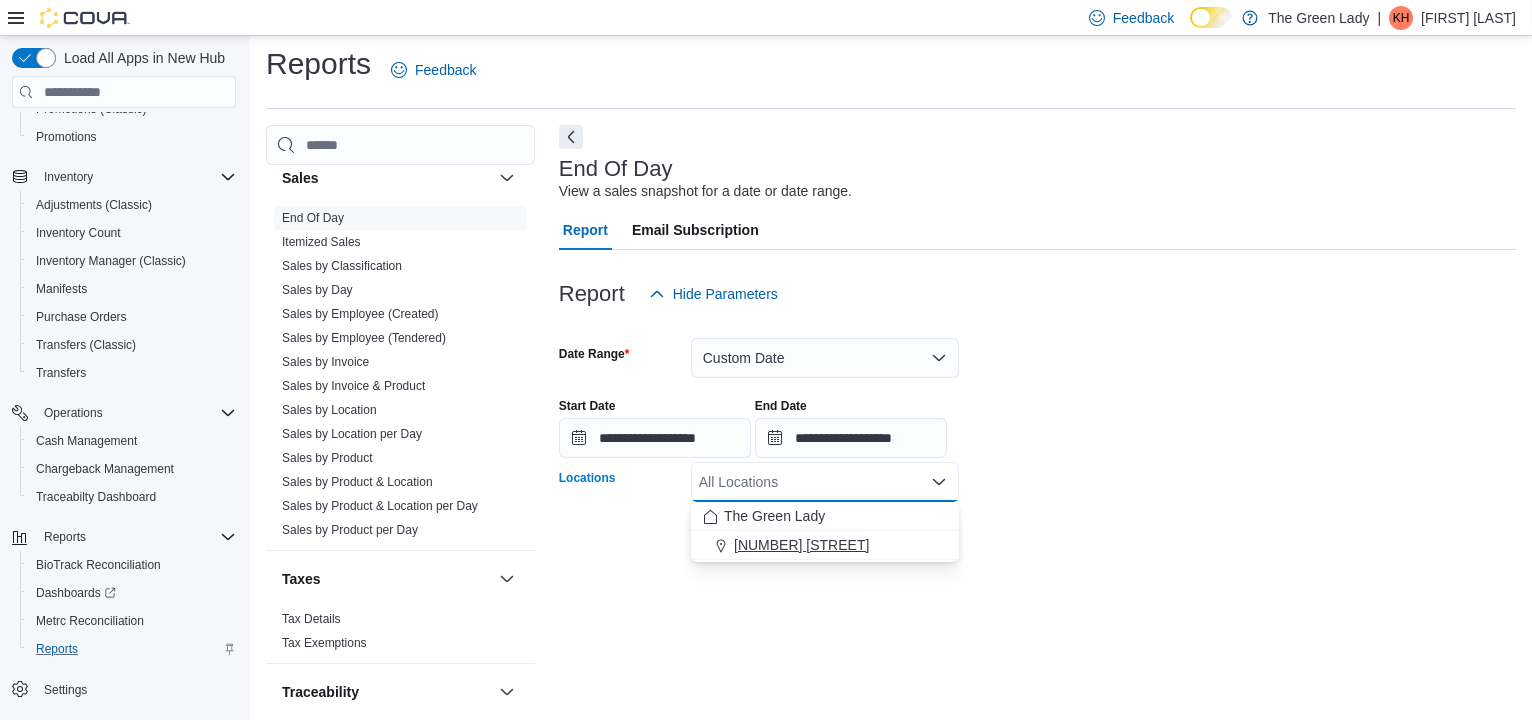 click on "[NUMBER] [STREET]" at bounding box center [825, 545] 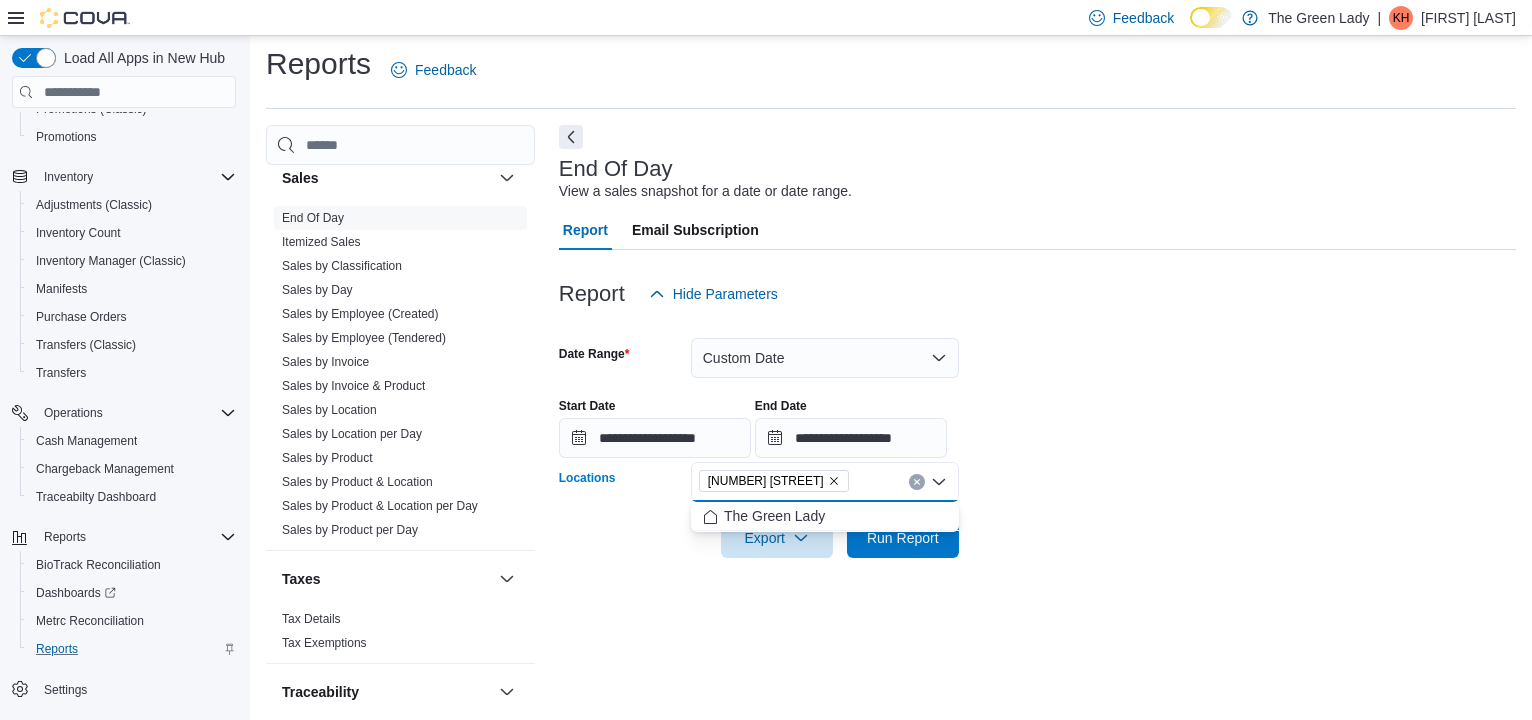 click on "**********" at bounding box center (1037, 436) 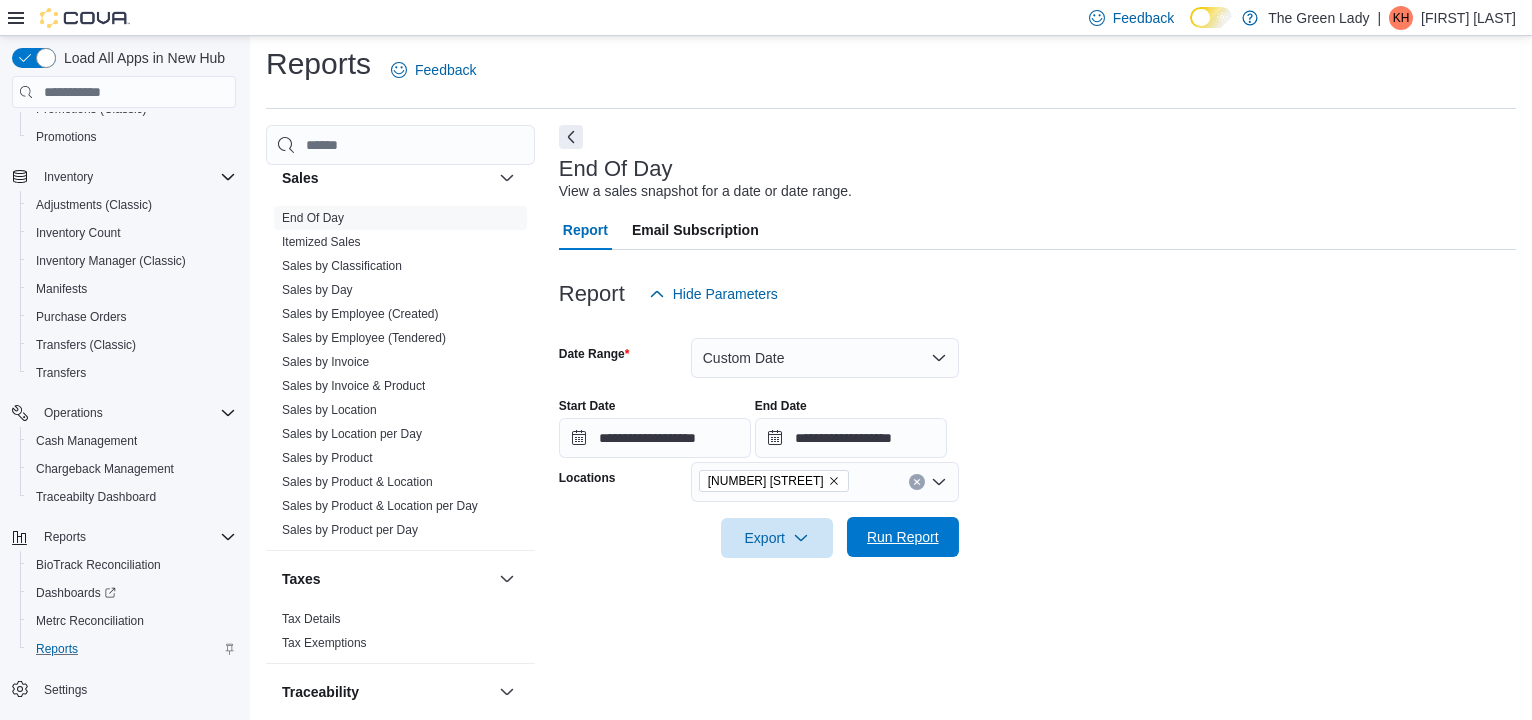 click on "Run Report" at bounding box center (903, 537) 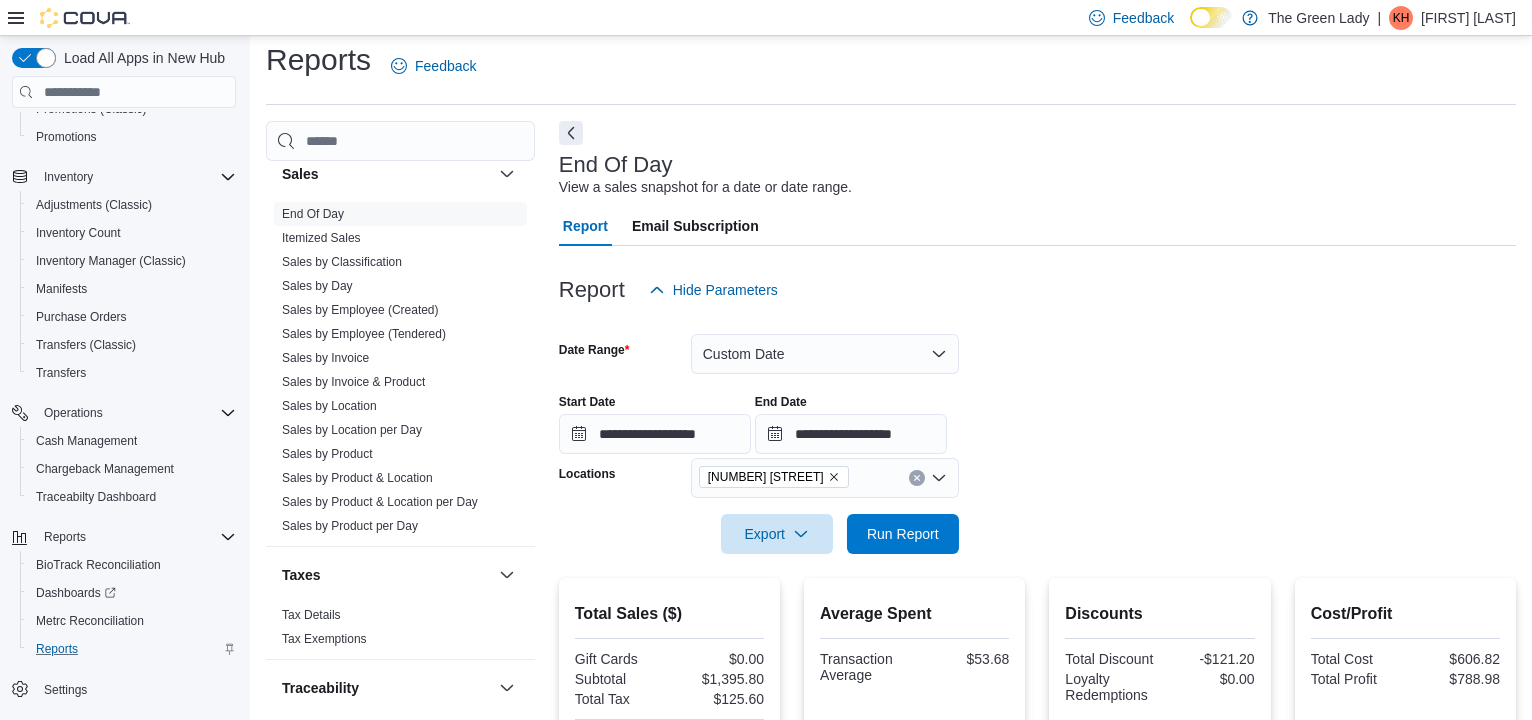 scroll, scrollTop: 0, scrollLeft: 0, axis: both 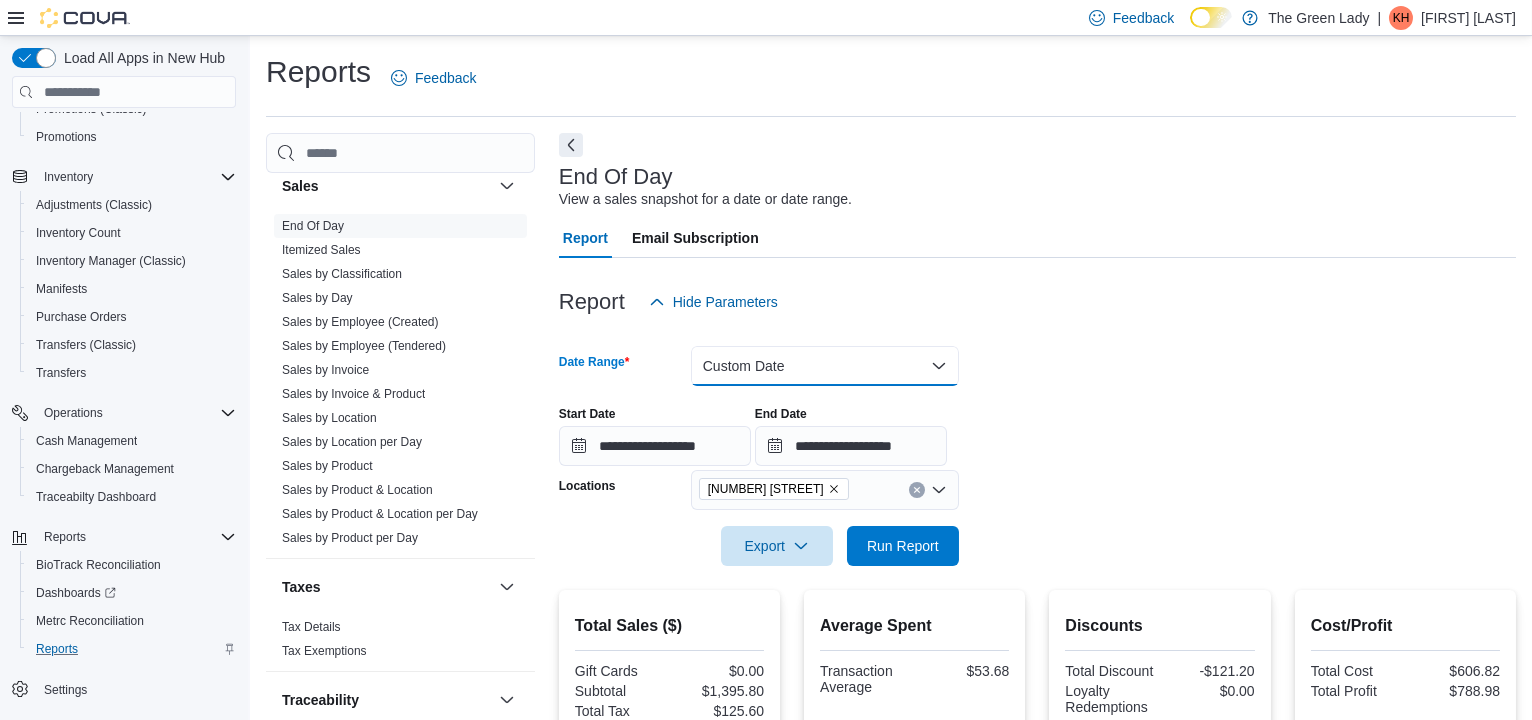 click on "Custom Date" at bounding box center [825, 366] 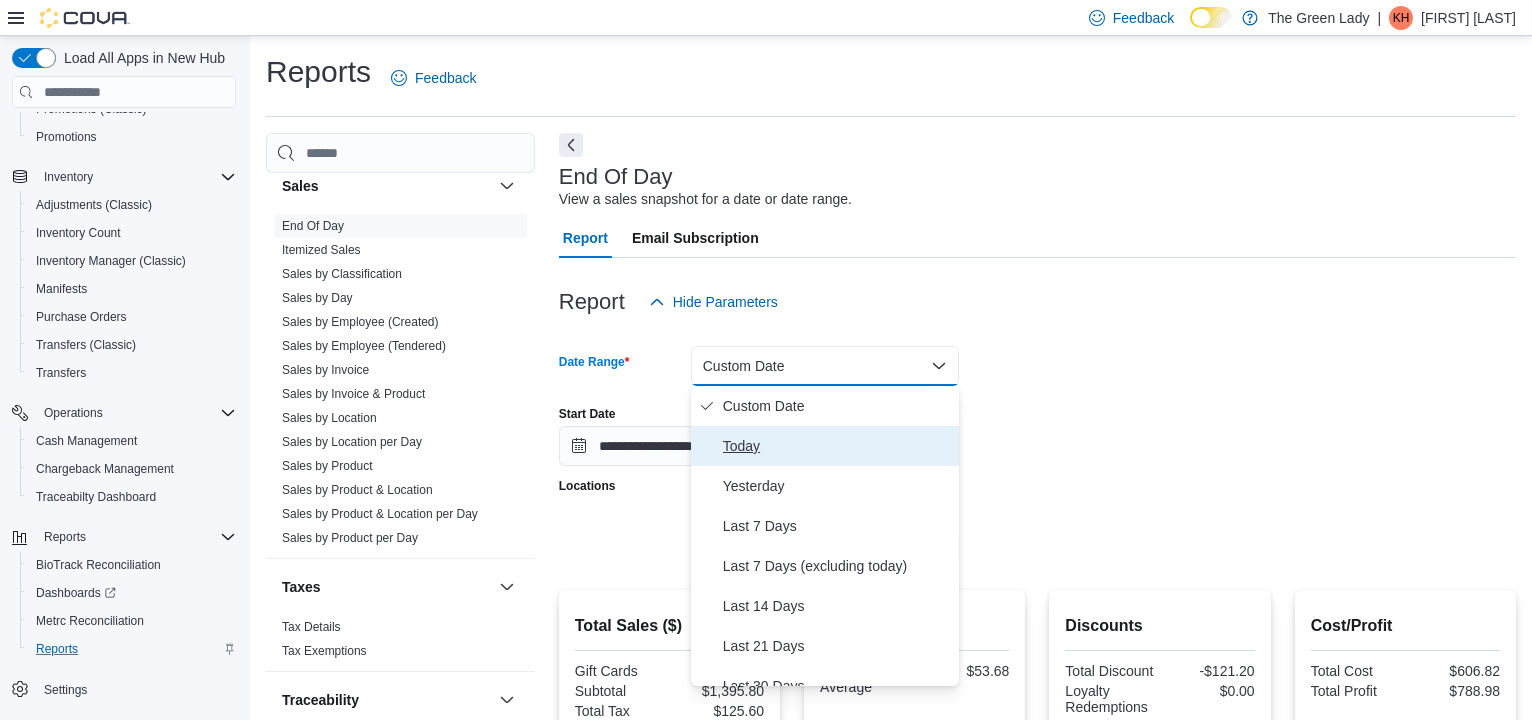 click on "Today" at bounding box center (837, 446) 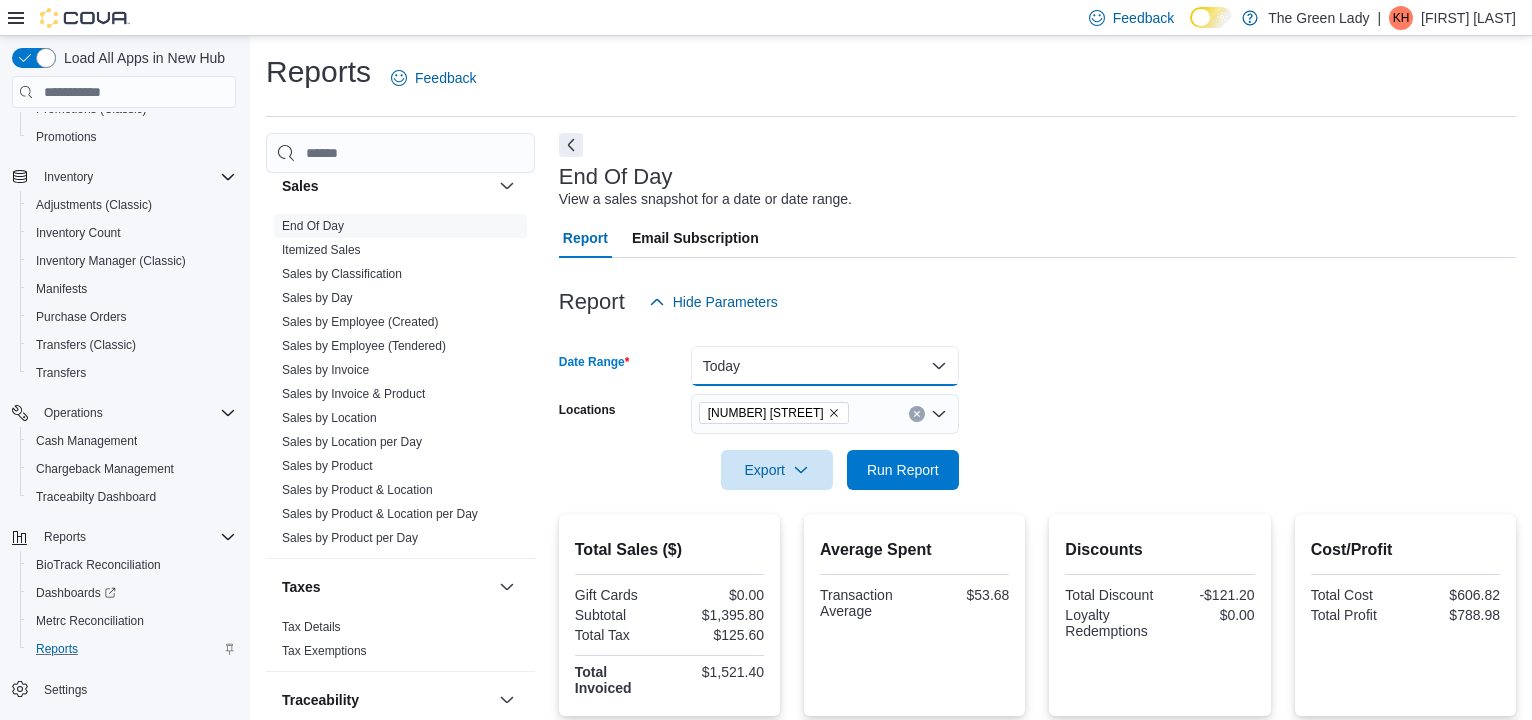 click on "Today" at bounding box center [825, 366] 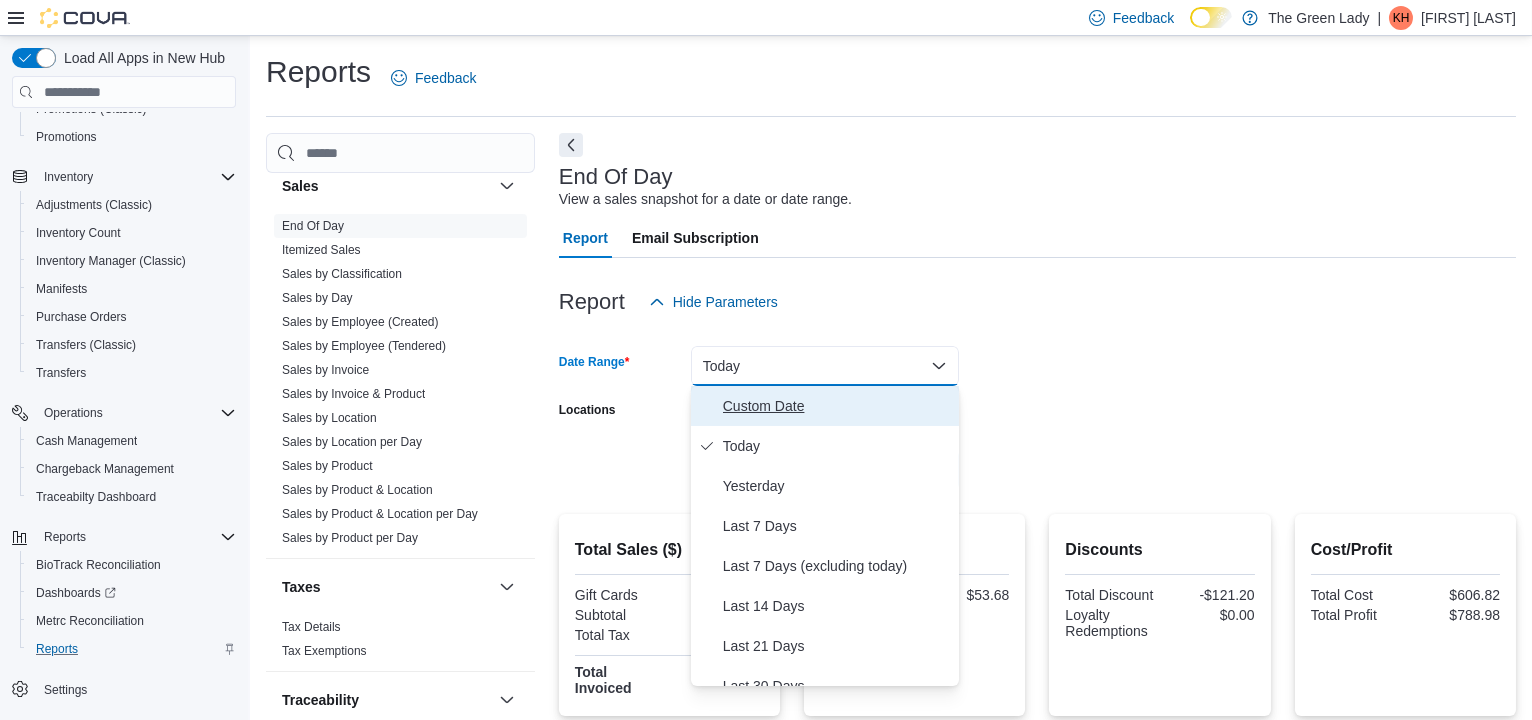 click on "Custom Date" at bounding box center [837, 406] 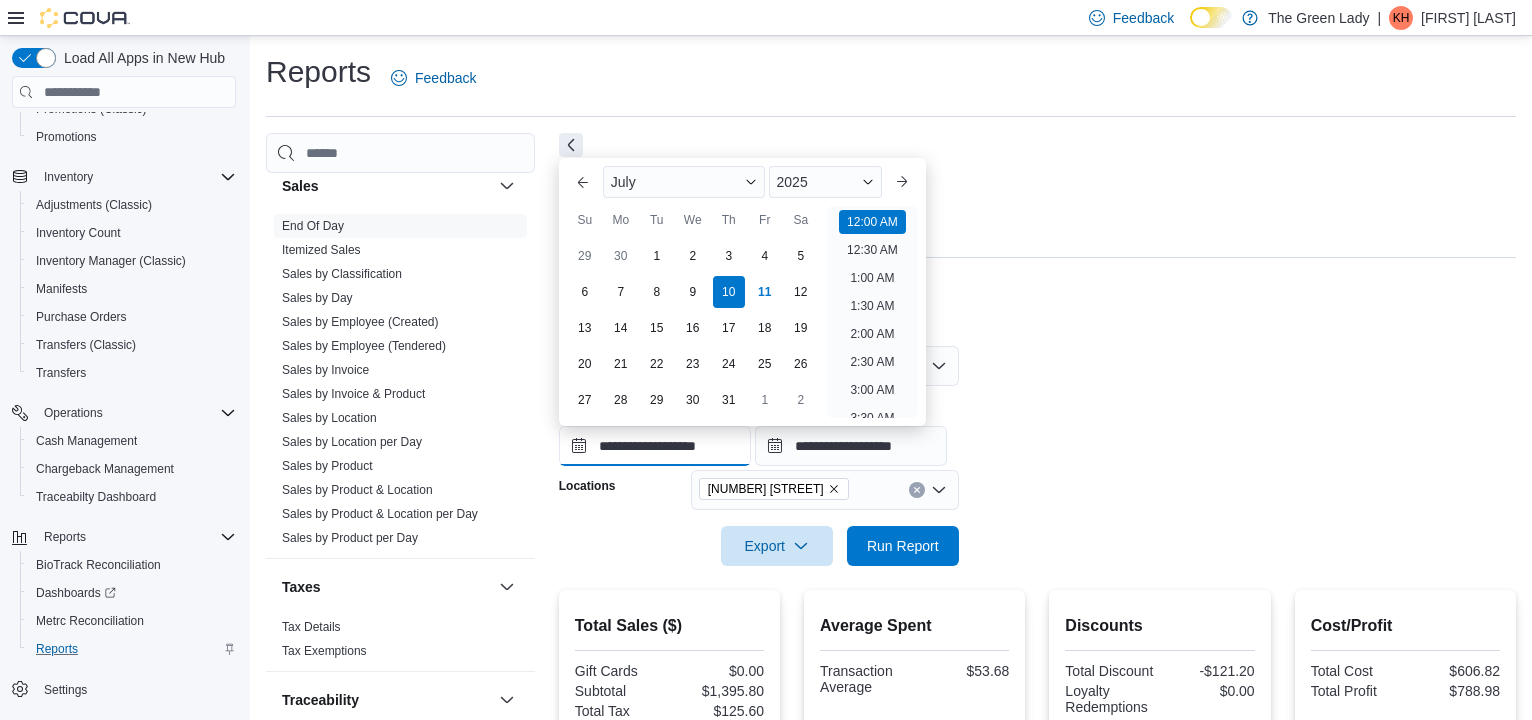 click on "**********" at bounding box center (655, 446) 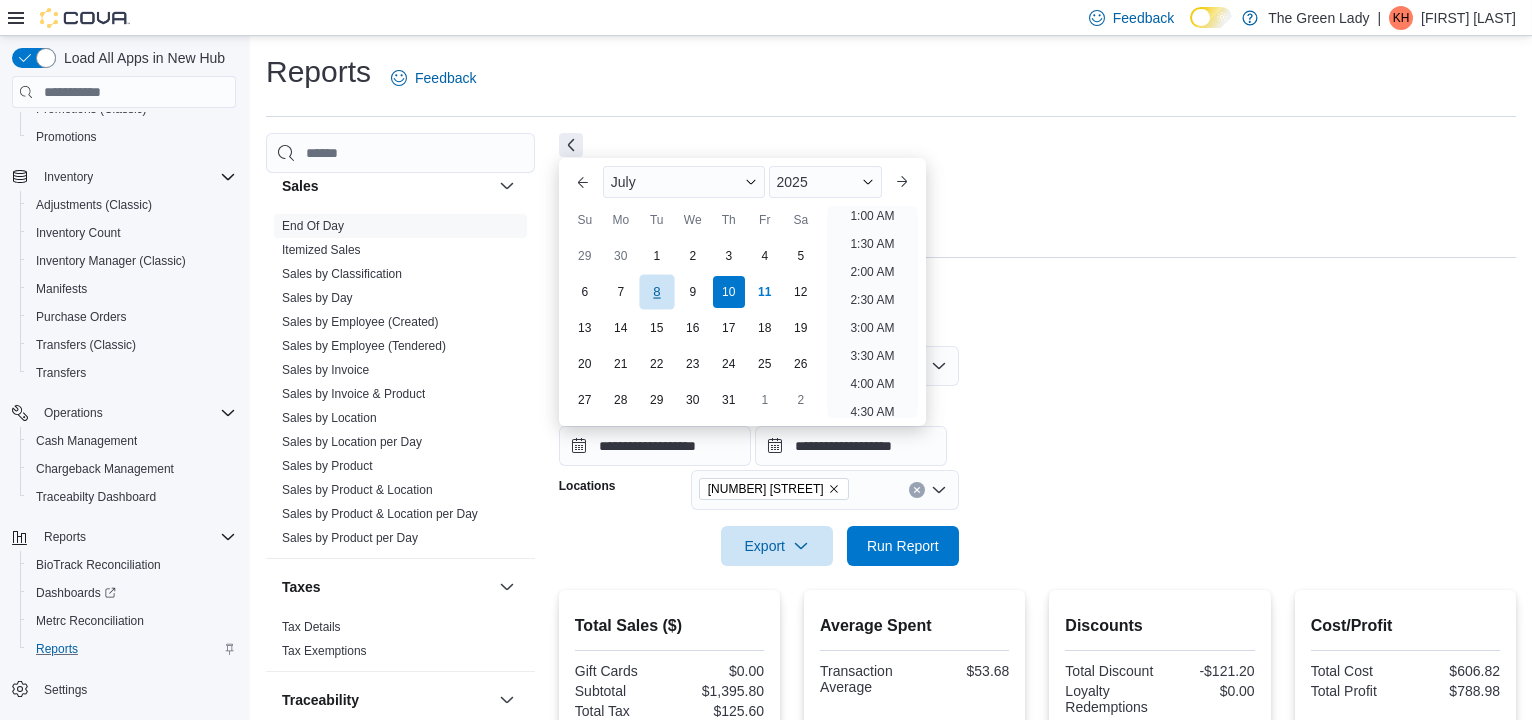 click on "8" at bounding box center (656, 292) 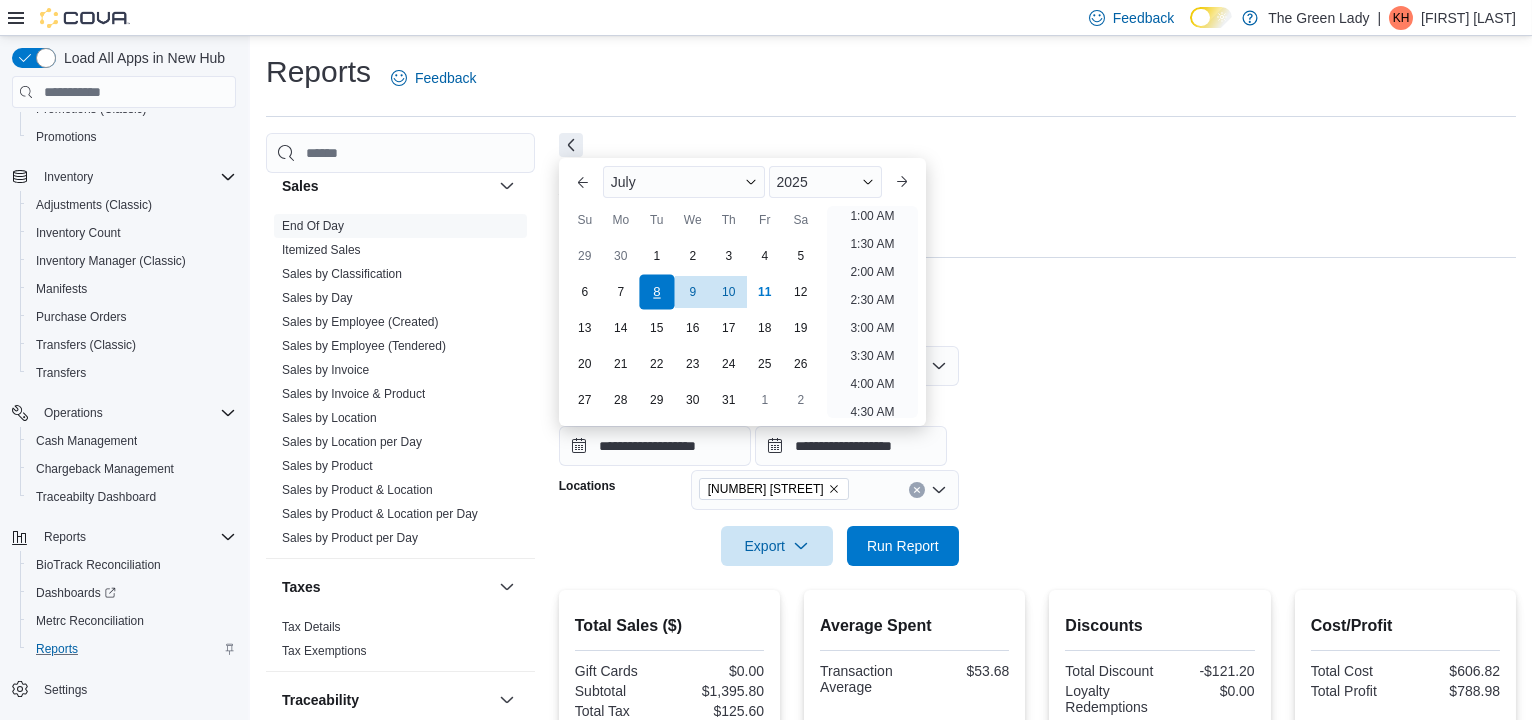 scroll, scrollTop: 3, scrollLeft: 0, axis: vertical 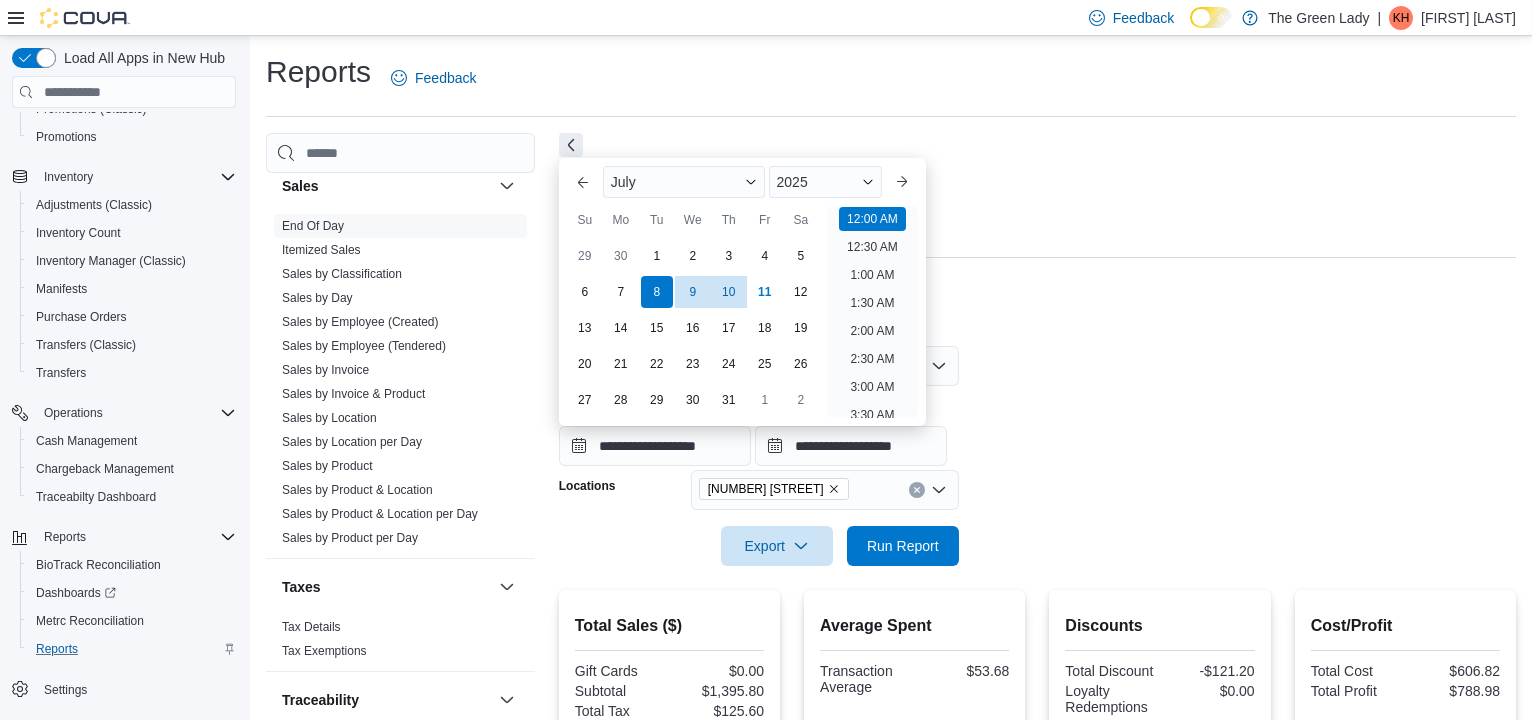 click on "**********" at bounding box center [1037, 444] 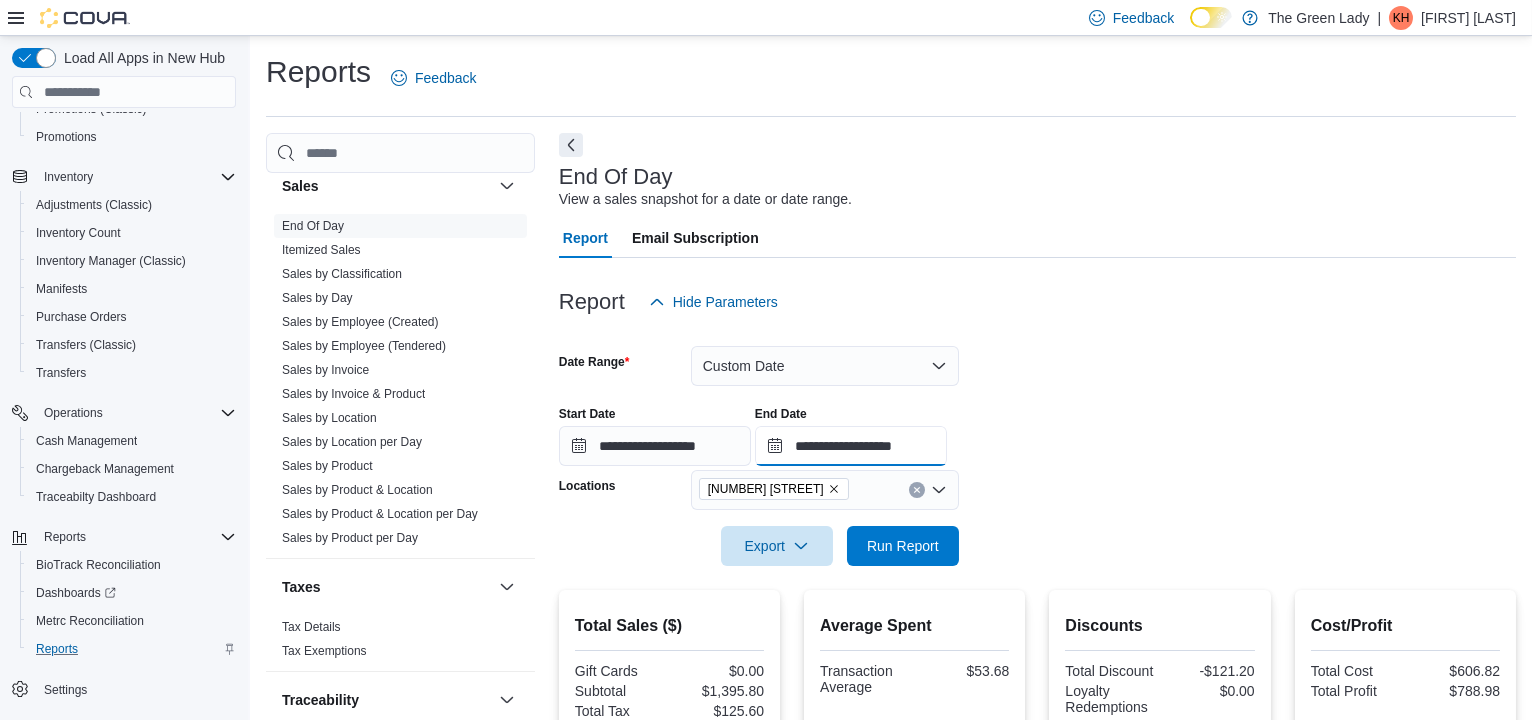 click on "**********" at bounding box center (851, 446) 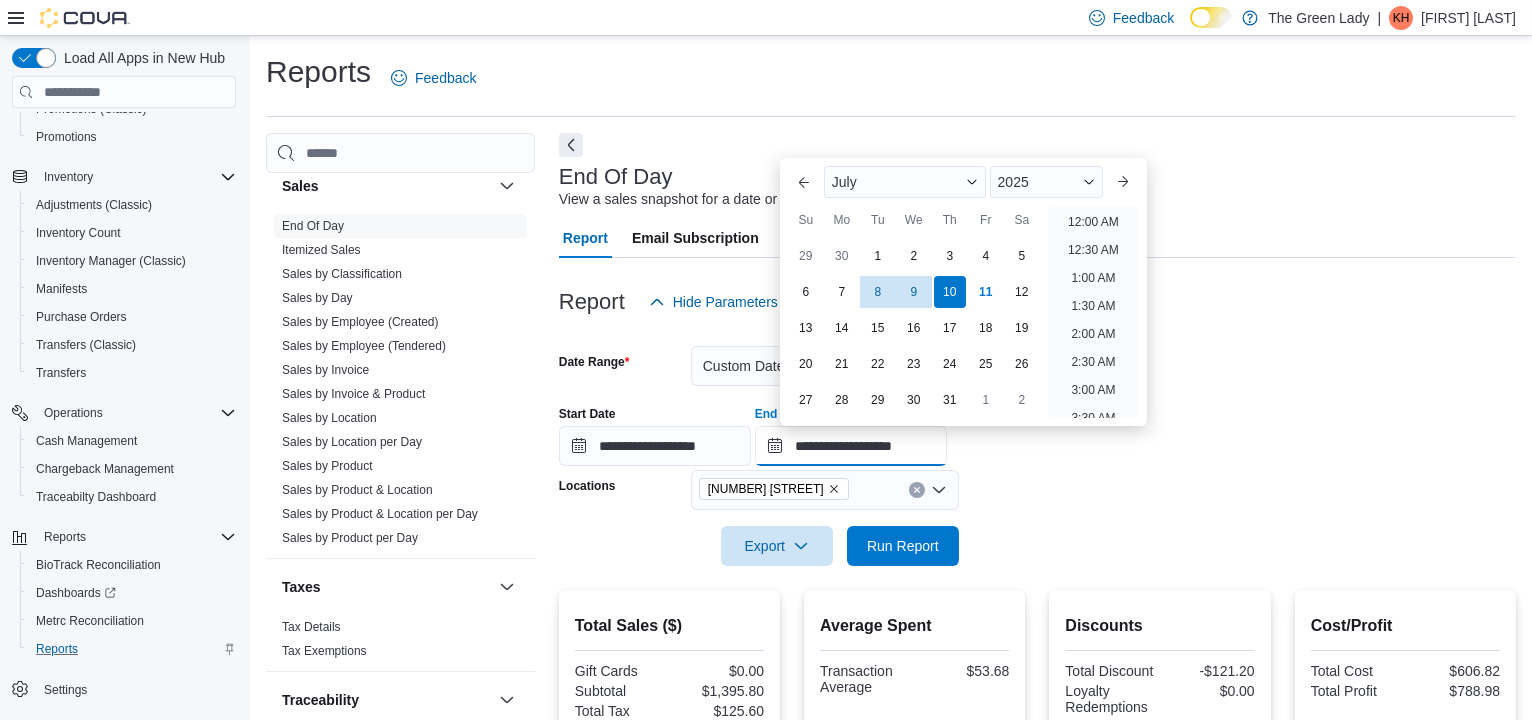 scroll, scrollTop: 1135, scrollLeft: 0, axis: vertical 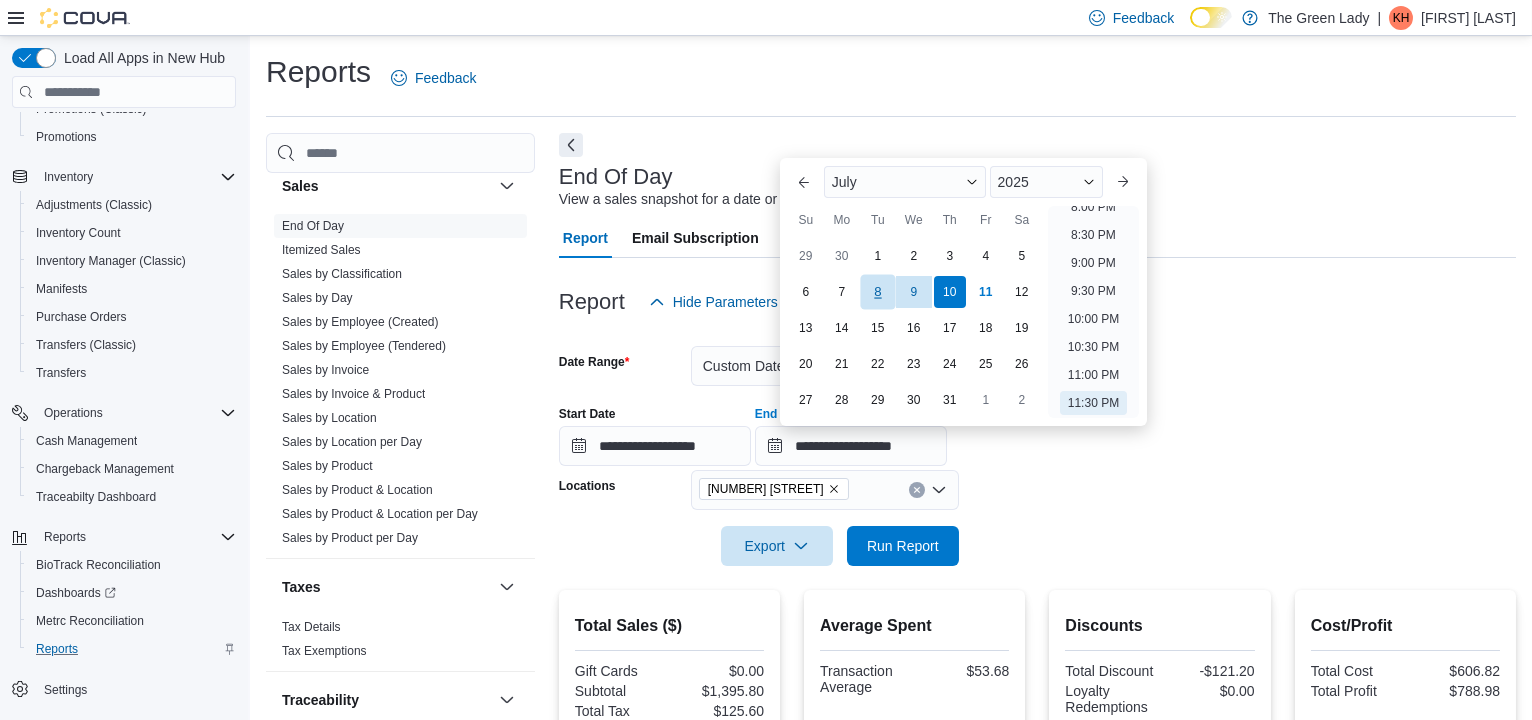 click on "8" at bounding box center (877, 292) 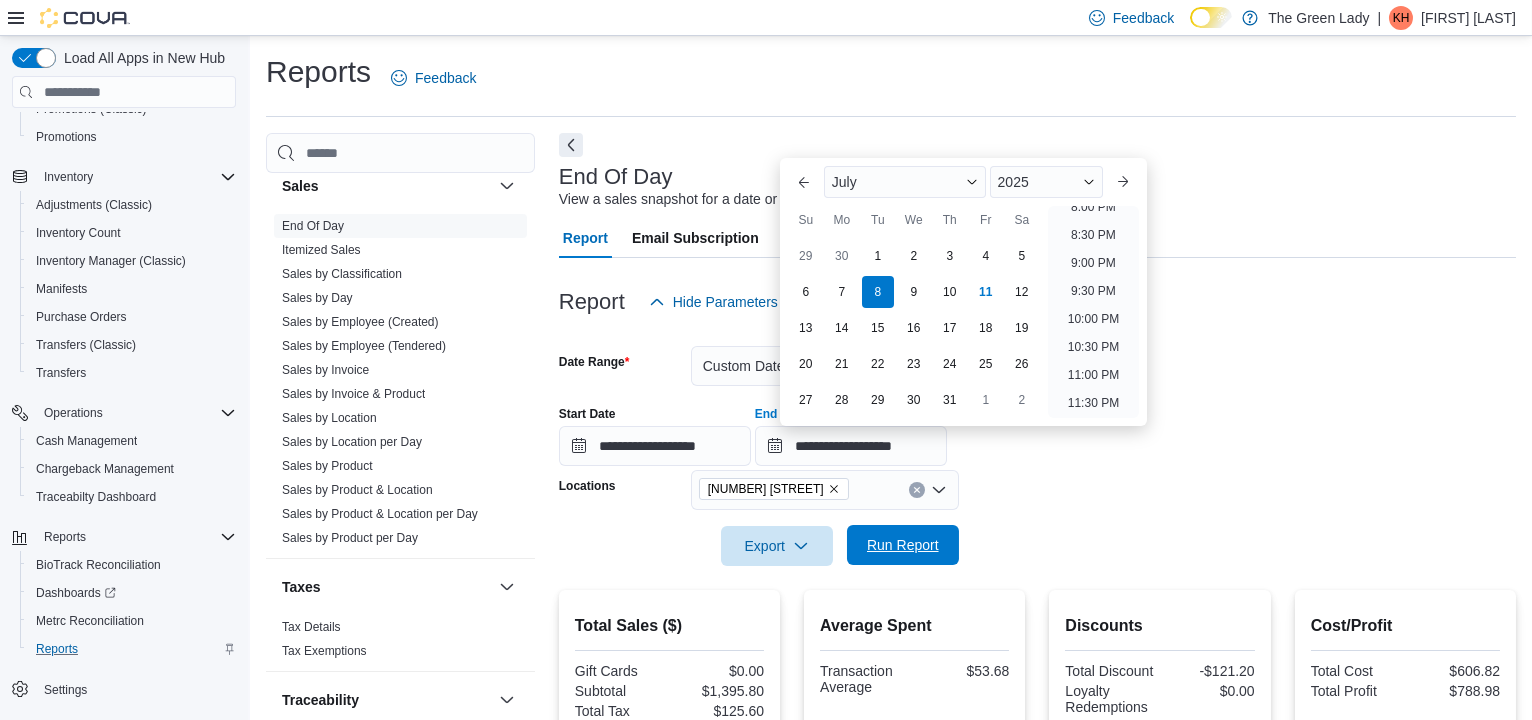 click on "Run Report" at bounding box center [903, 545] 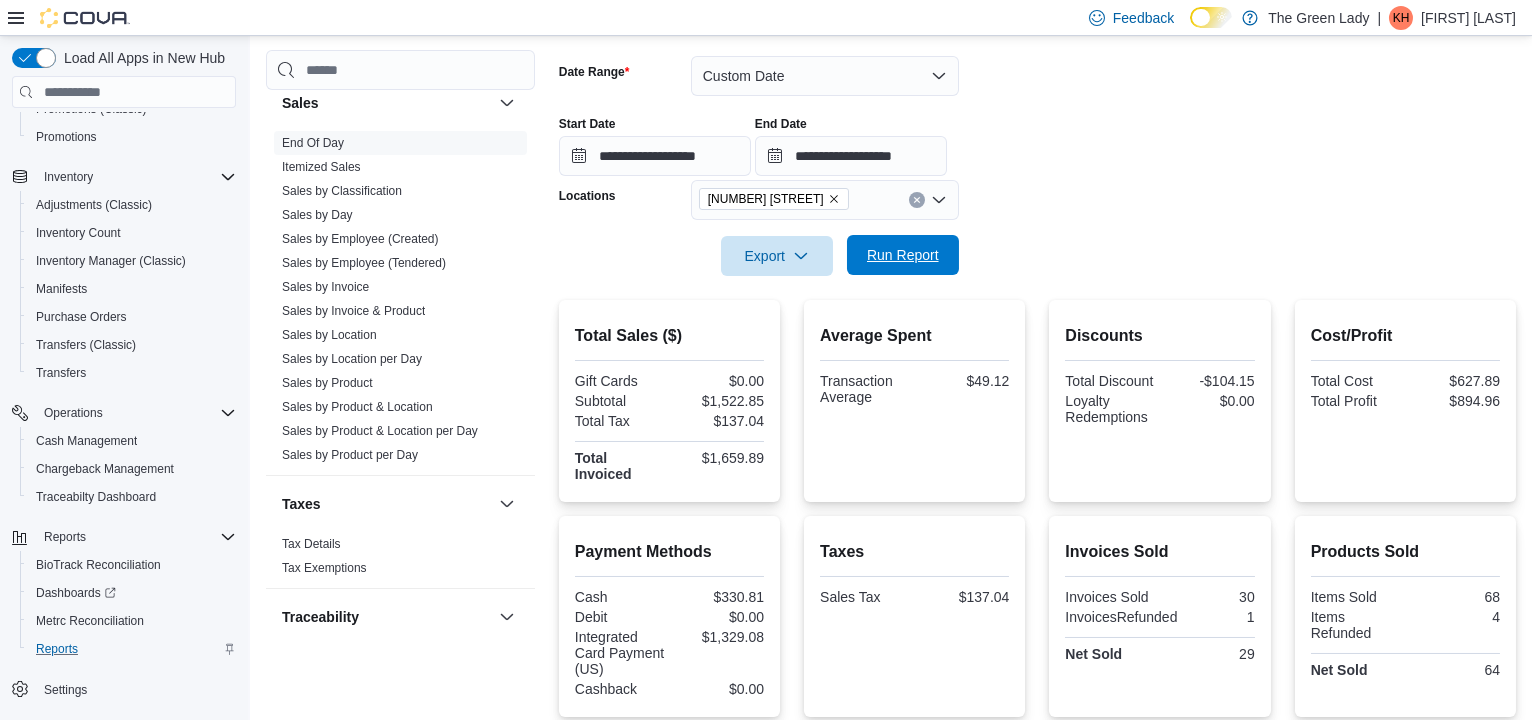 scroll, scrollTop: 53, scrollLeft: 0, axis: vertical 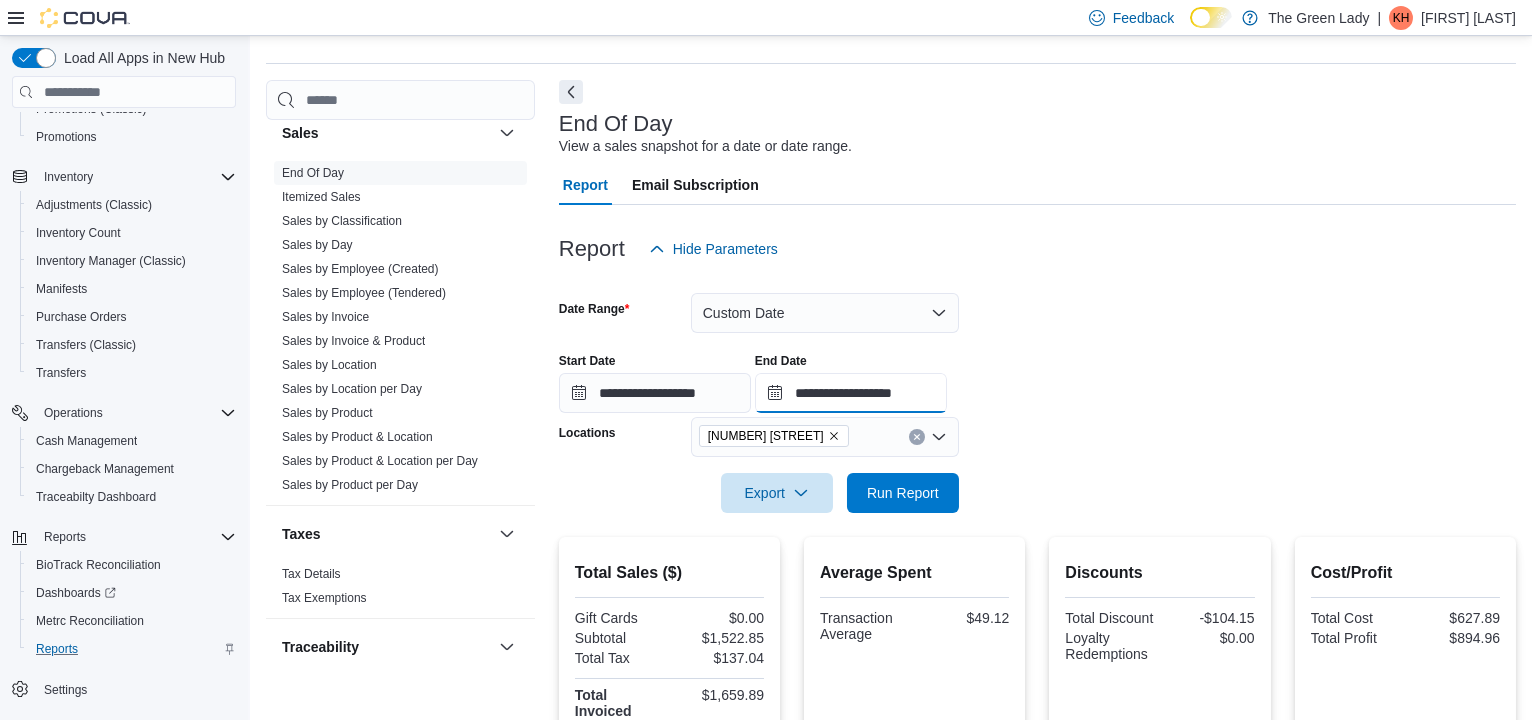 click on "**********" at bounding box center (851, 393) 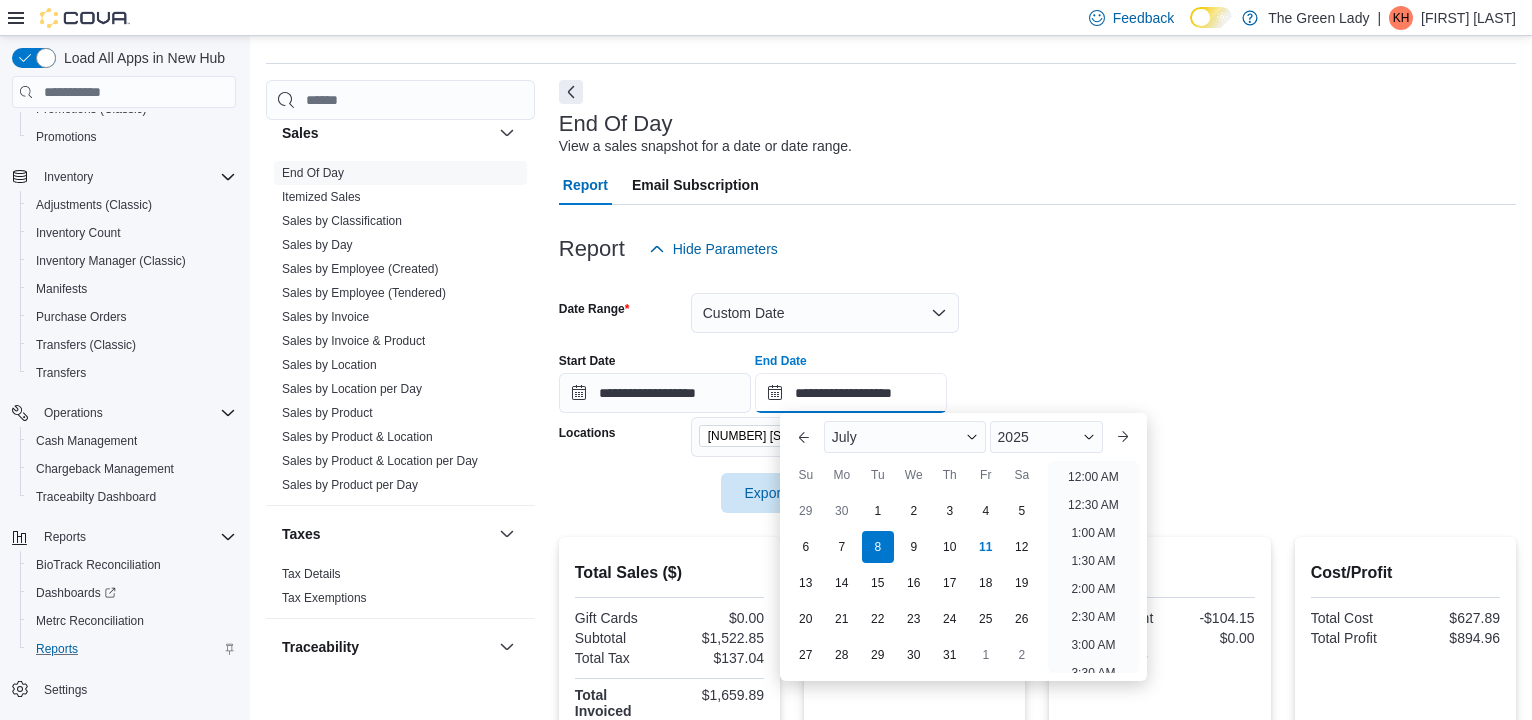 scroll, scrollTop: 1135, scrollLeft: 0, axis: vertical 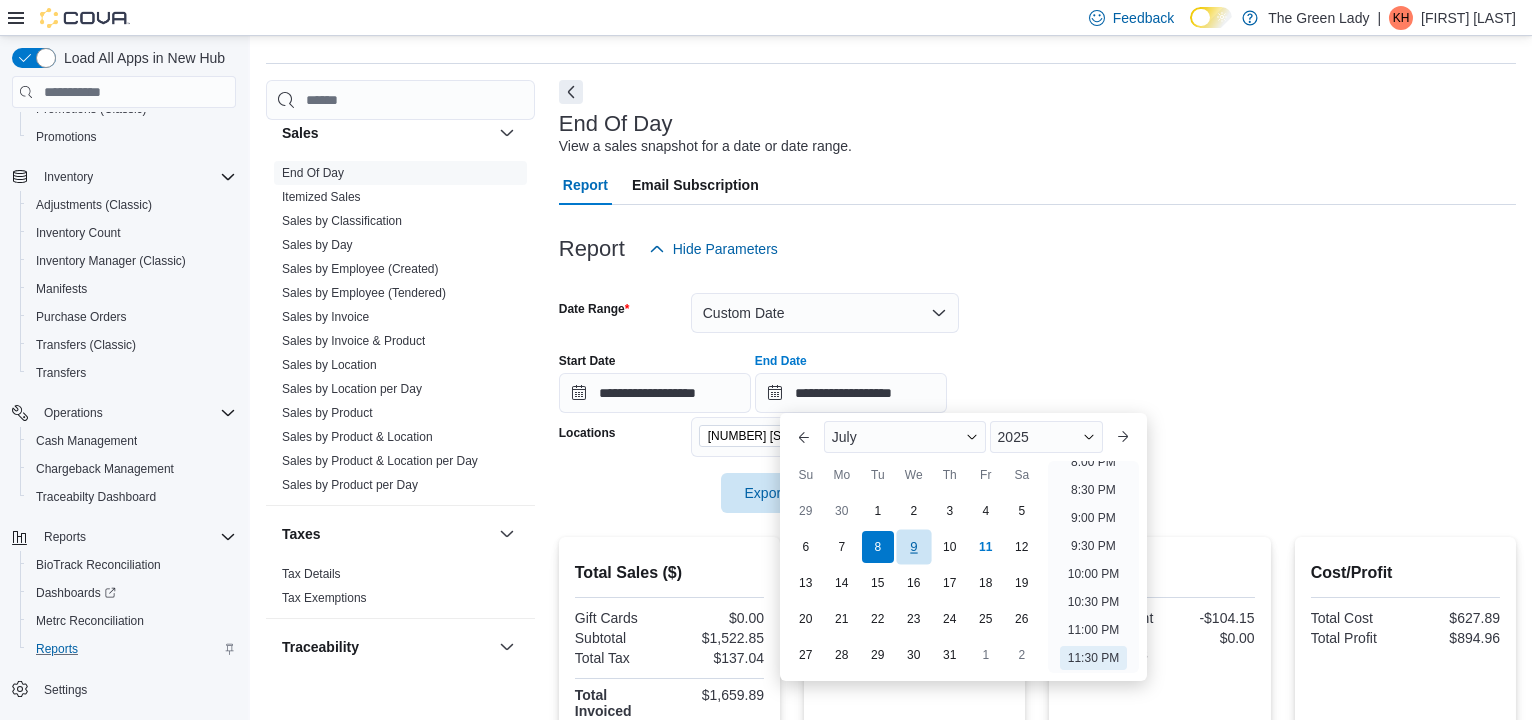 click on "9" at bounding box center (913, 546) 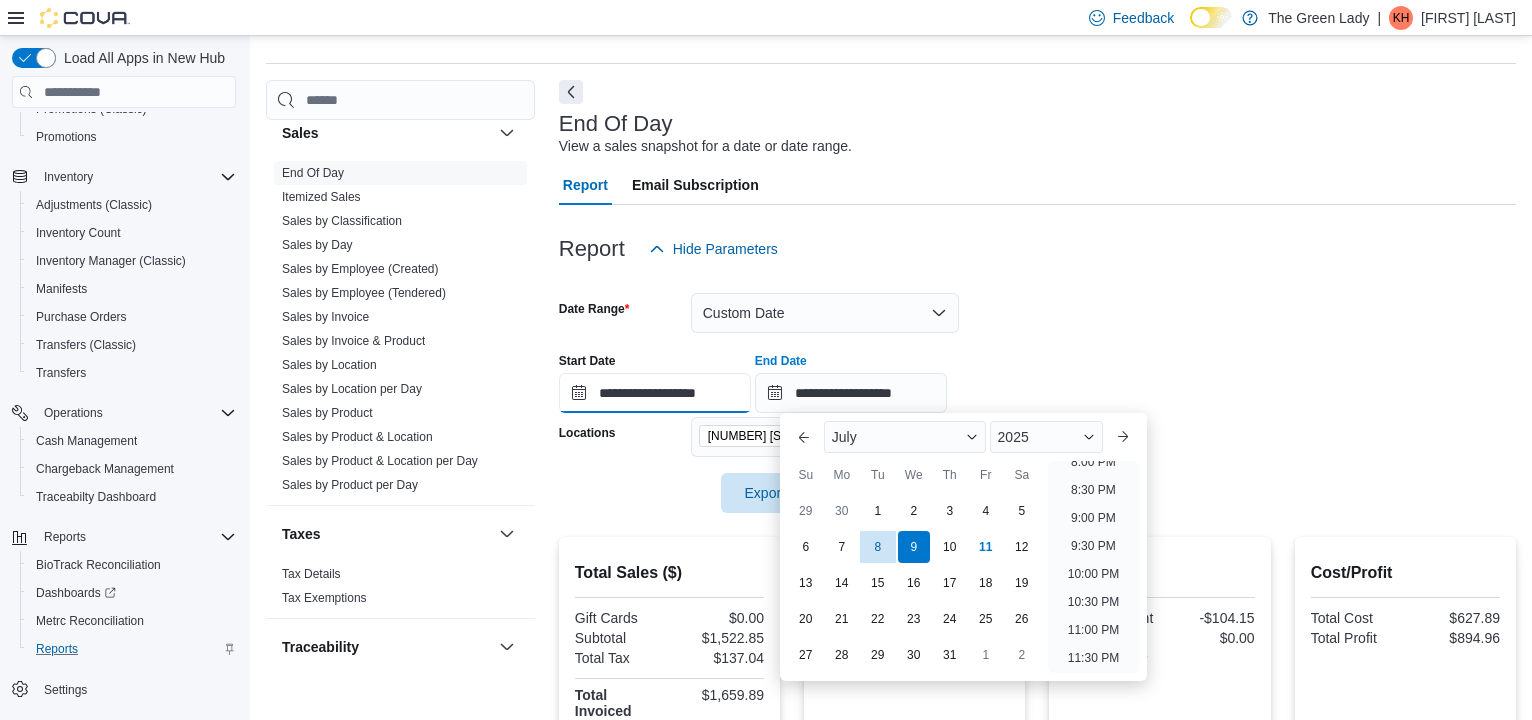 click on "**********" at bounding box center (655, 393) 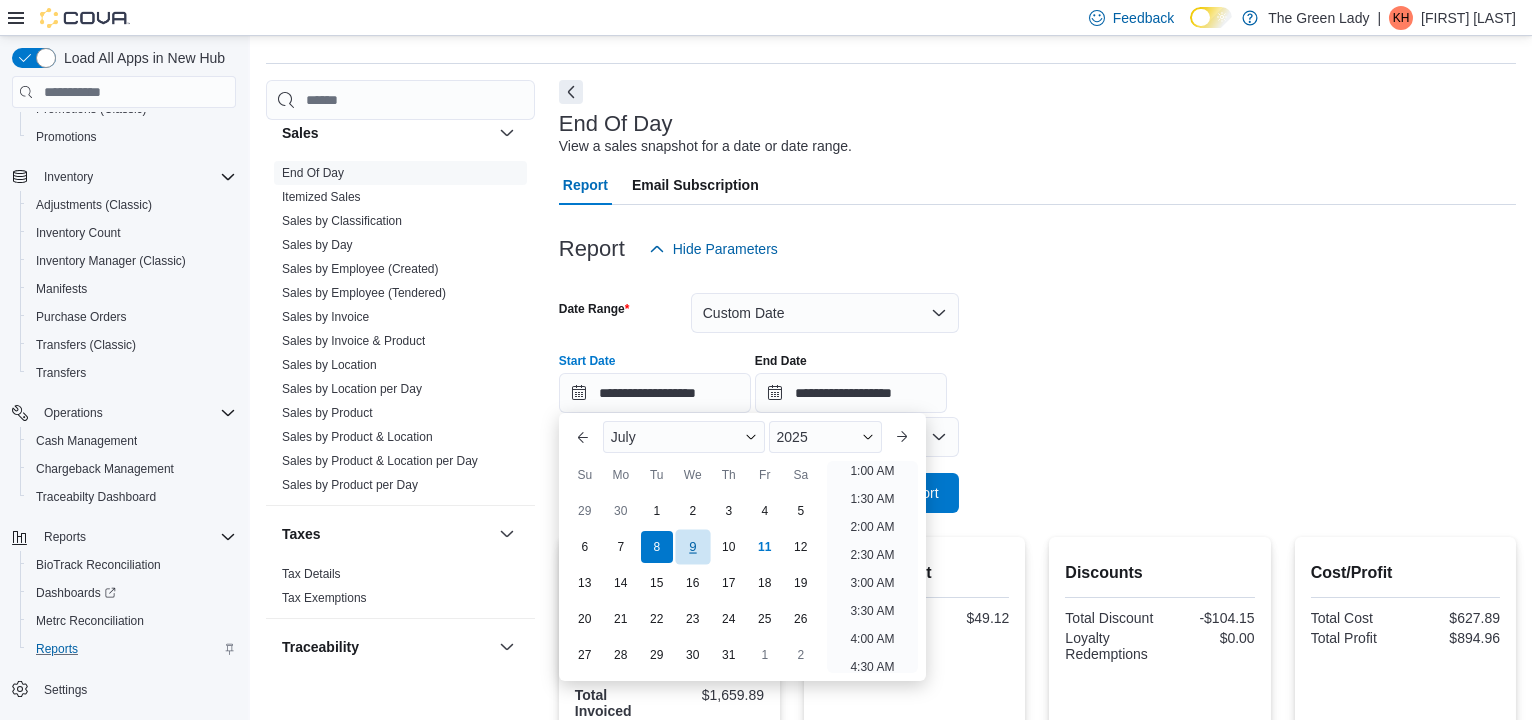 click on "9" at bounding box center (692, 546) 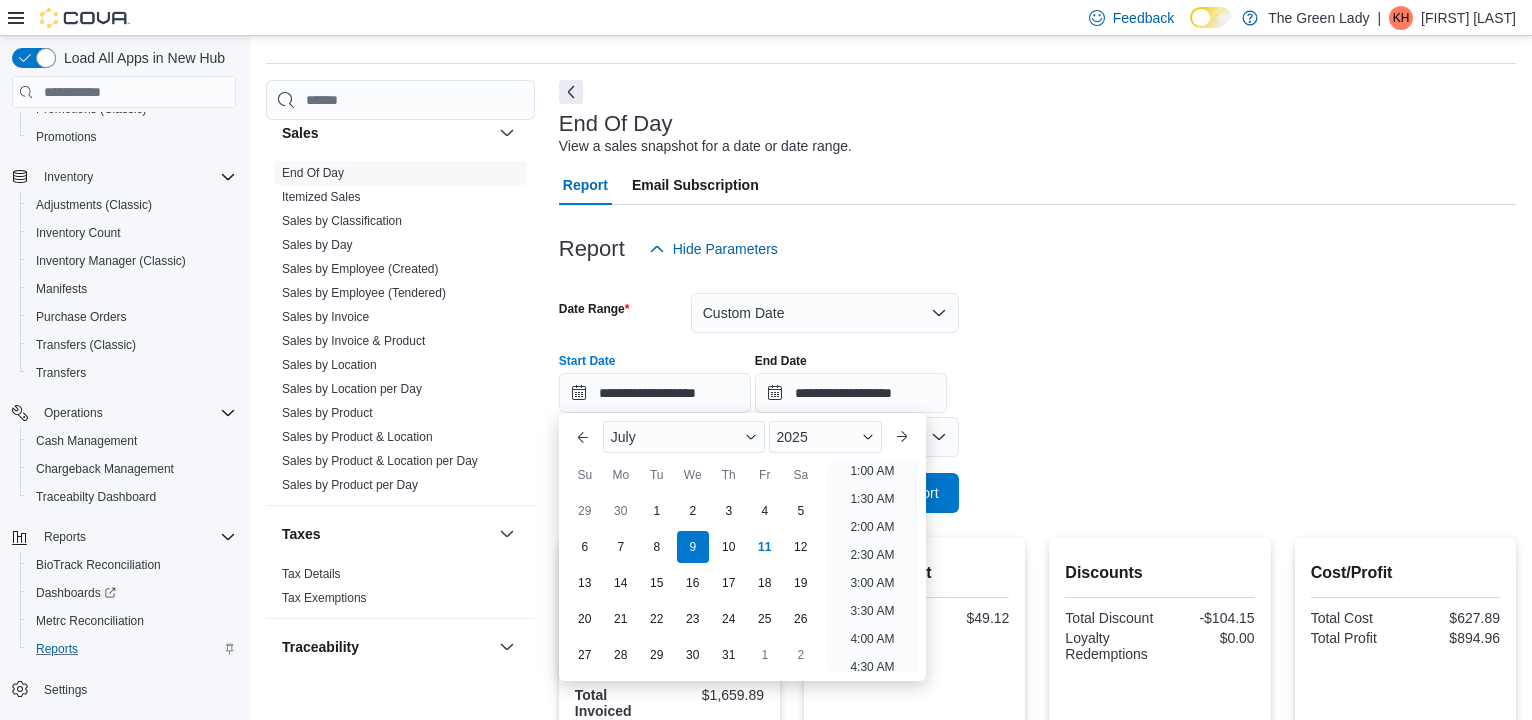 scroll, scrollTop: 3, scrollLeft: 0, axis: vertical 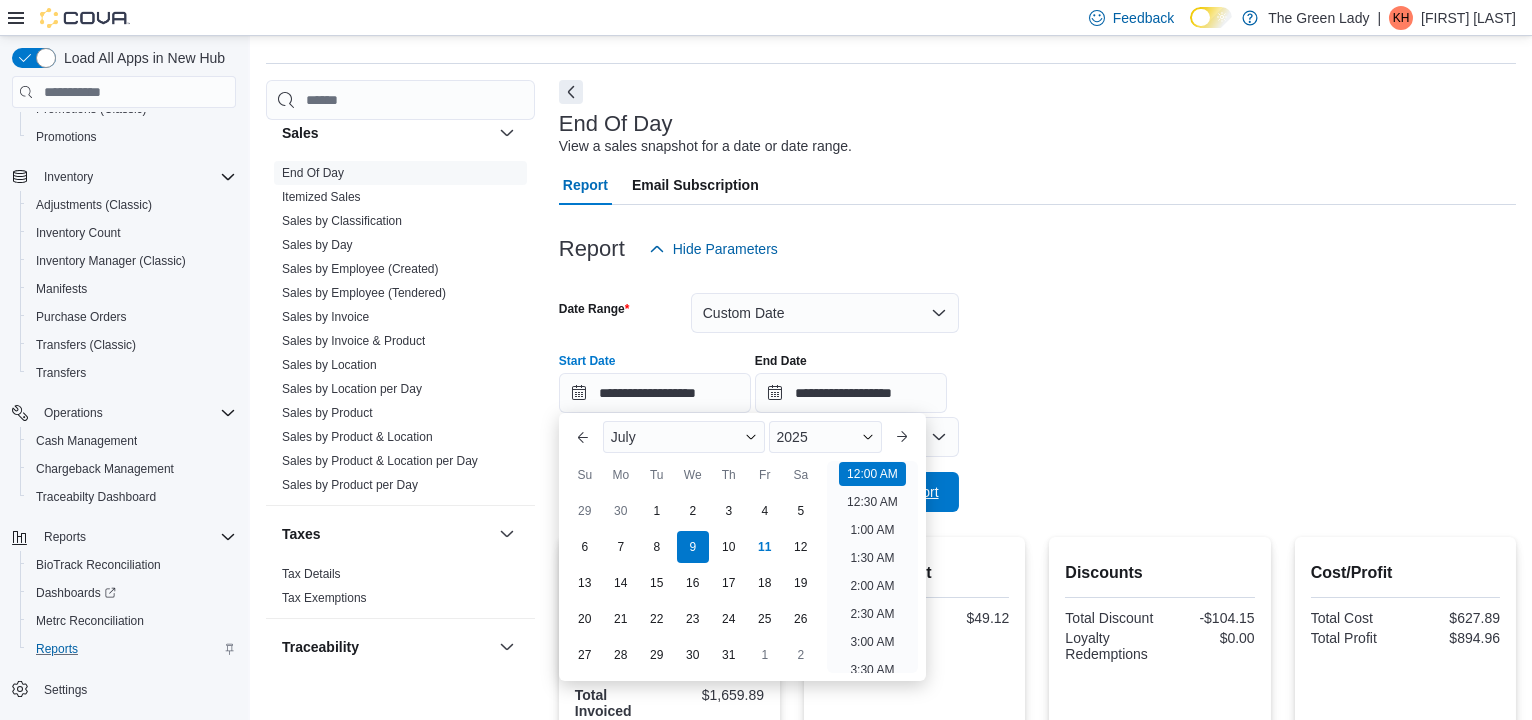 click on "Run Report" at bounding box center [903, 492] 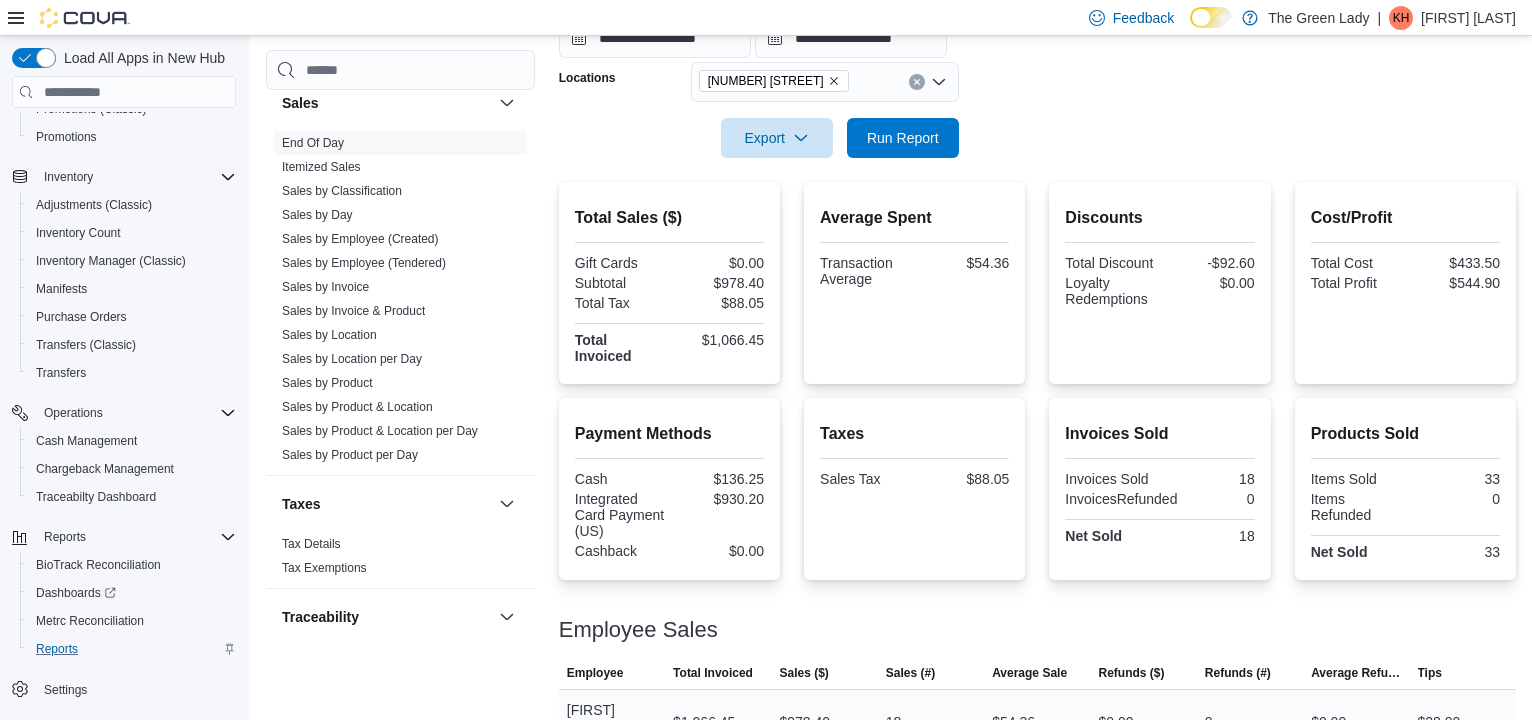 scroll, scrollTop: 433, scrollLeft: 0, axis: vertical 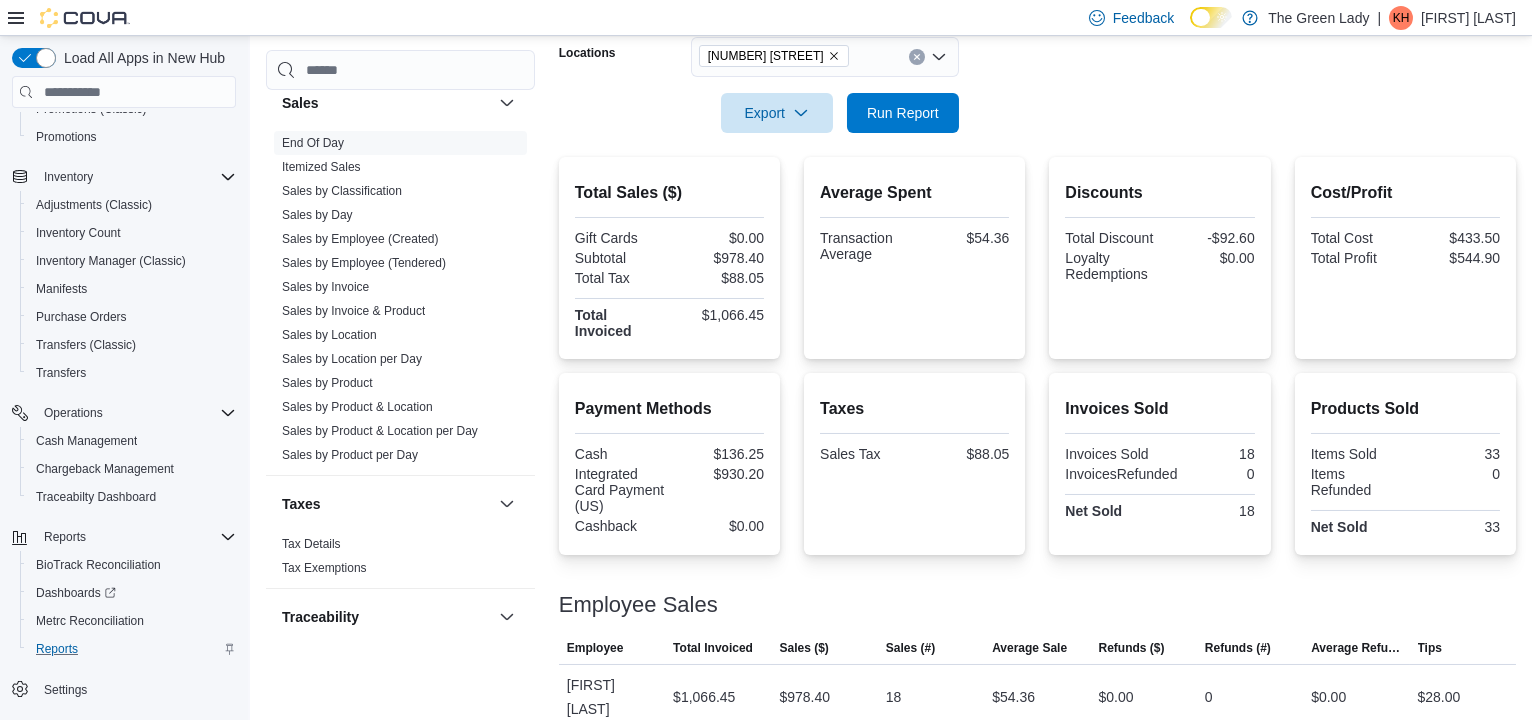 click on "**********" at bounding box center (1037, 11) 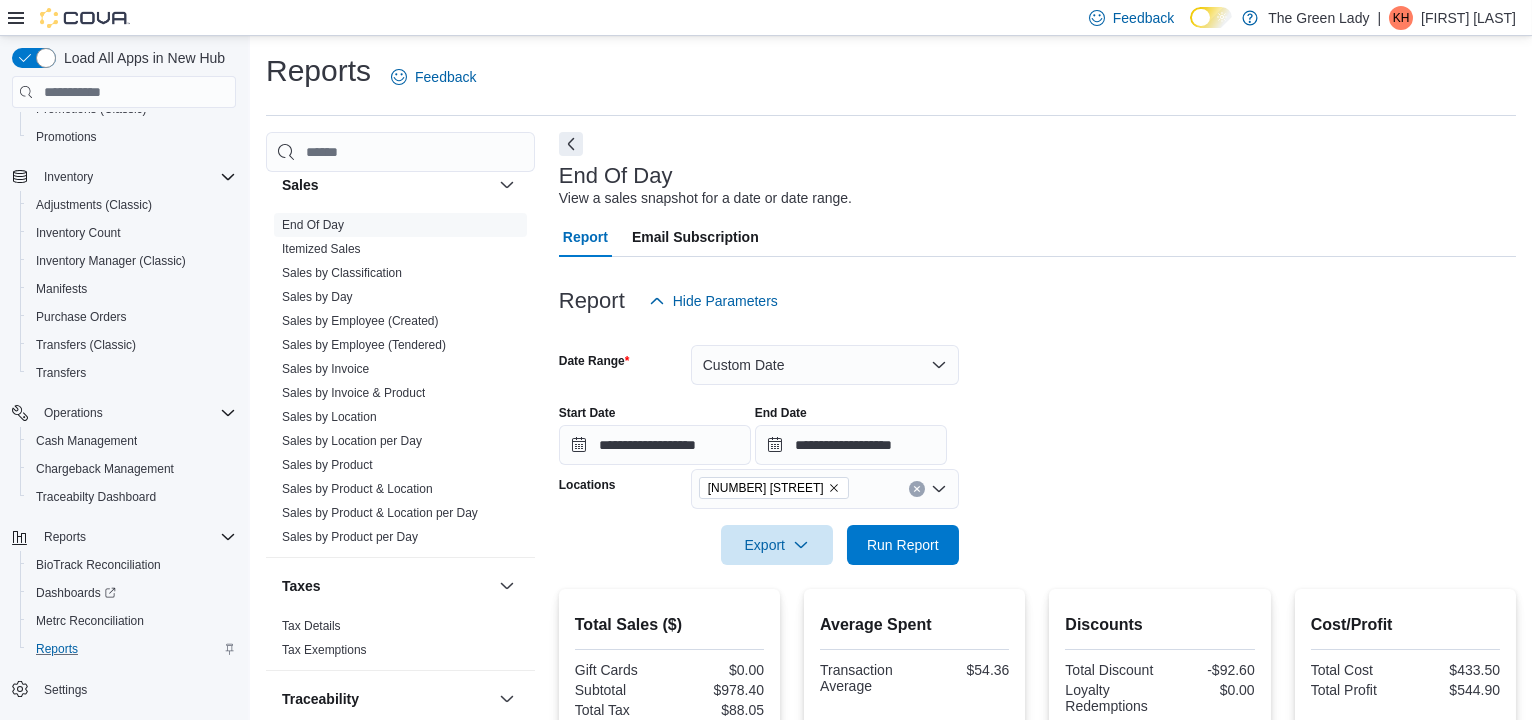 scroll, scrollTop: 0, scrollLeft: 0, axis: both 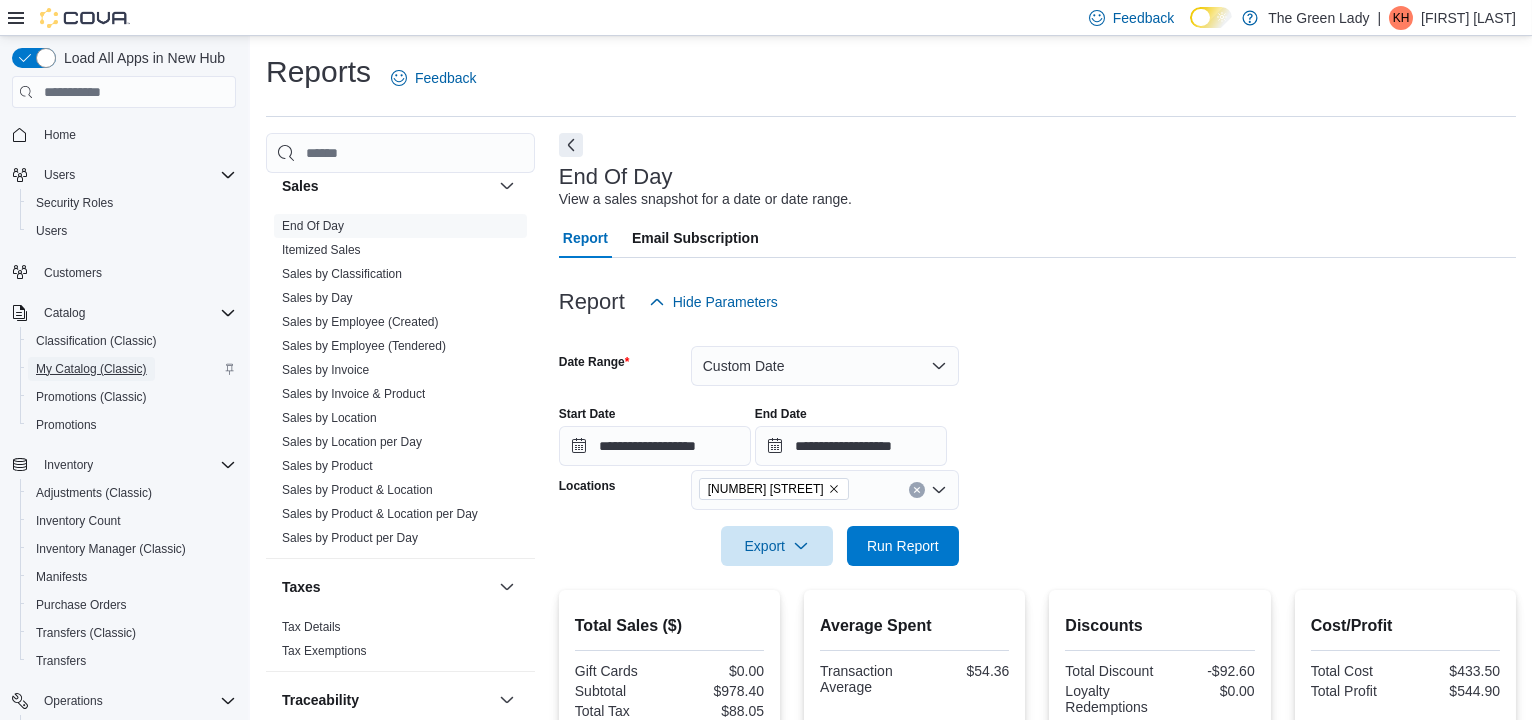 click on "My Catalog (Classic)" at bounding box center [91, 369] 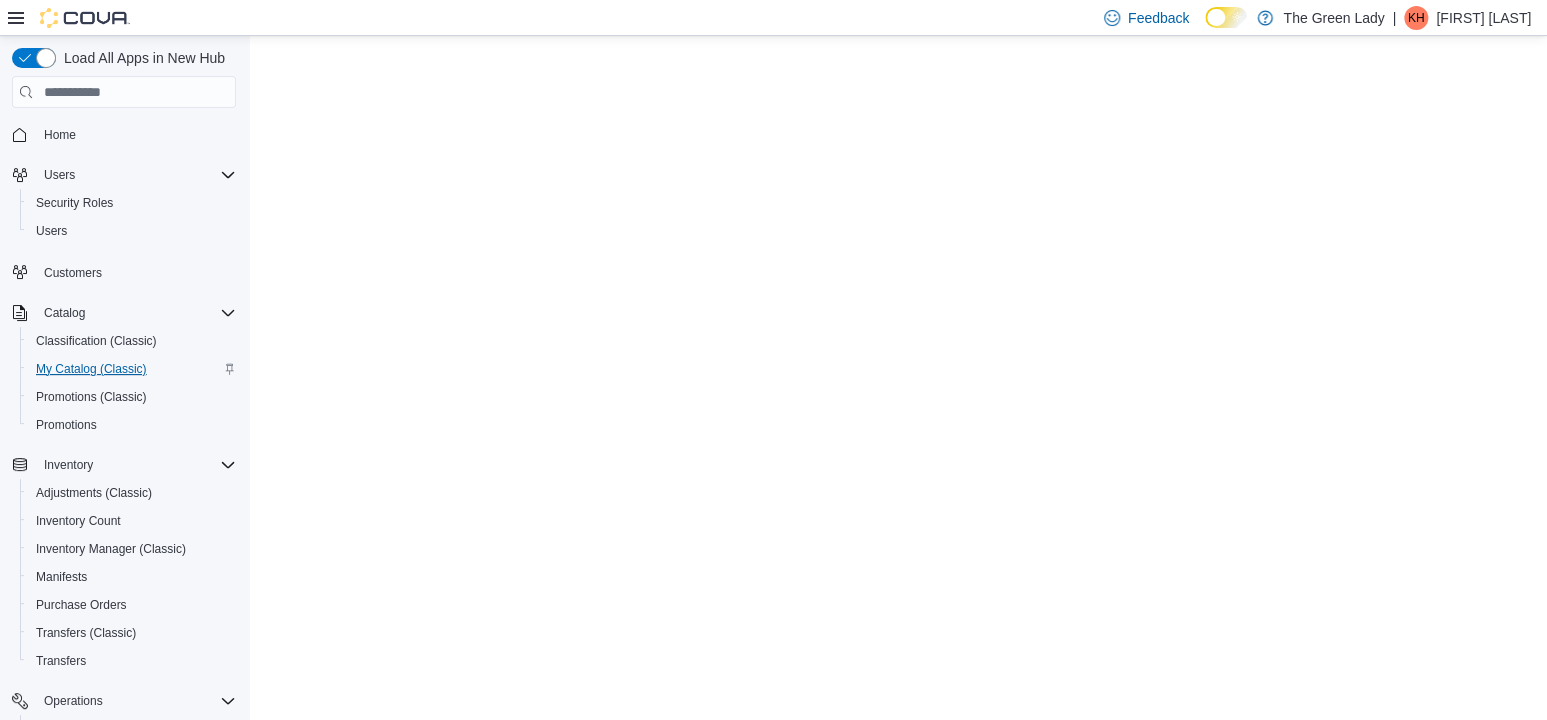 scroll, scrollTop: 0, scrollLeft: 0, axis: both 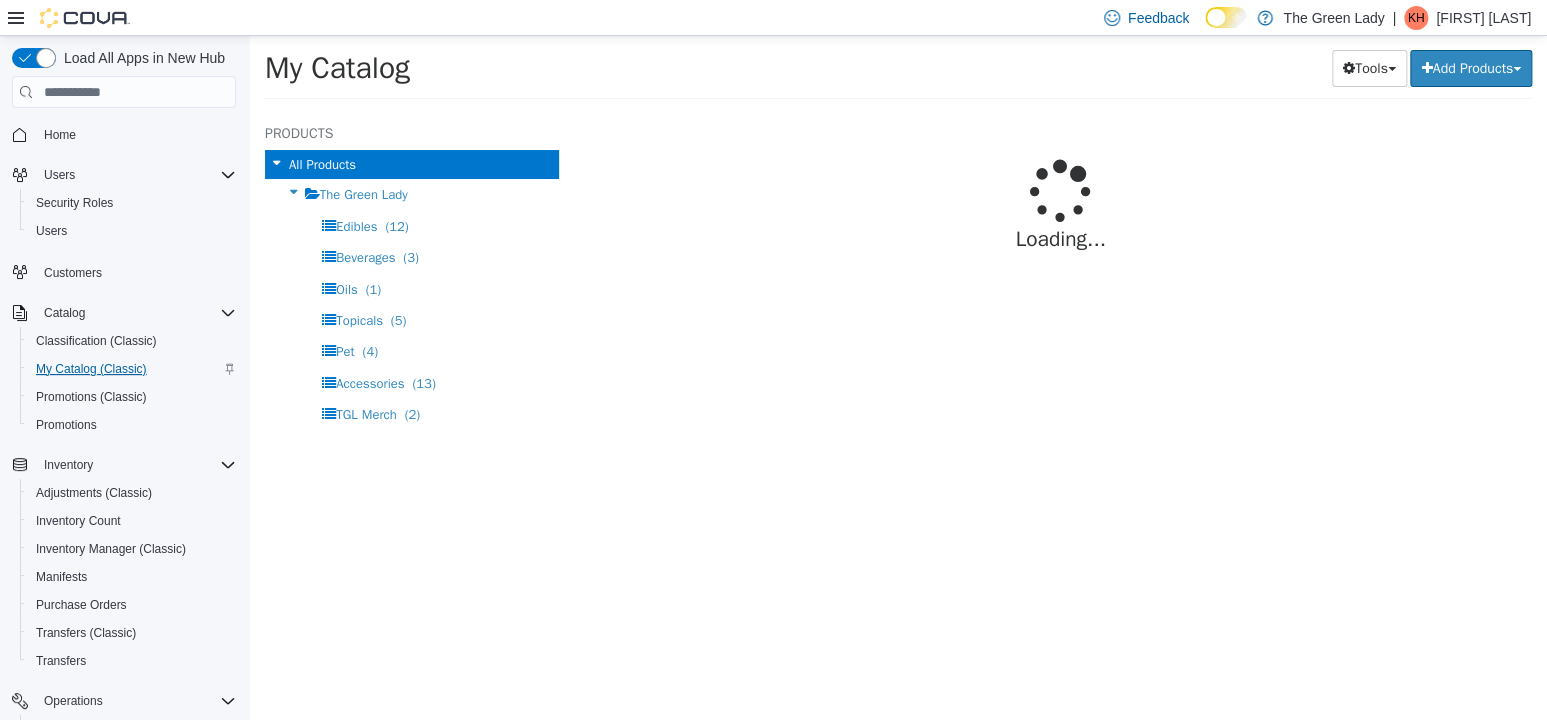 select on "**********" 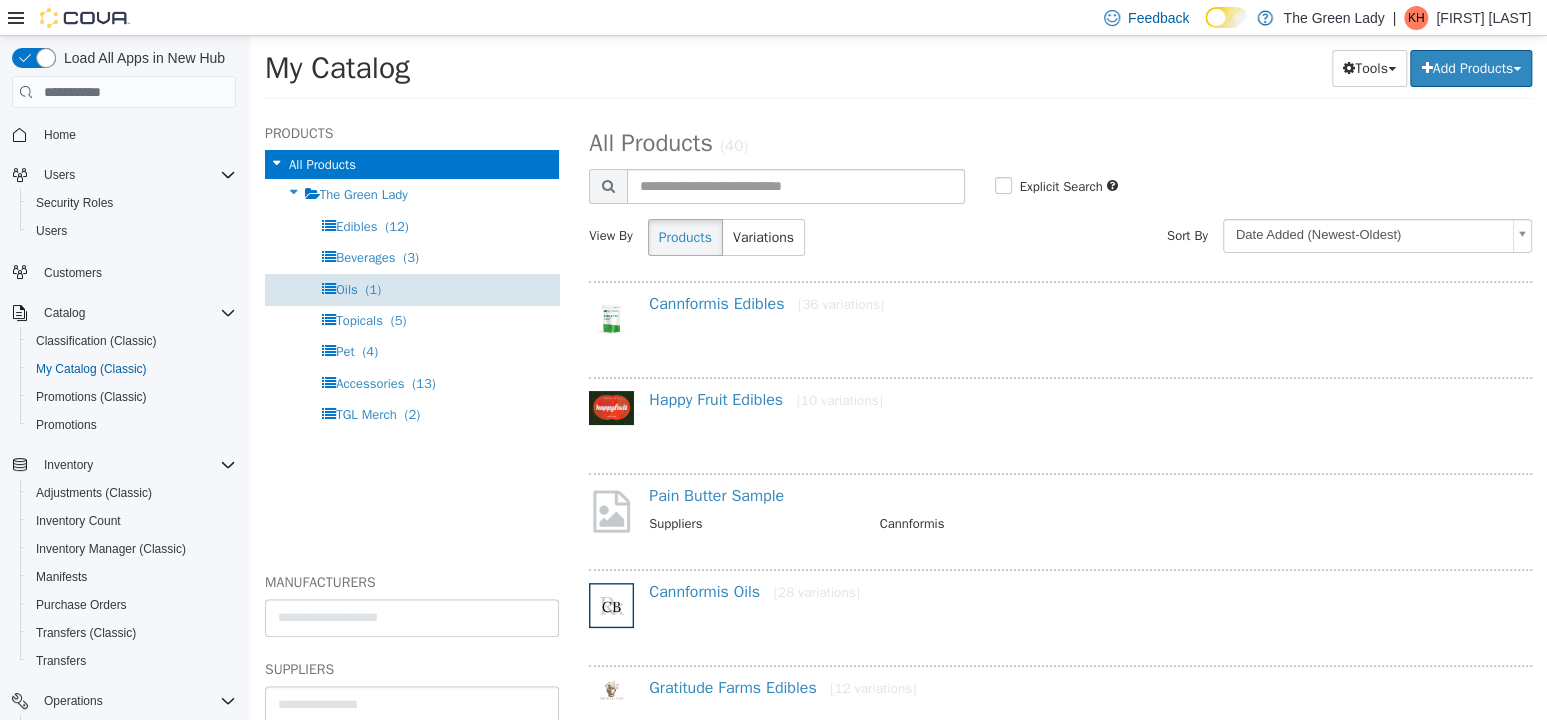 click on "(1)" at bounding box center (374, 289) 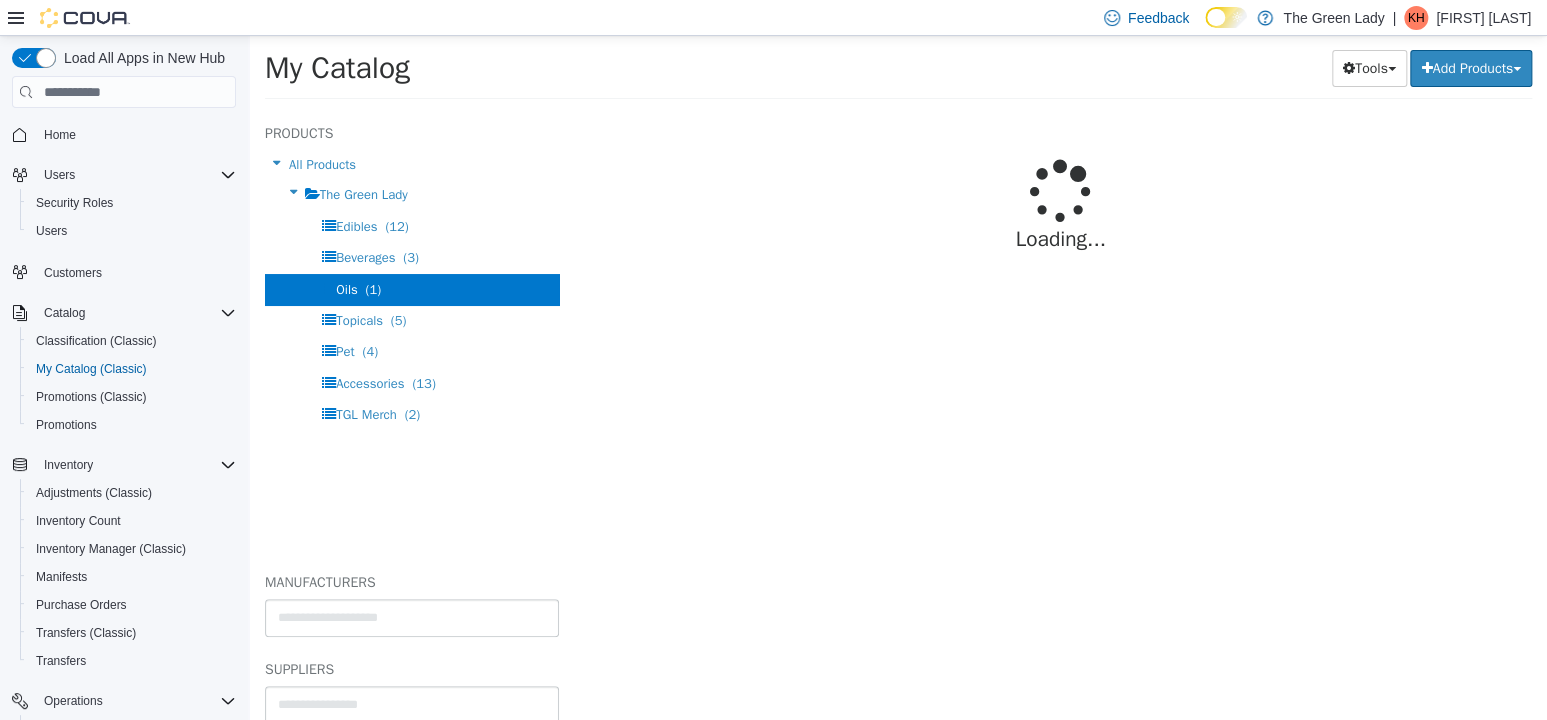 select on "**********" 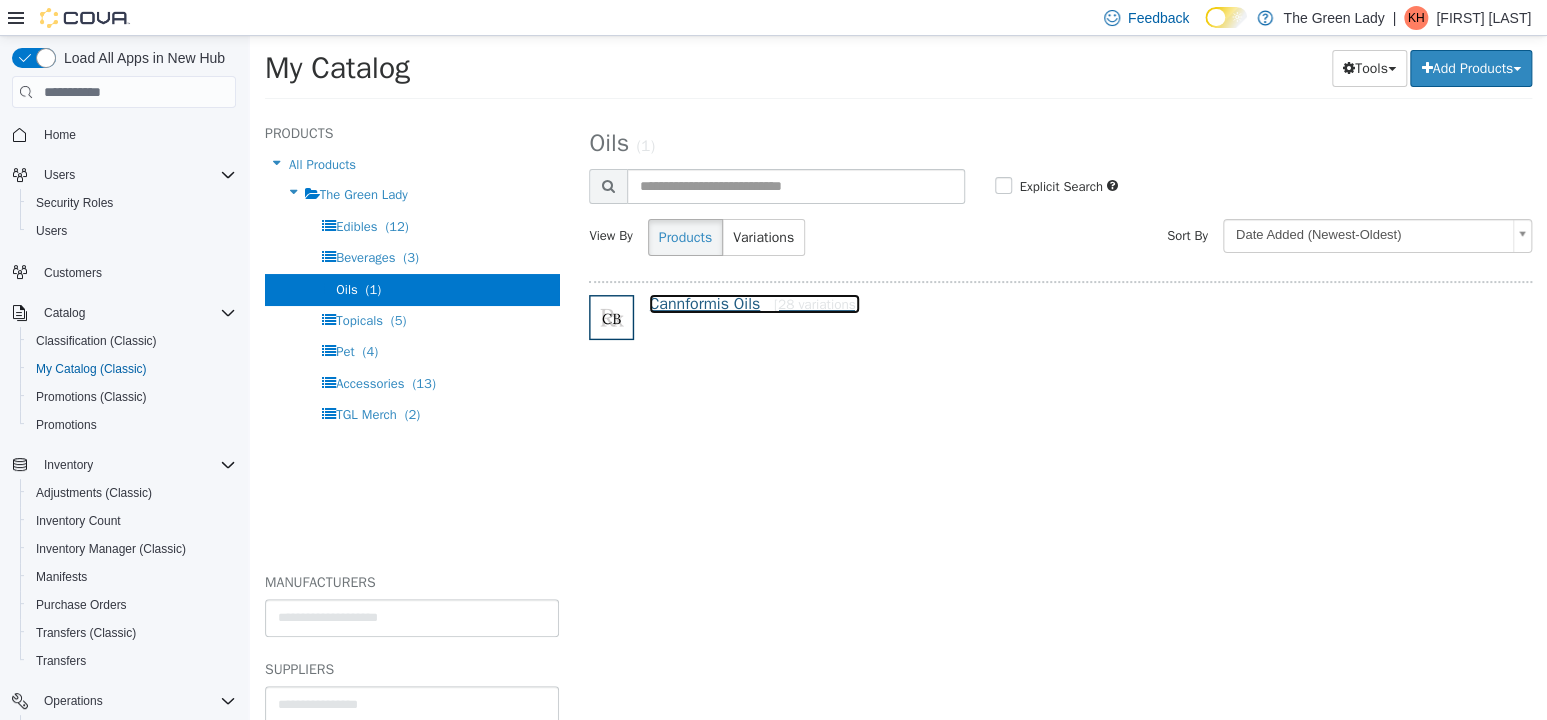 click on "Cannformis Oils
[28 variations]" at bounding box center [754, 304] 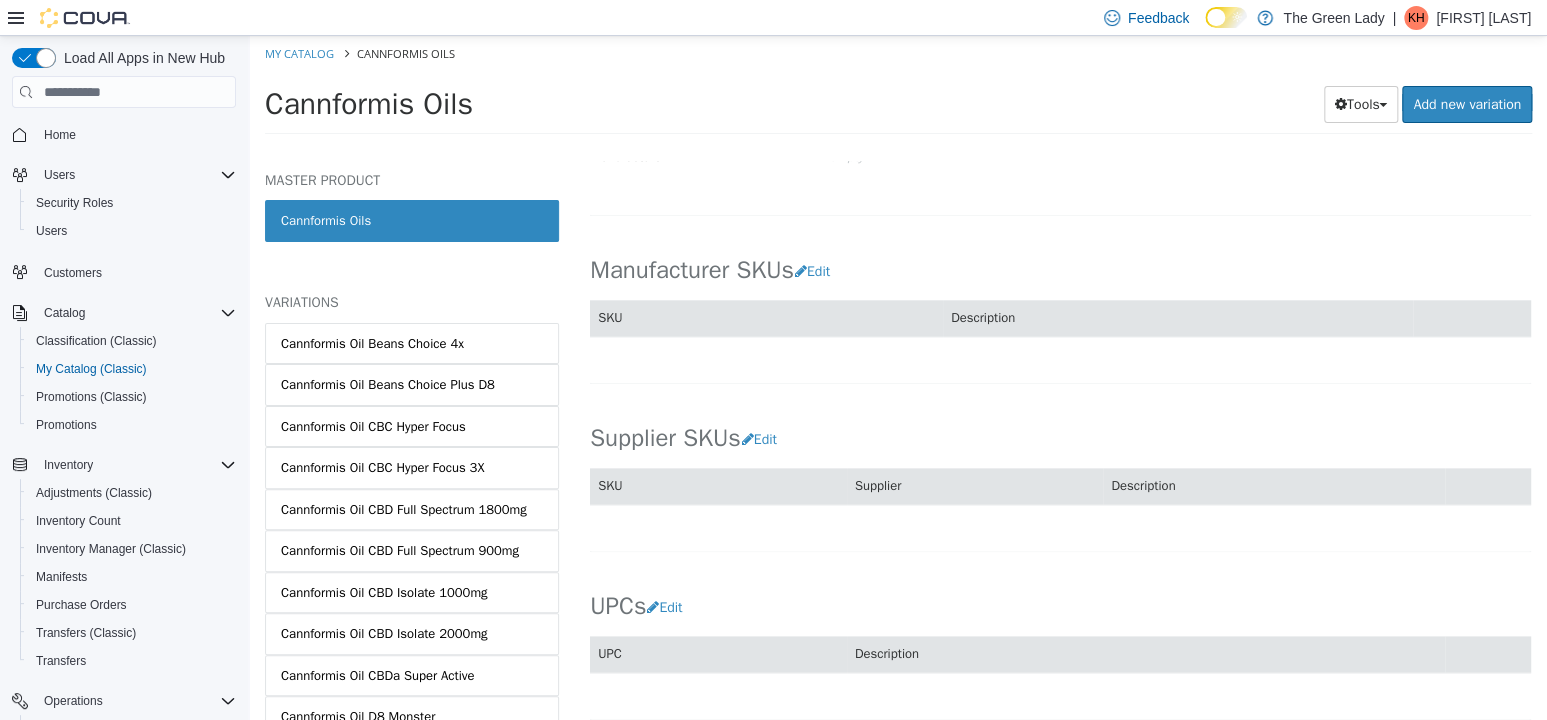 scroll, scrollTop: 1100, scrollLeft: 0, axis: vertical 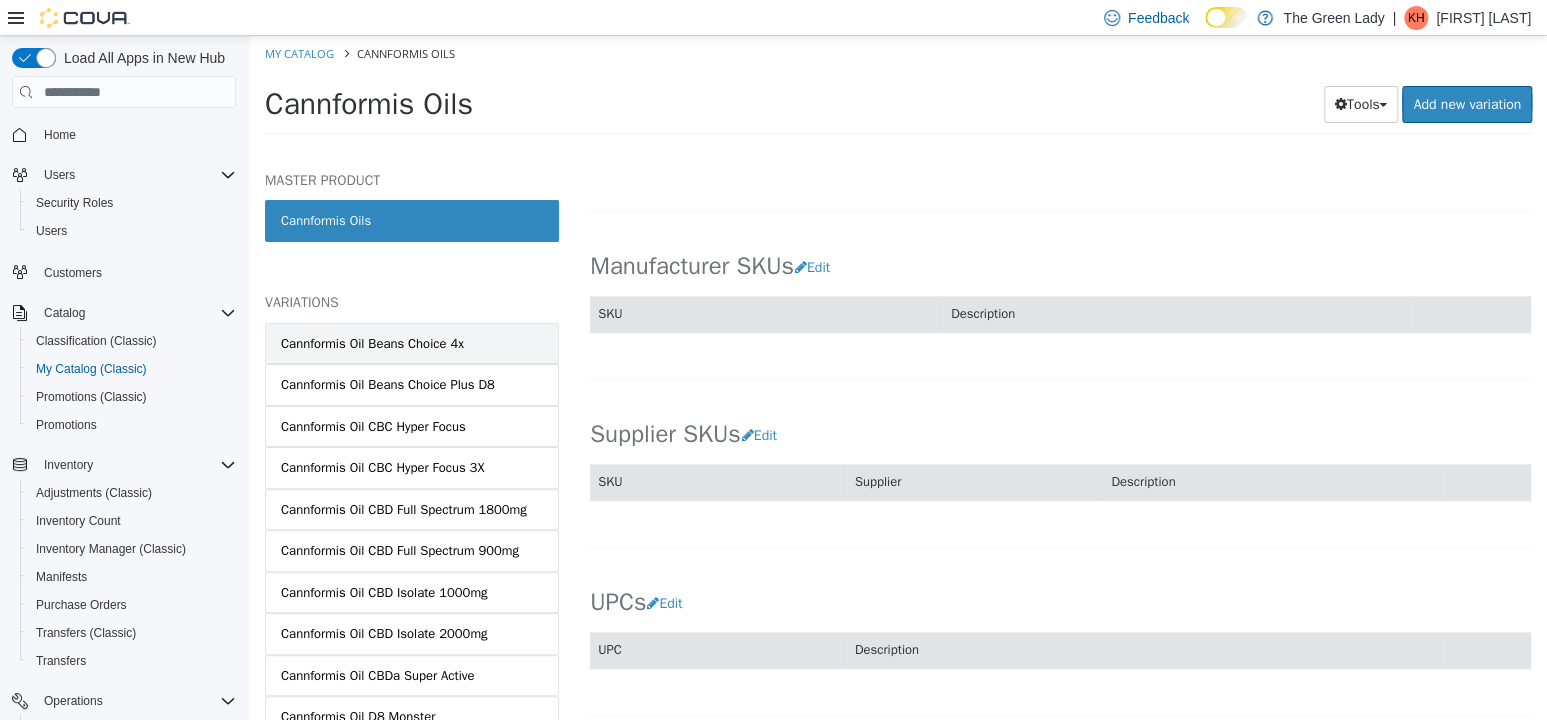 click on "Cannformis Oil Beans Choice 4x" at bounding box center [412, 344] 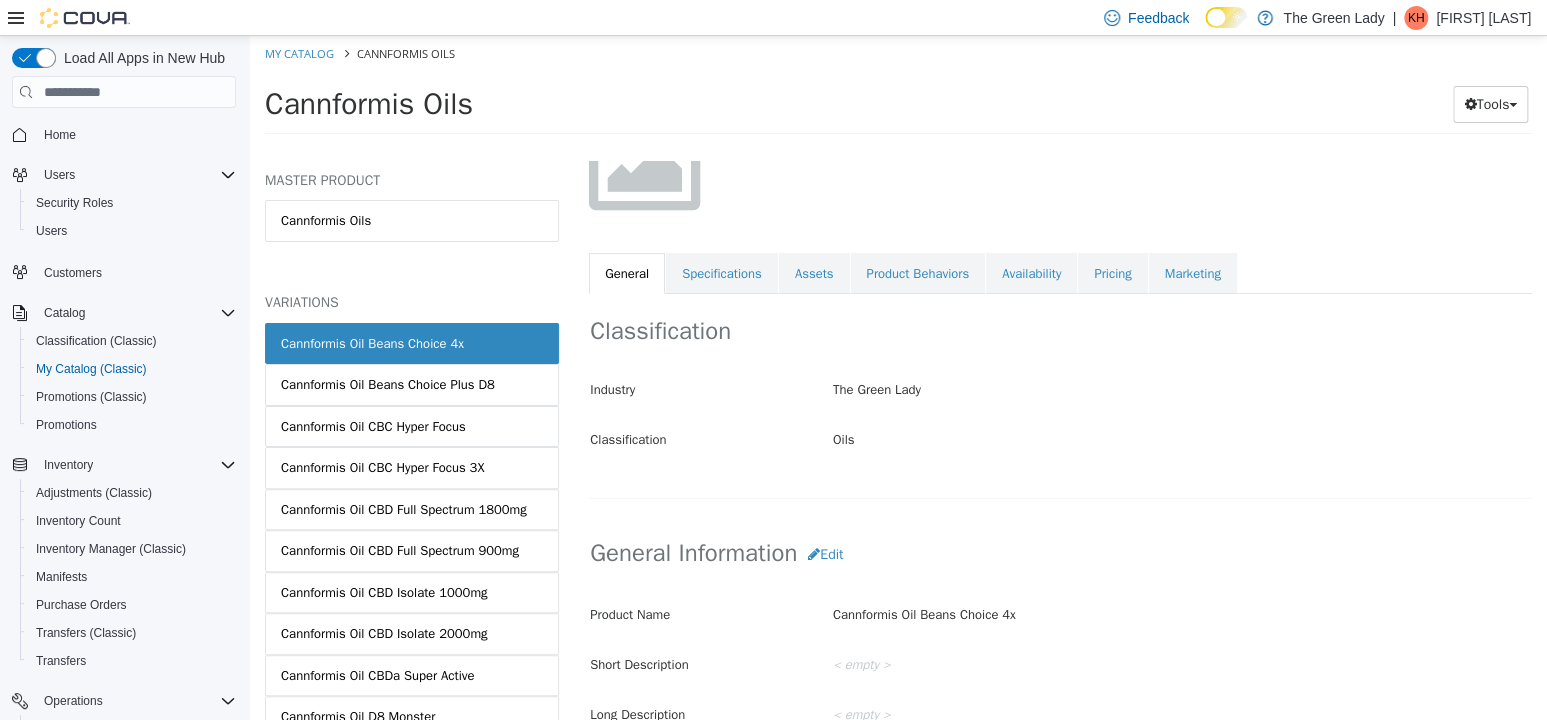 scroll, scrollTop: 0, scrollLeft: 0, axis: both 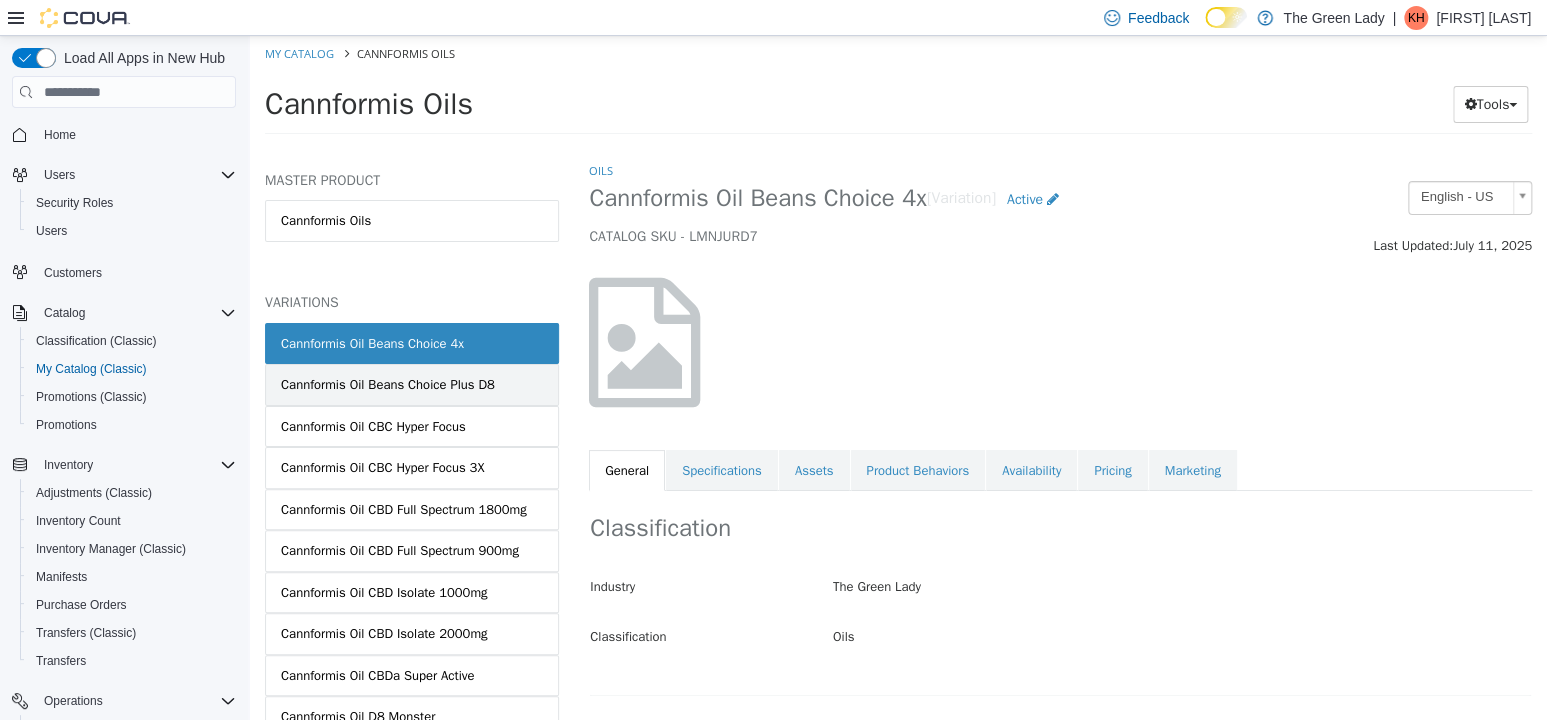 click on "Cannformis Oil Beans Choice Plus D8" at bounding box center [412, 385] 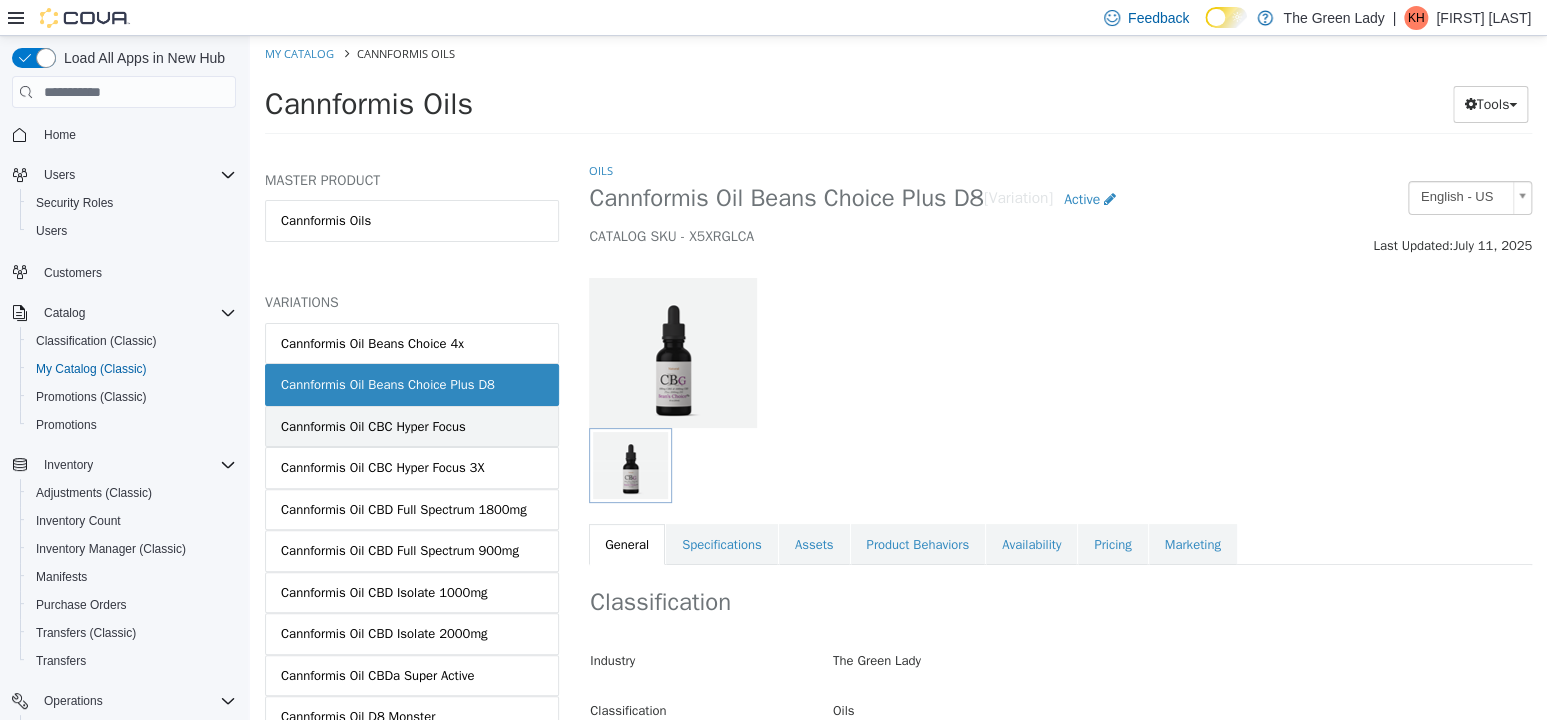 click on "Cannformis Oil CBC Hyper Focus" at bounding box center [412, 427] 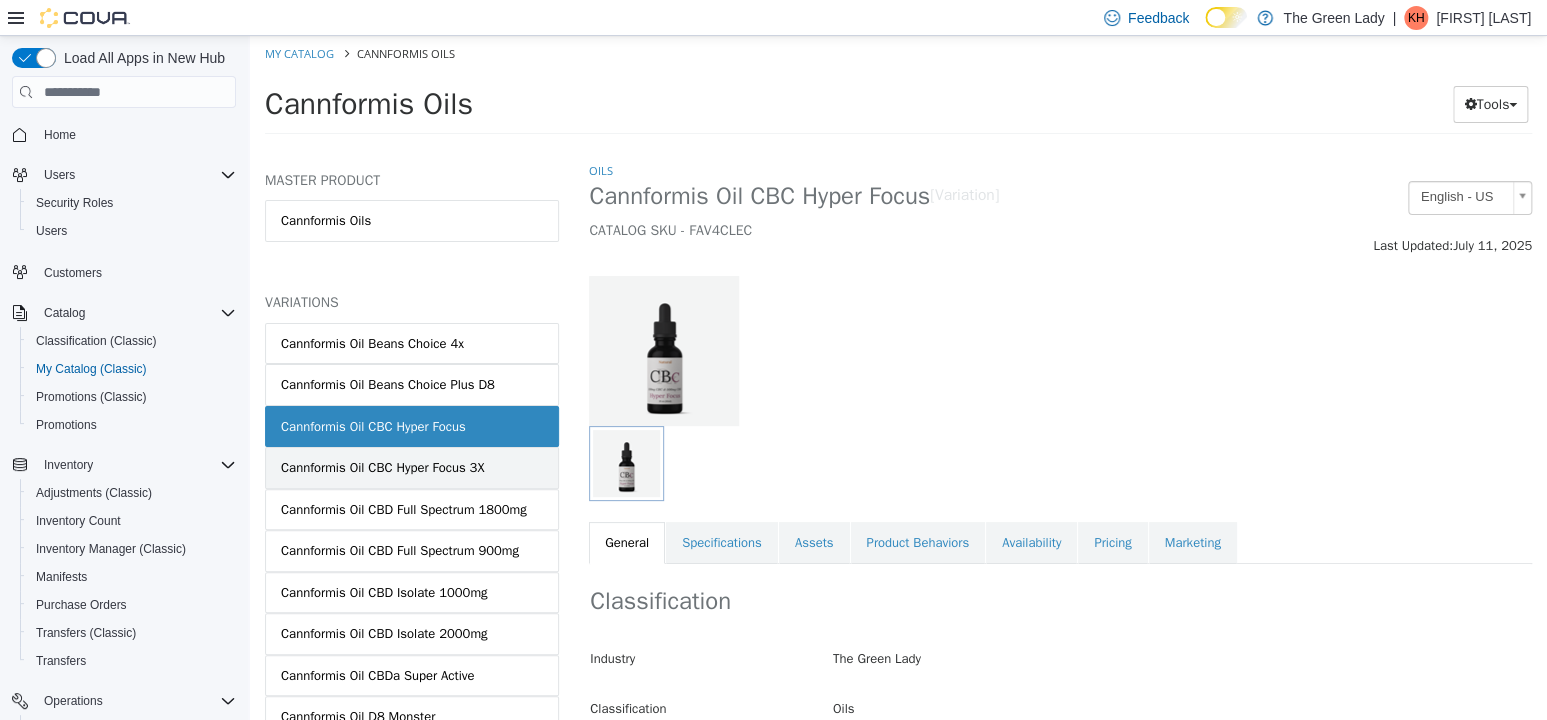 click on "Cannformis Oil CBC Hyper Focus 3X" at bounding box center [382, 468] 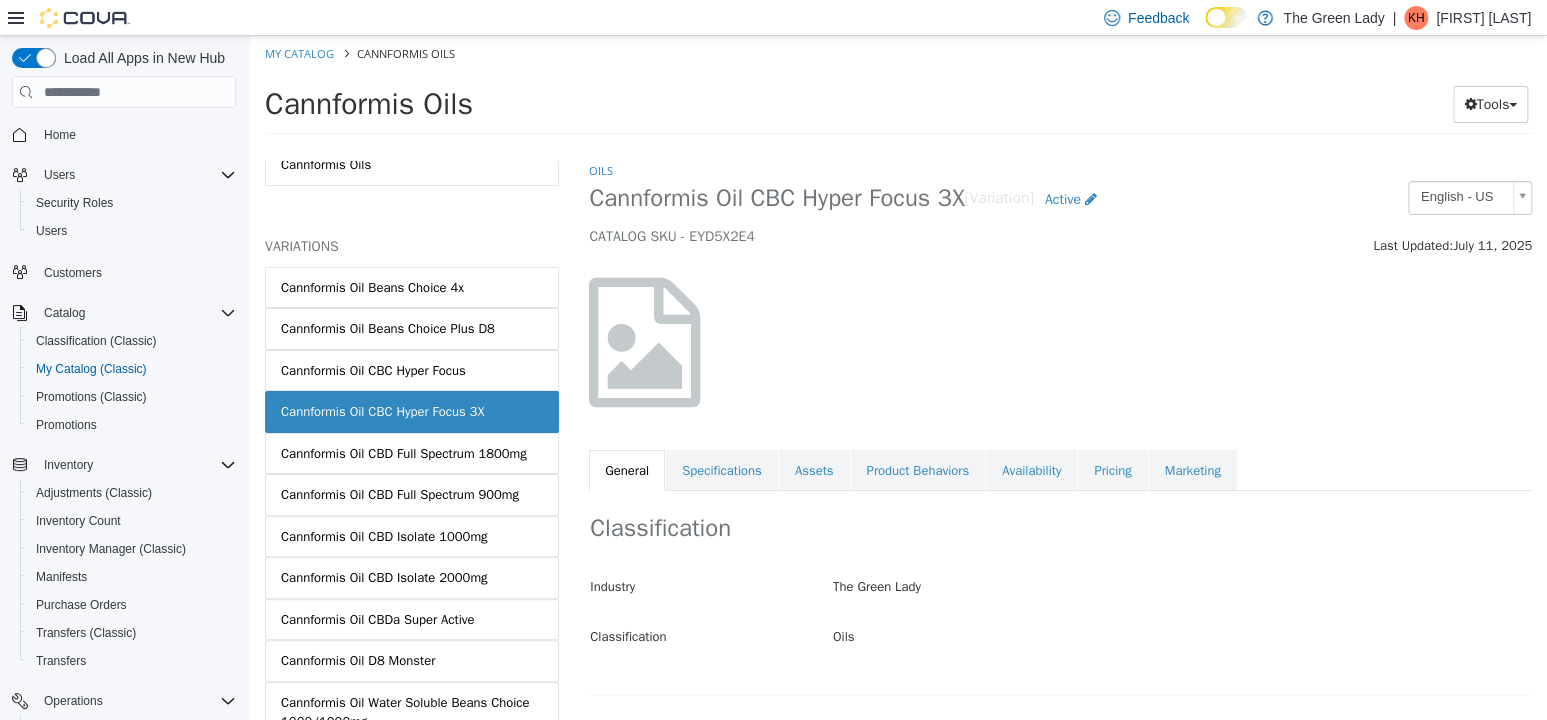 scroll, scrollTop: 100, scrollLeft: 0, axis: vertical 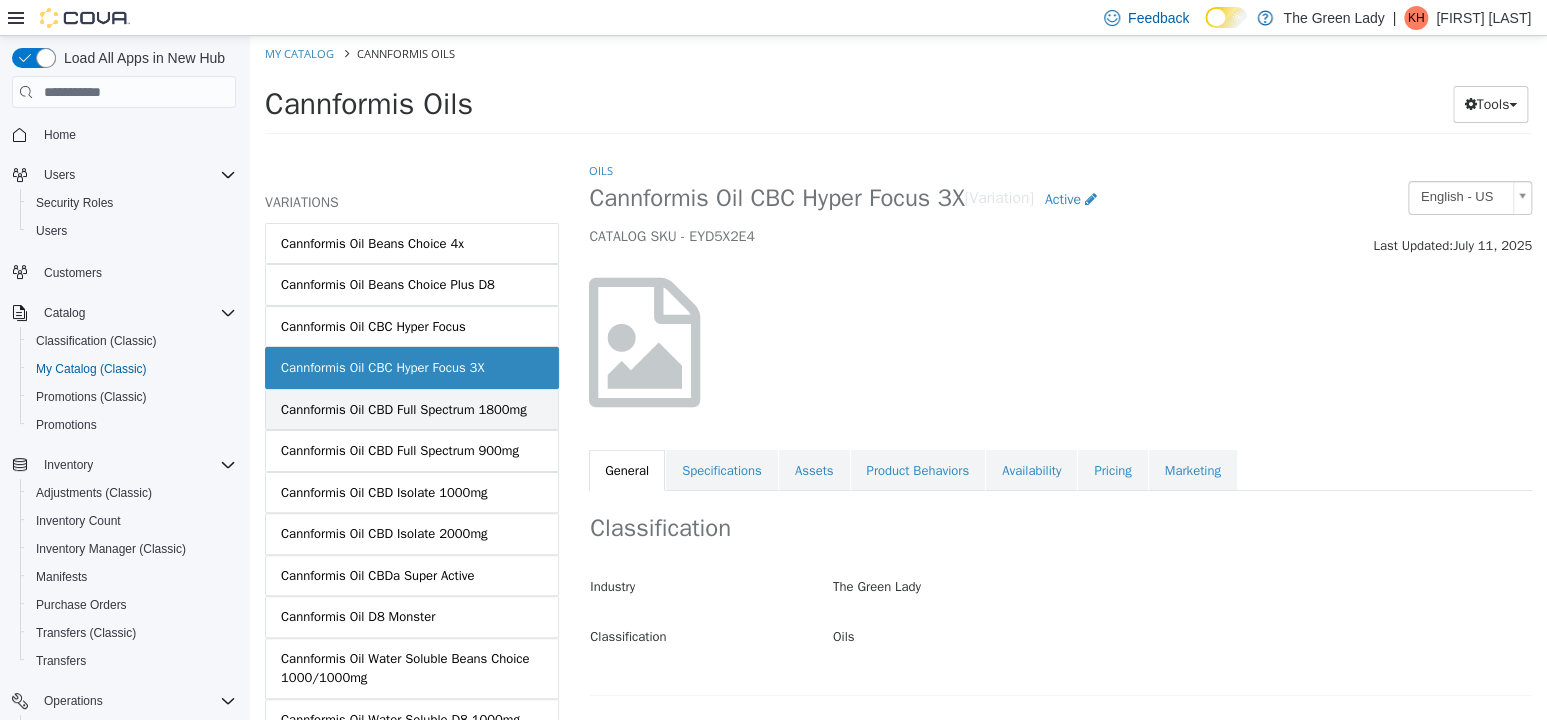 click on "Cannformis Oil CBD Full Spectrum 1800mg" at bounding box center [412, 410] 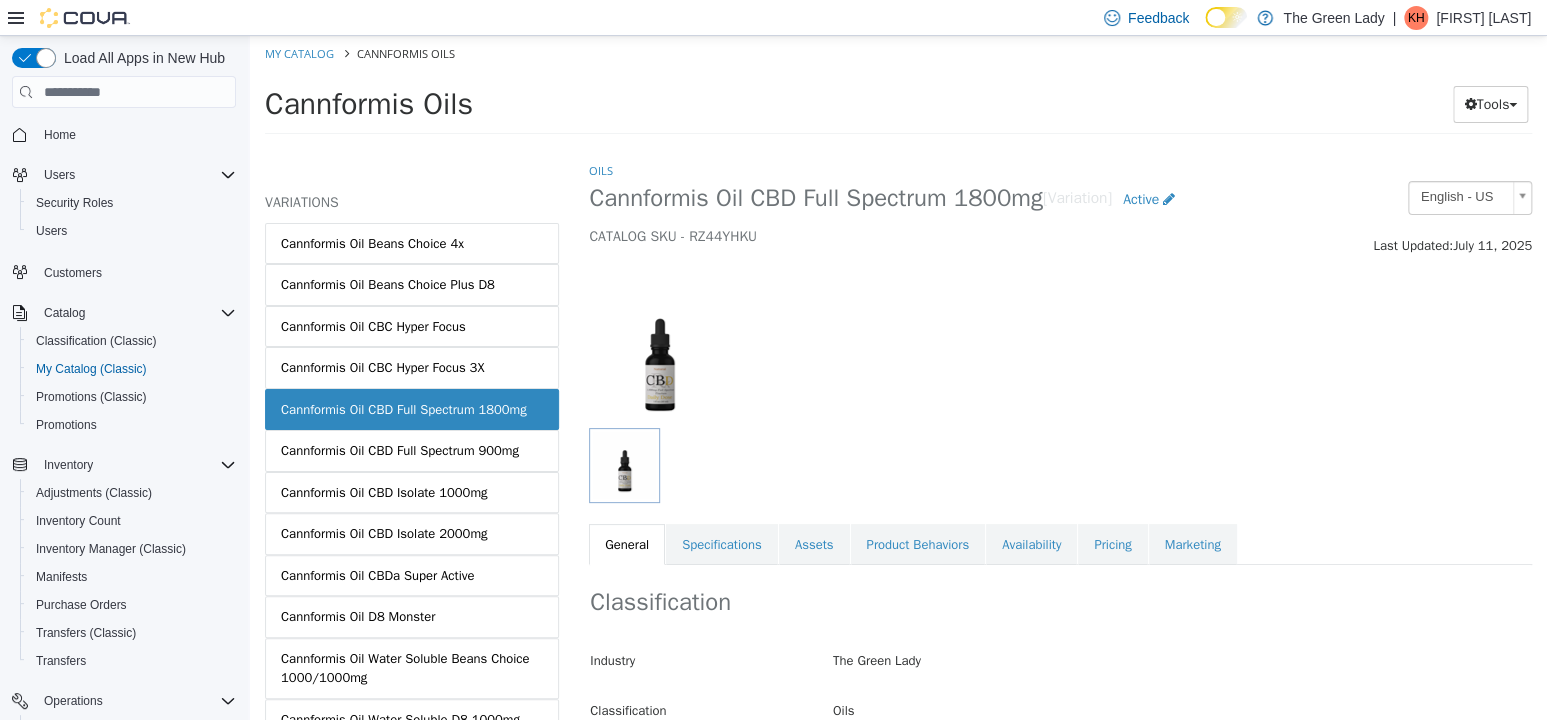 click on "Cannformis Oil CBD Full Spectrum 900mg" at bounding box center [400, 451] 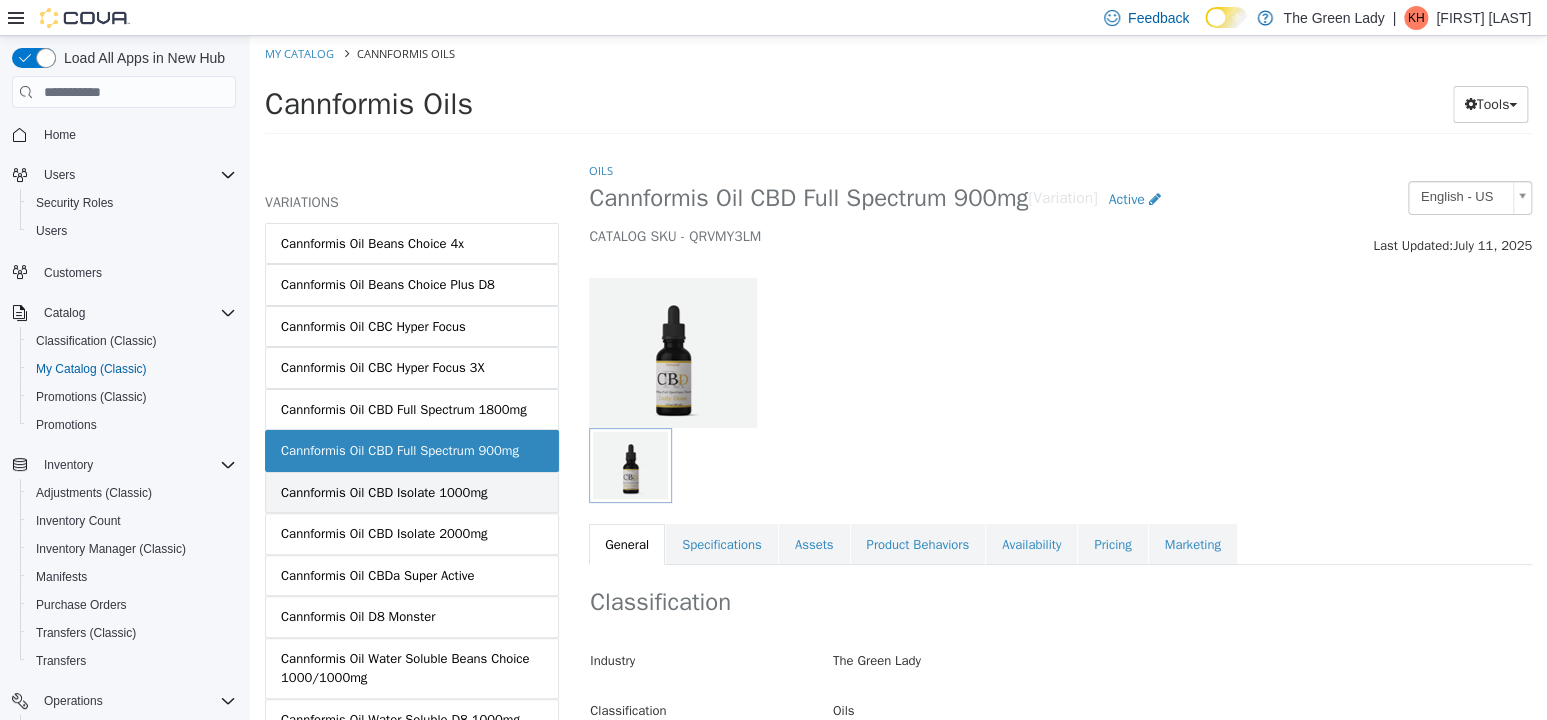 click on "Cannformis Oil CBD Isolate 1000mg" at bounding box center (384, 493) 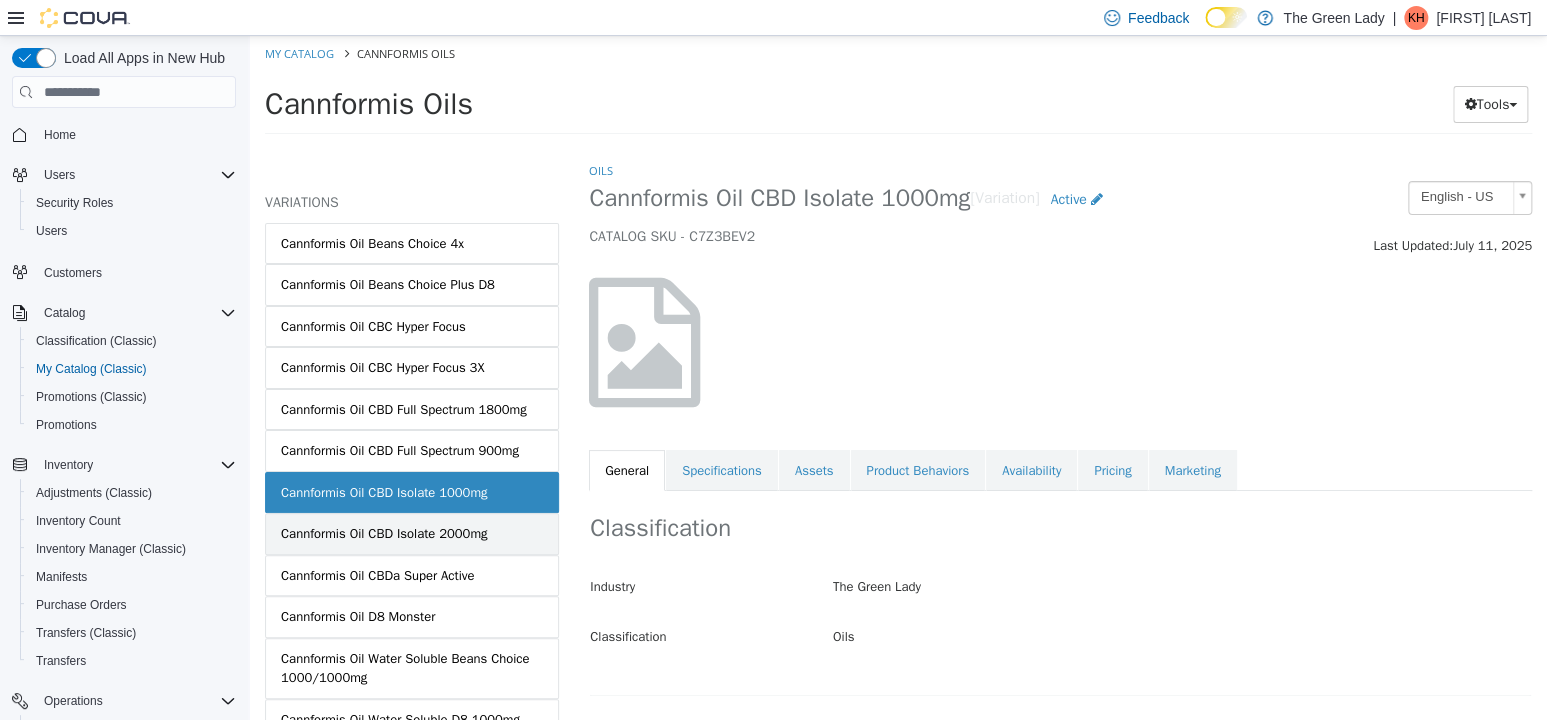 click on "Cannformis Oil CBD Isolate 2000mg" at bounding box center [412, 534] 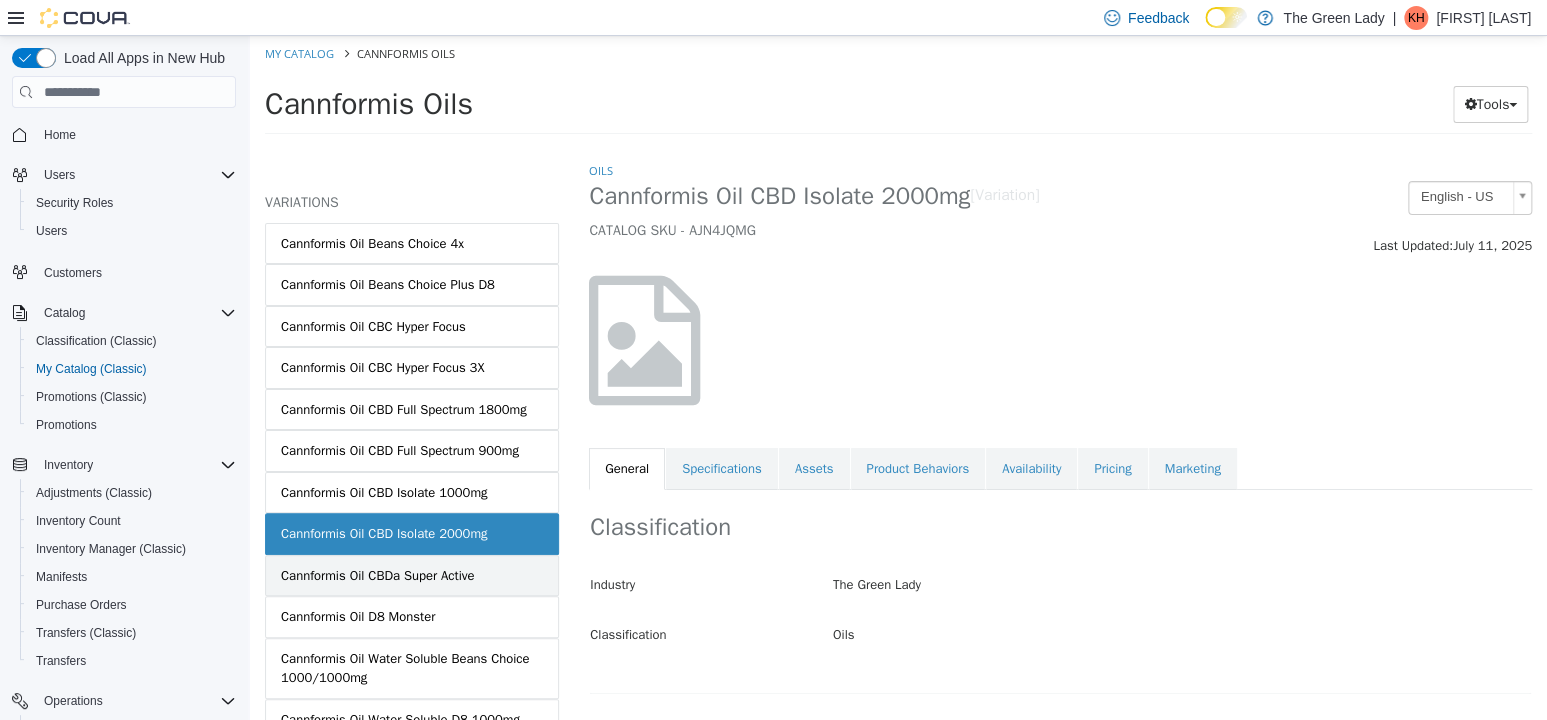 click on "Cannformis Oil CBDa Super Active" at bounding box center (412, 576) 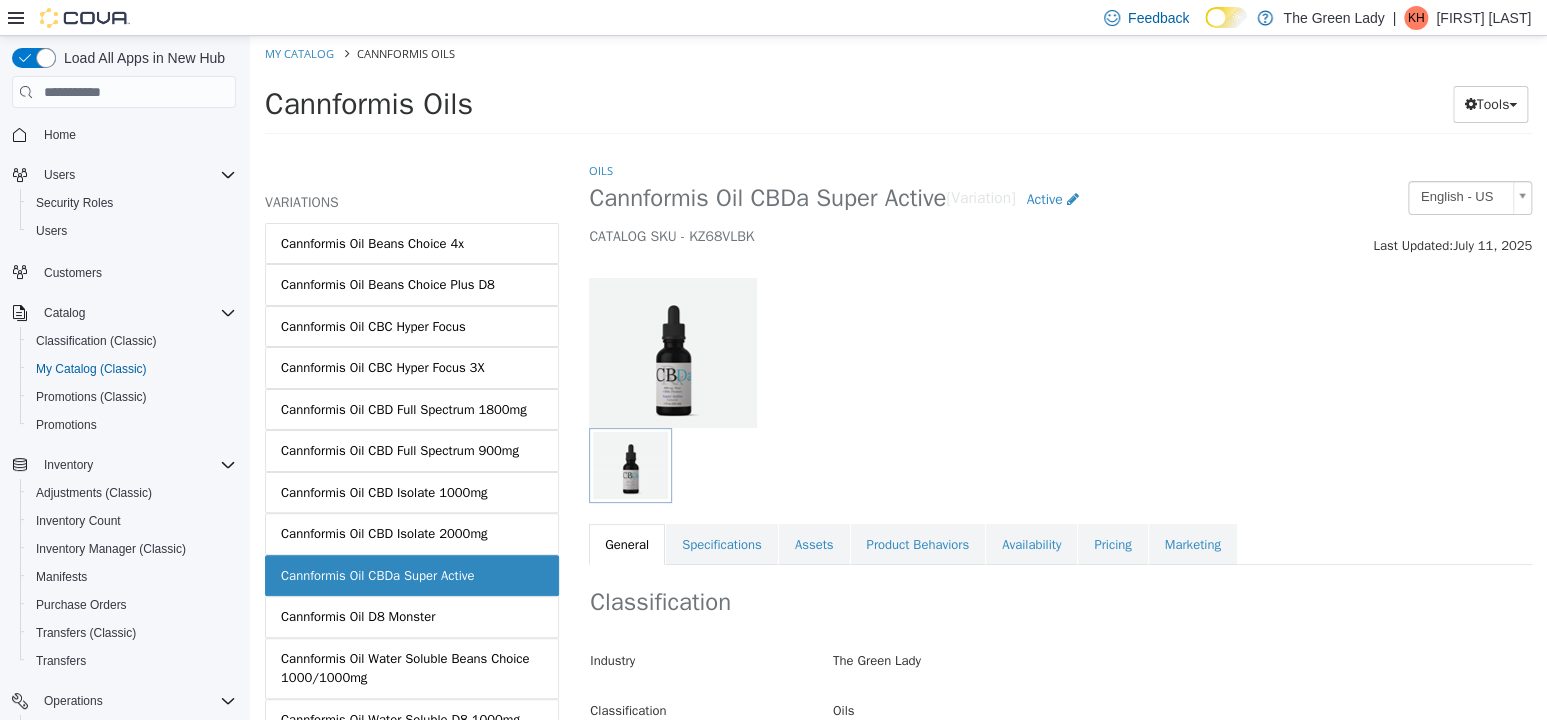 click on "Cannformis Oil D8 Monster" at bounding box center [412, 617] 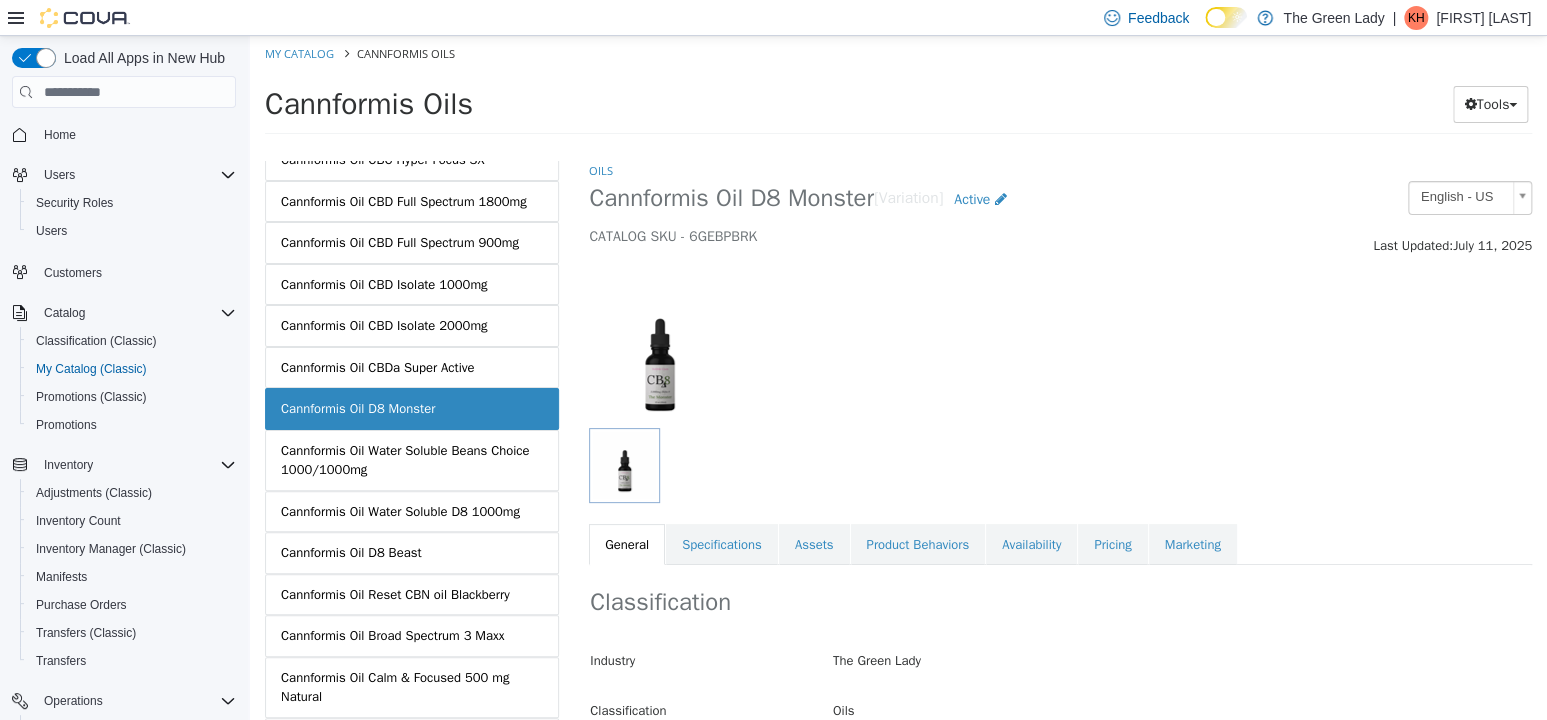 scroll, scrollTop: 400, scrollLeft: 0, axis: vertical 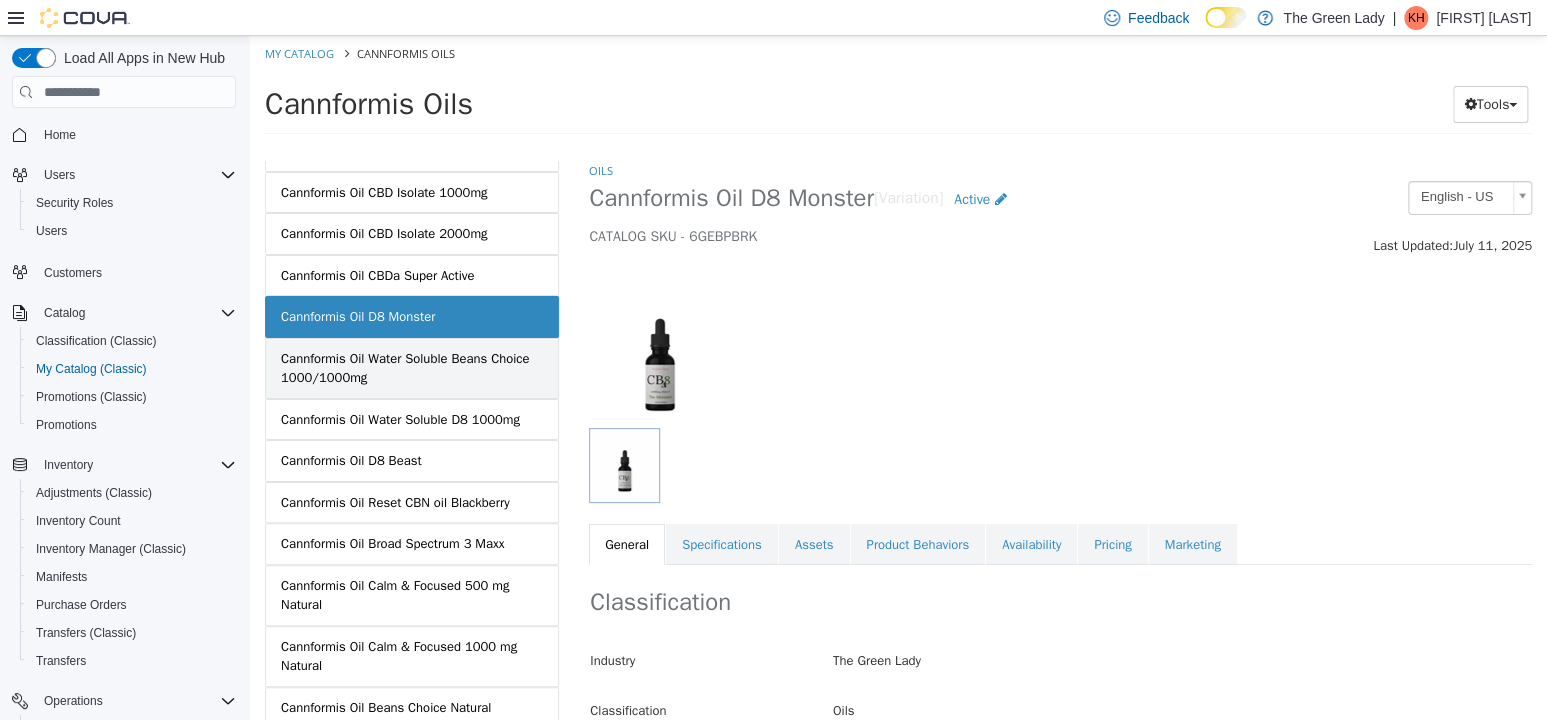 click on "Cannformis Oil Water Soluble Beans Choice 1000/1000mg" at bounding box center (412, 368) 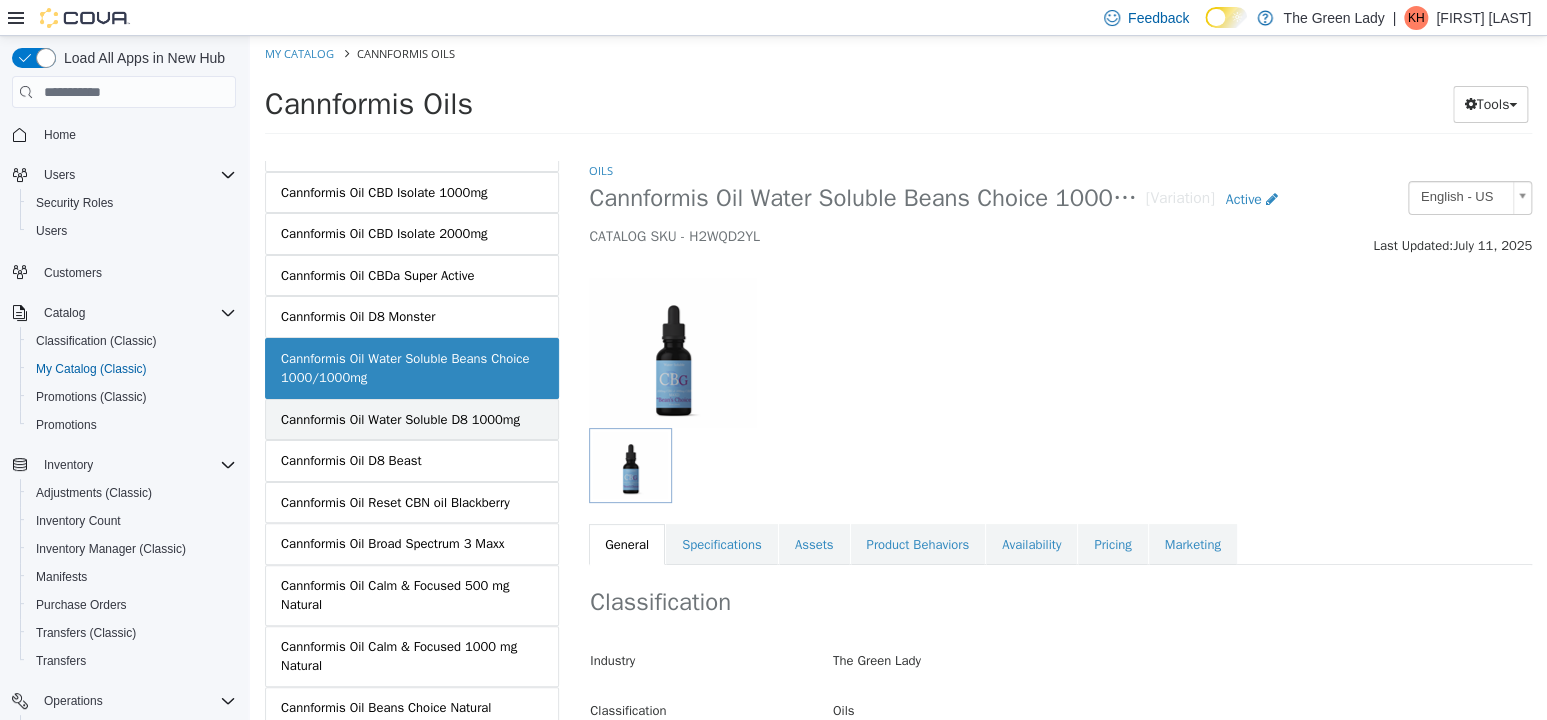 click on "Cannformis Oil Water Soluble D8 1000mg" at bounding box center (412, 420) 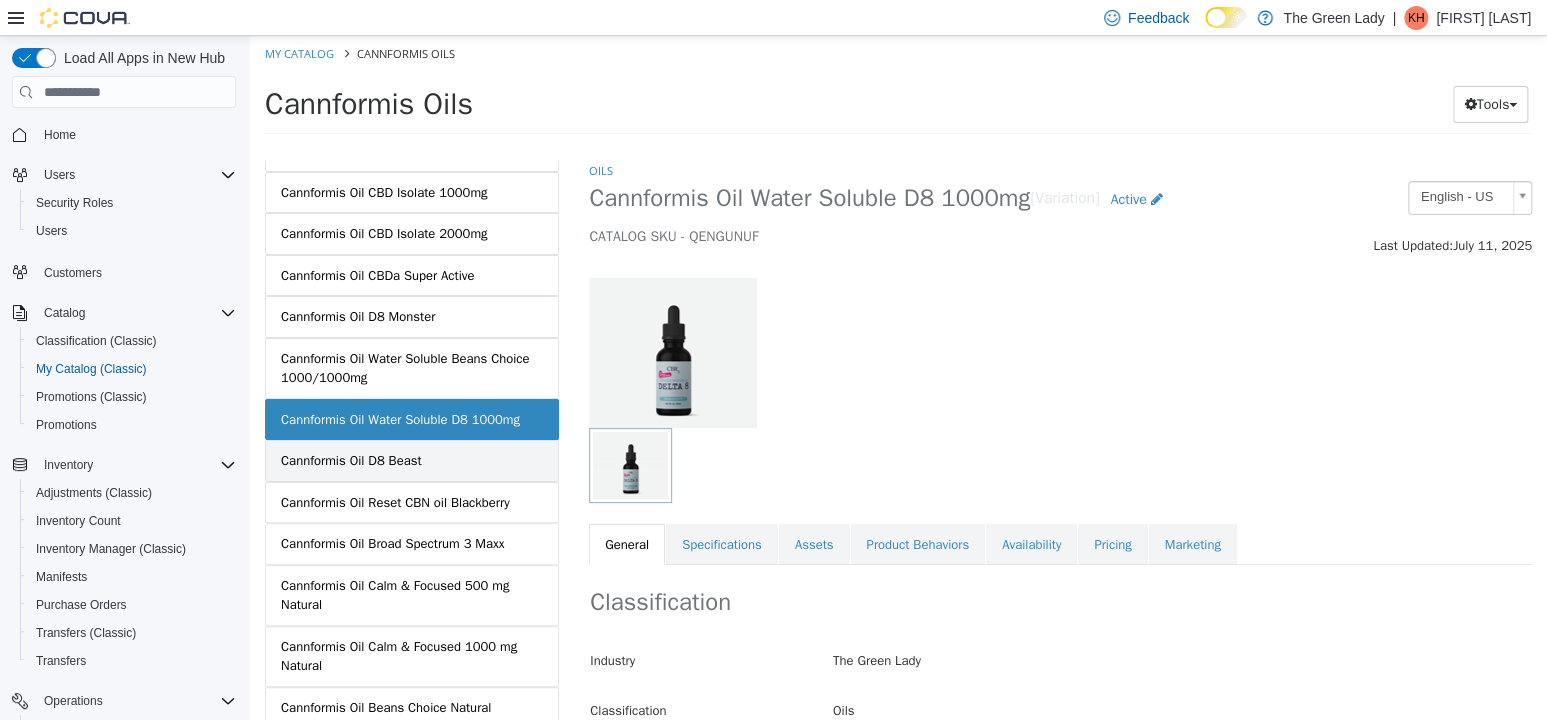 click on "Cannformis Oil D8 Beast" at bounding box center (412, 461) 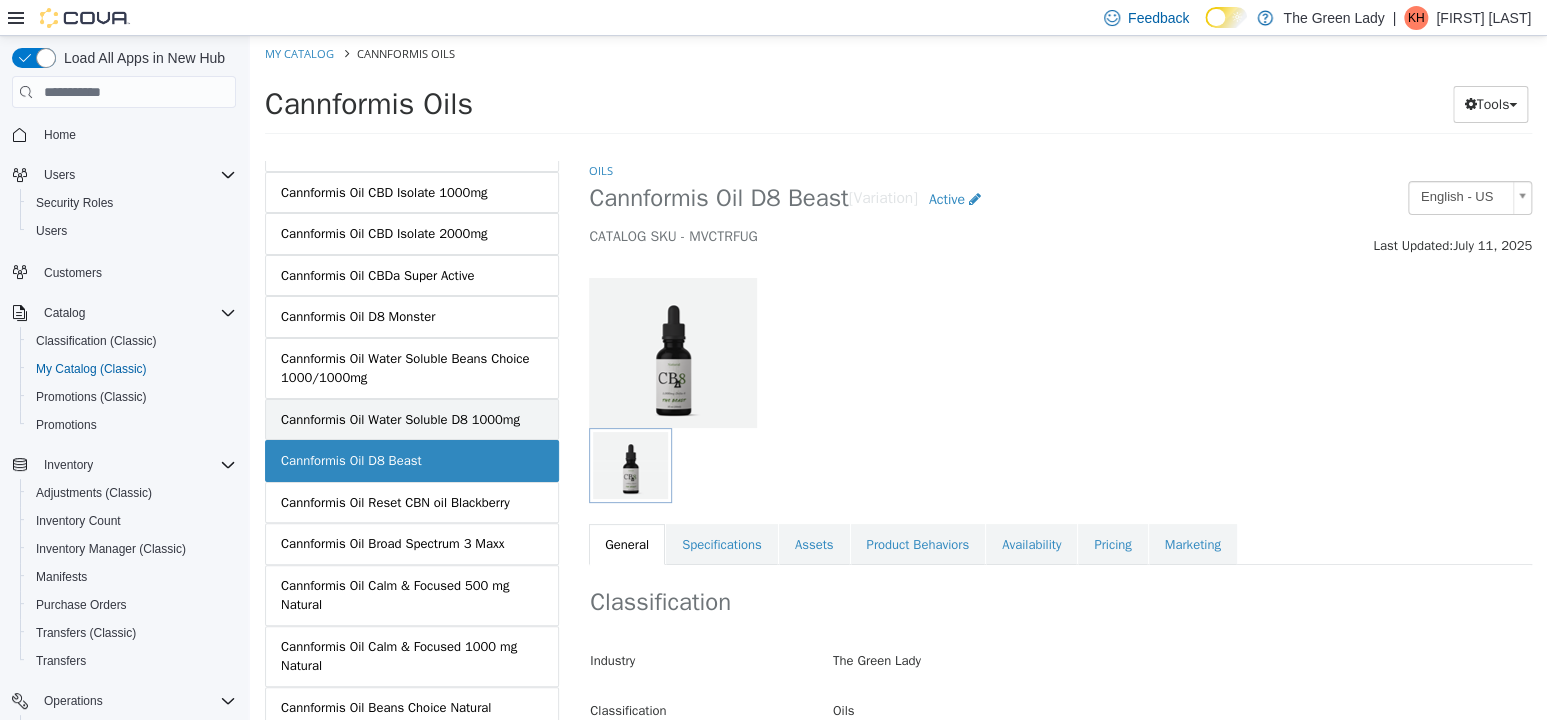 click on "Cannformis Oil Water Soluble D8 1000mg" at bounding box center (412, 420) 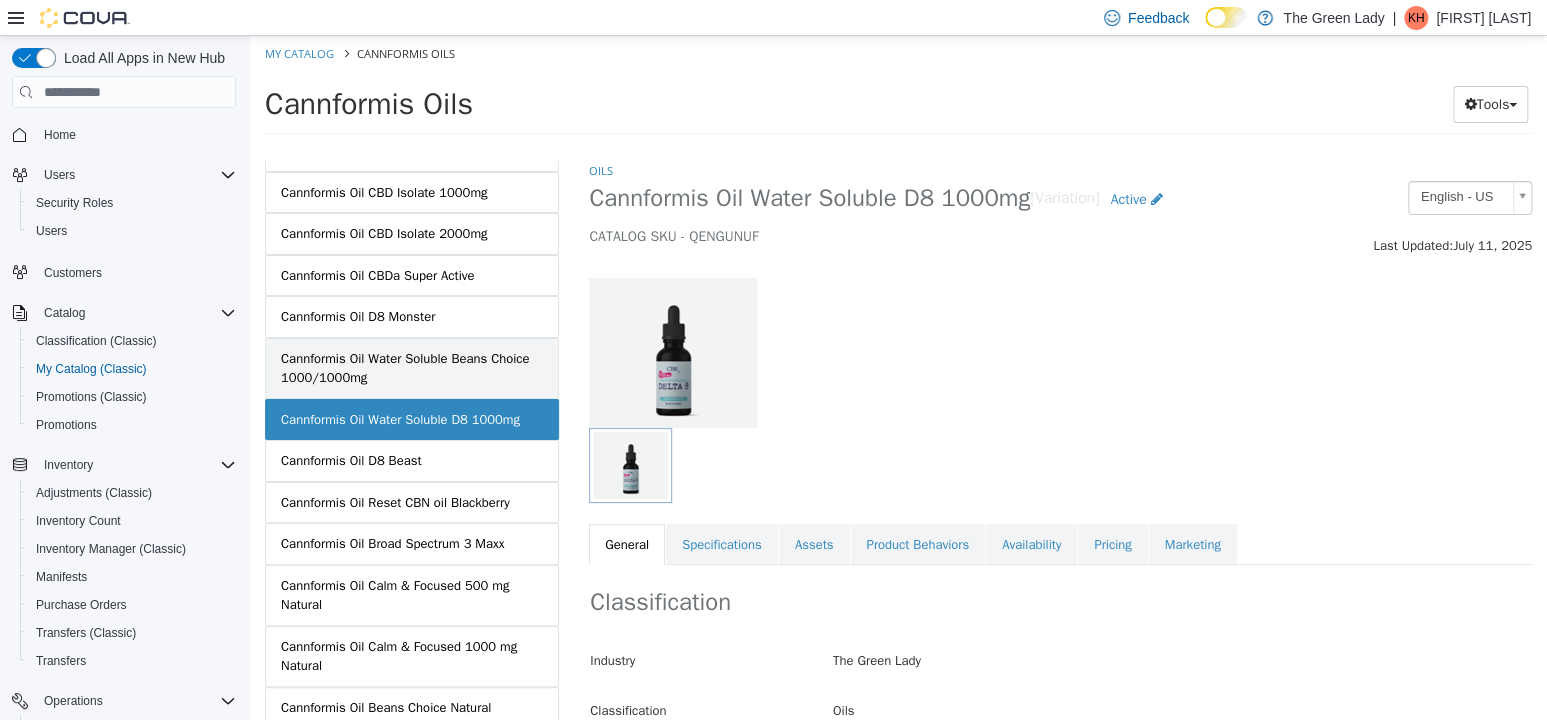 click on "Cannformis Oil Water Soluble Beans Choice 1000/1000mg" at bounding box center (412, 368) 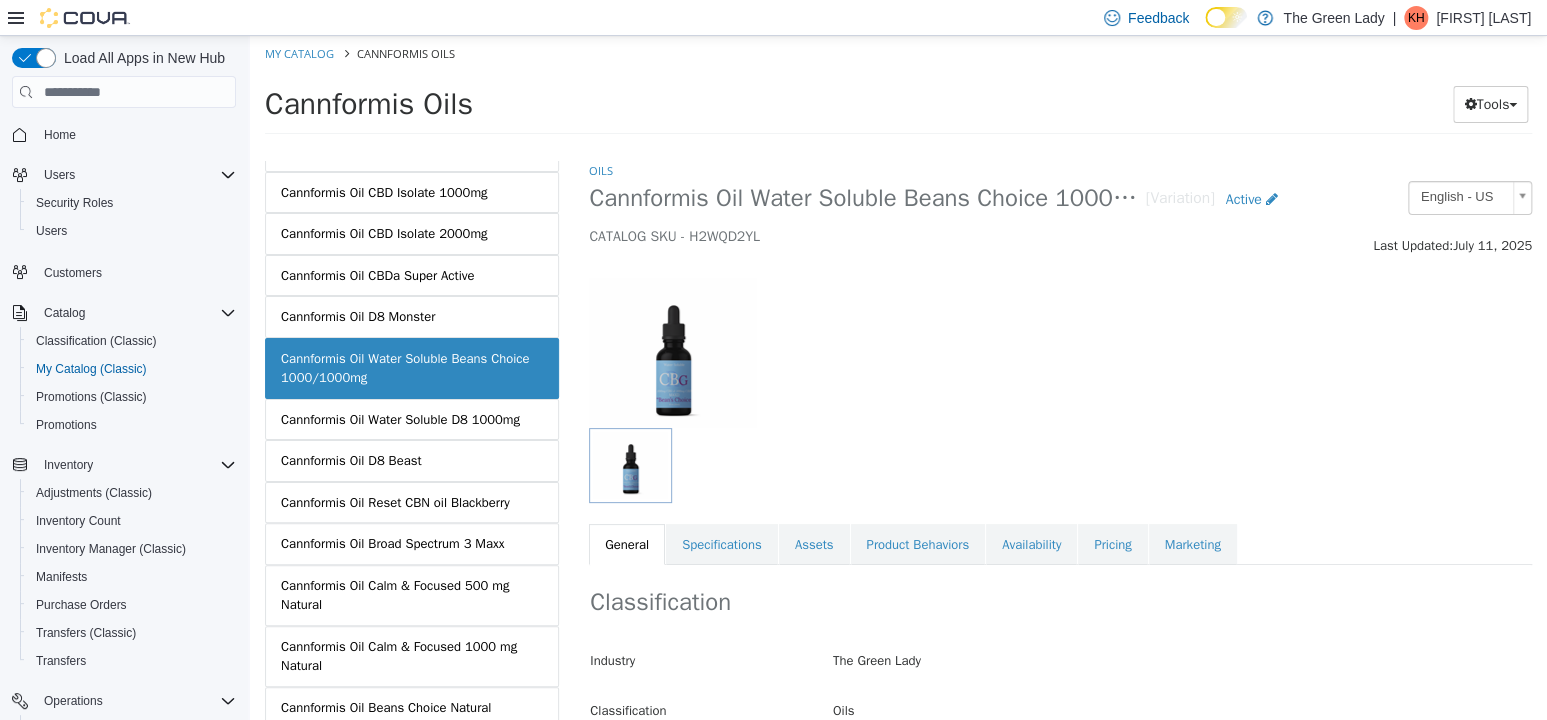 click on "Cannformis Oil D8 Beast" at bounding box center (412, 461) 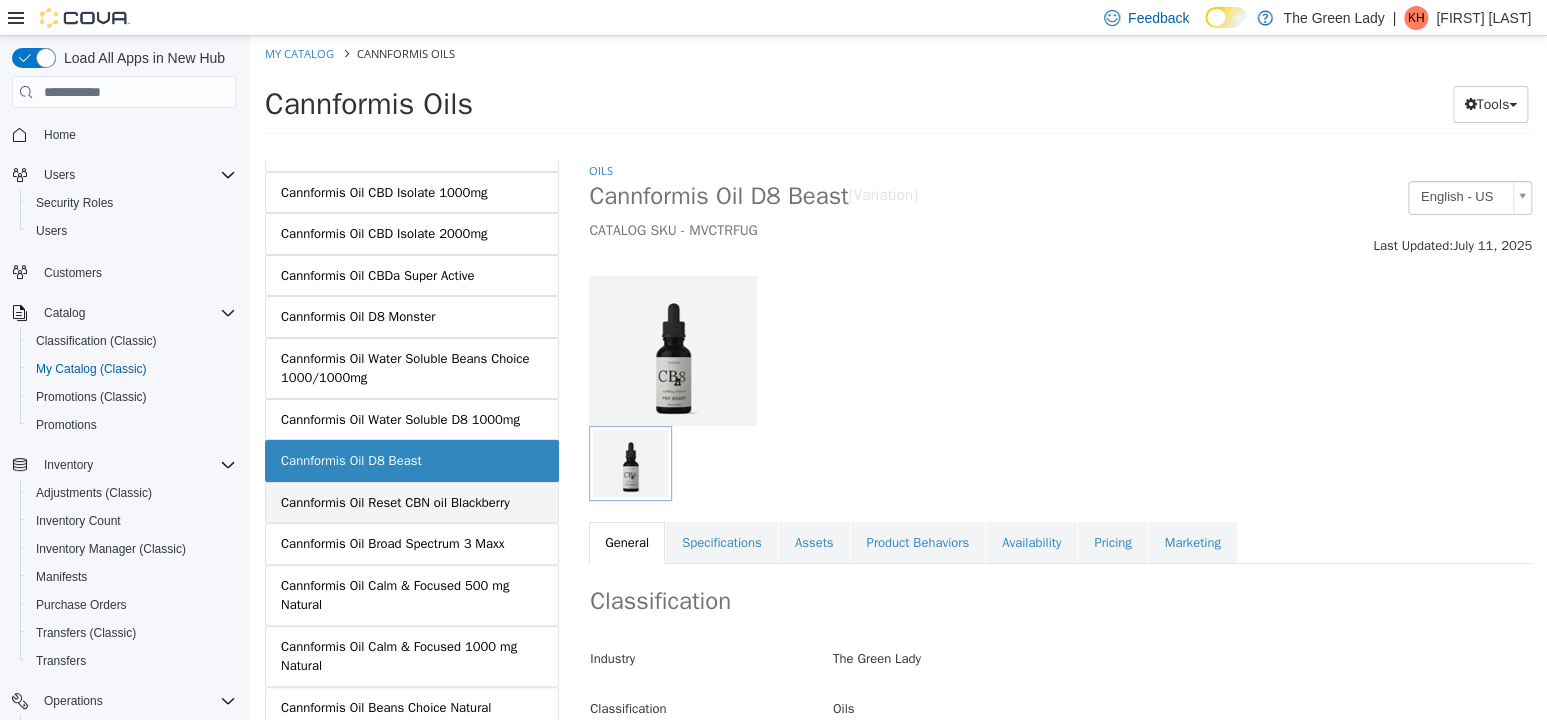 click on "Cannformis Oil Reset CBN oil Blackberry" at bounding box center [395, 503] 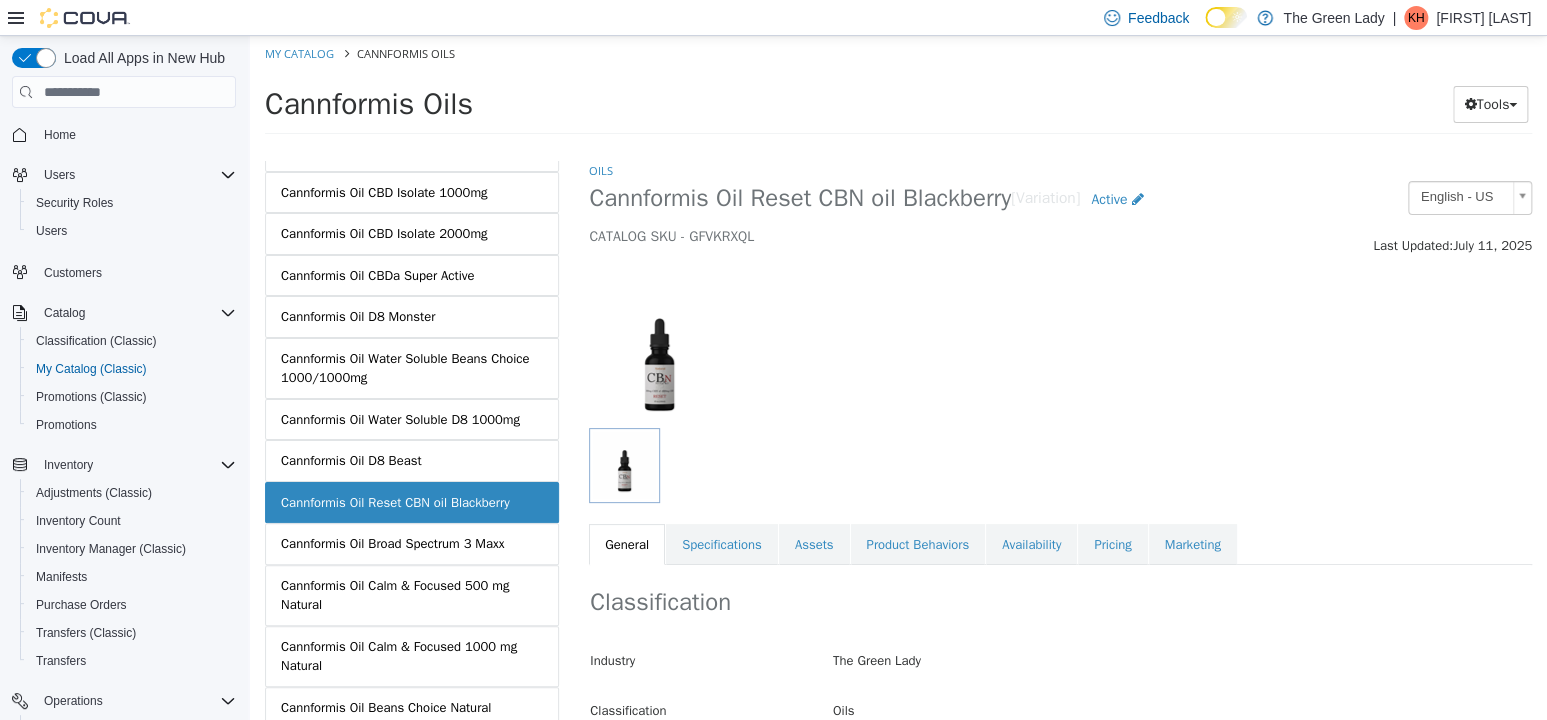 click on "Cannformis Oil Broad Spectrum 3 Maxx" at bounding box center [412, 544] 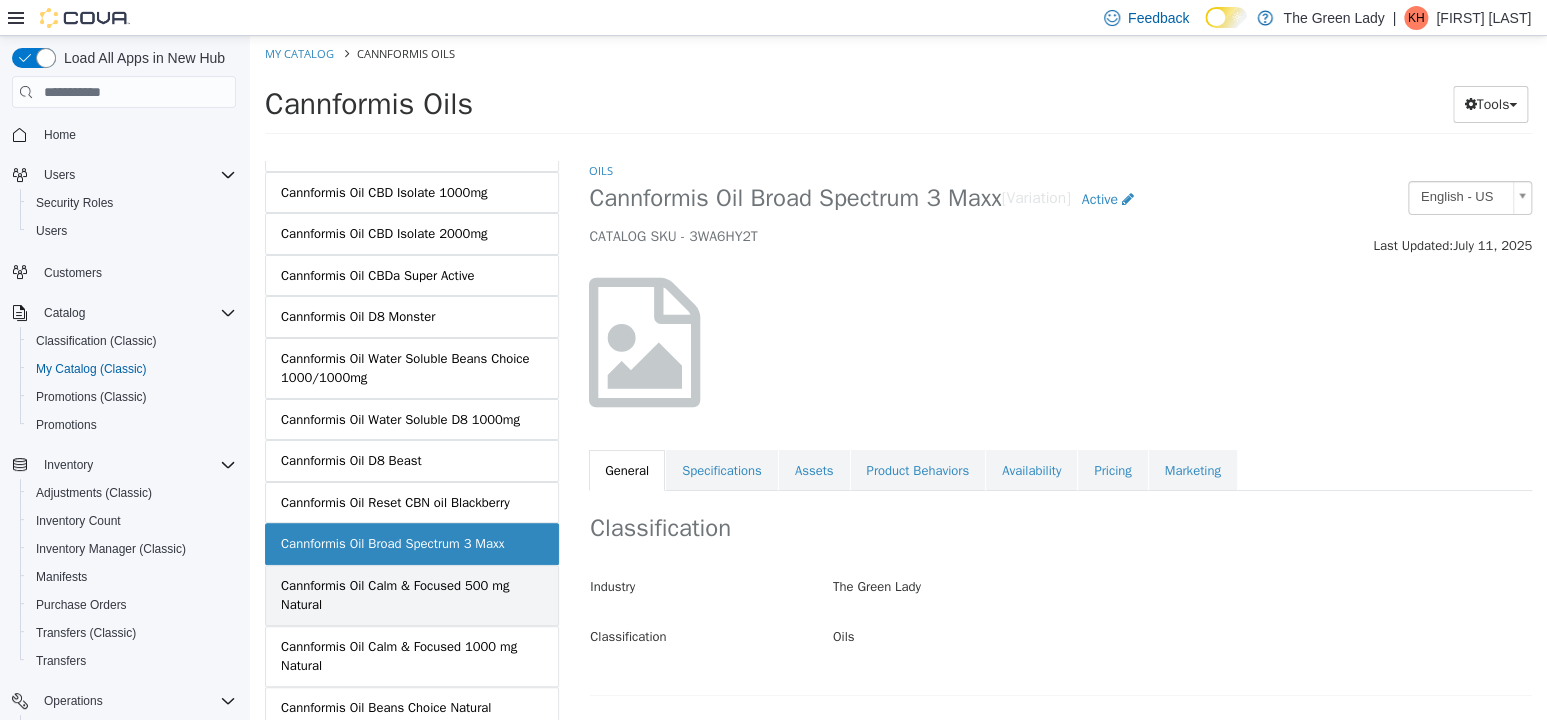 click on "Cannformis Oil Calm & Focused 500 mg Natural" at bounding box center [412, 595] 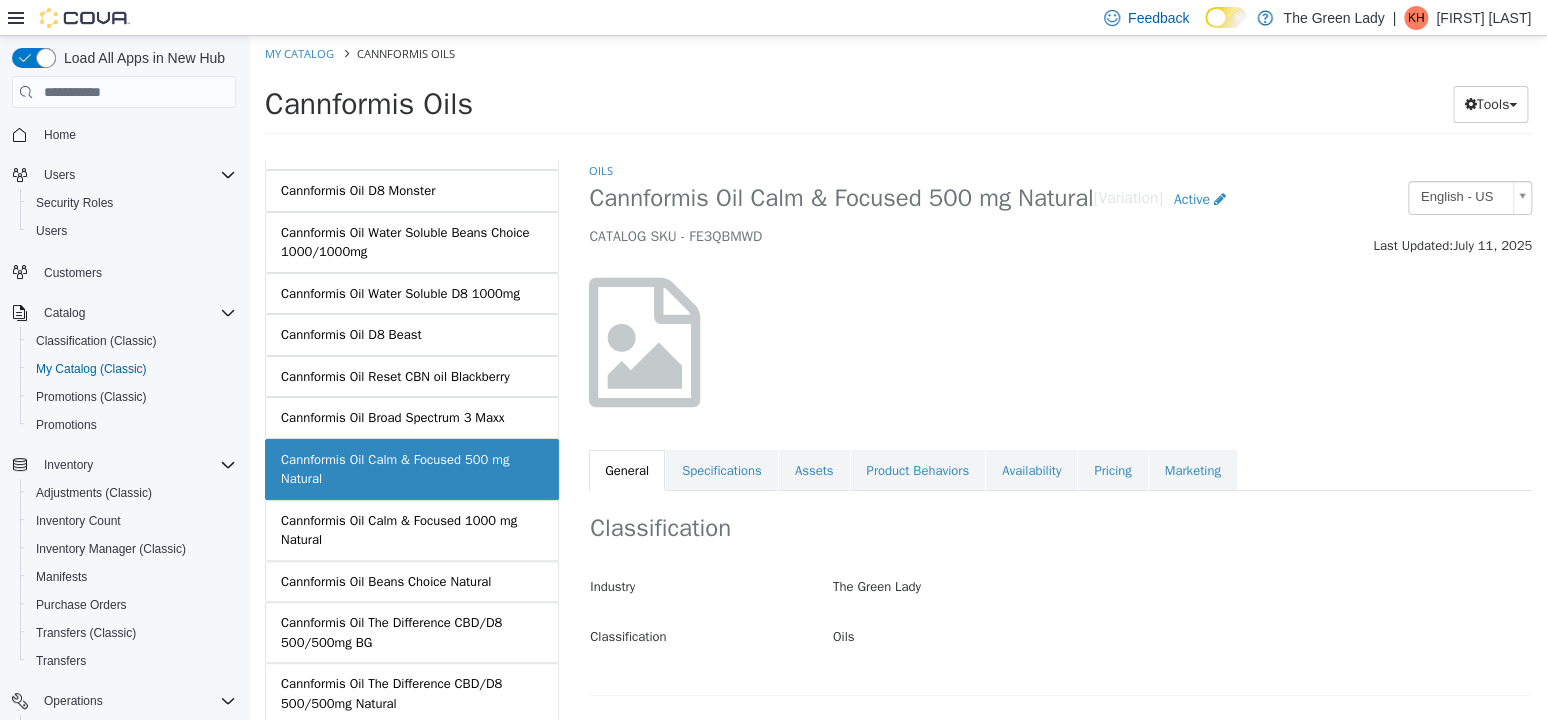 scroll, scrollTop: 600, scrollLeft: 0, axis: vertical 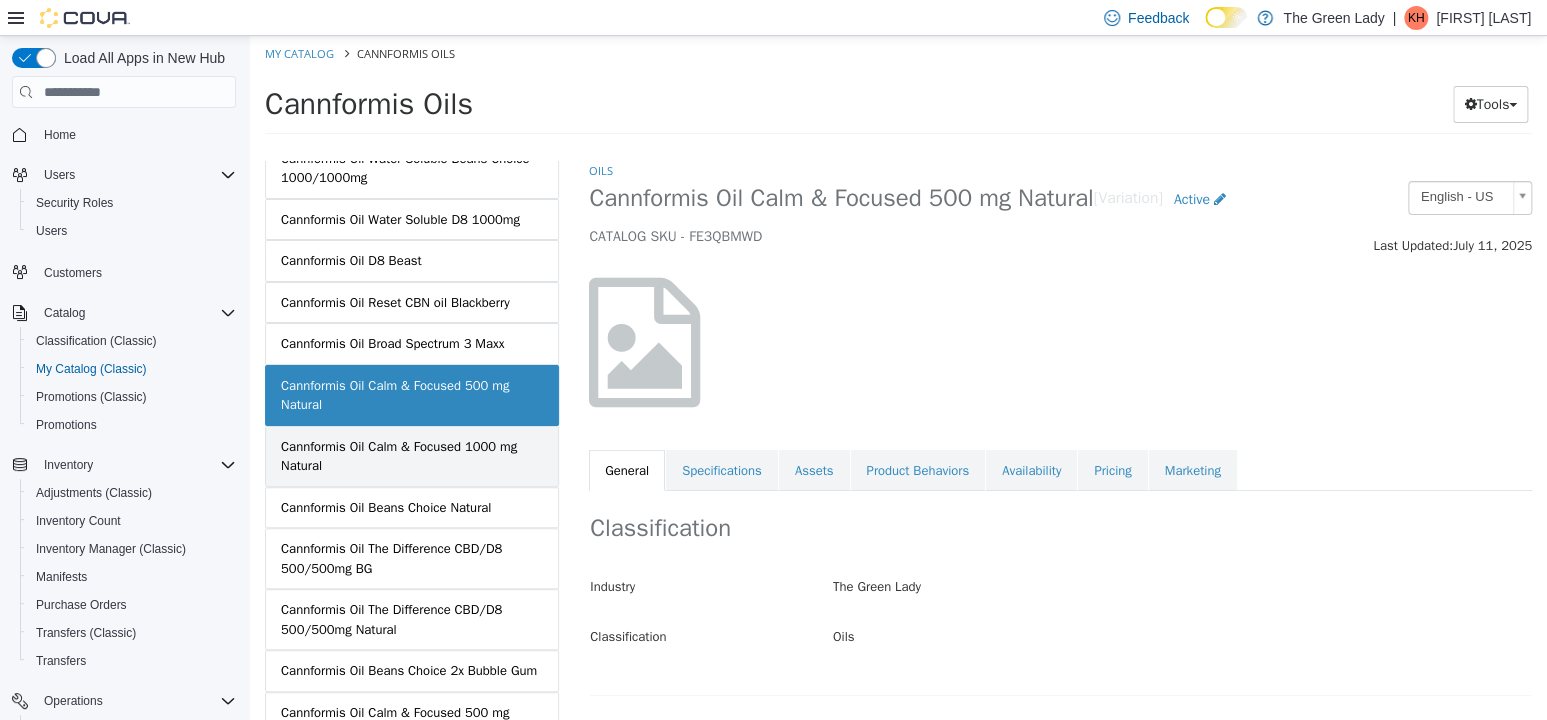 click on "Cannformis Oil Calm & Focused 1000 mg Natural" at bounding box center [412, 456] 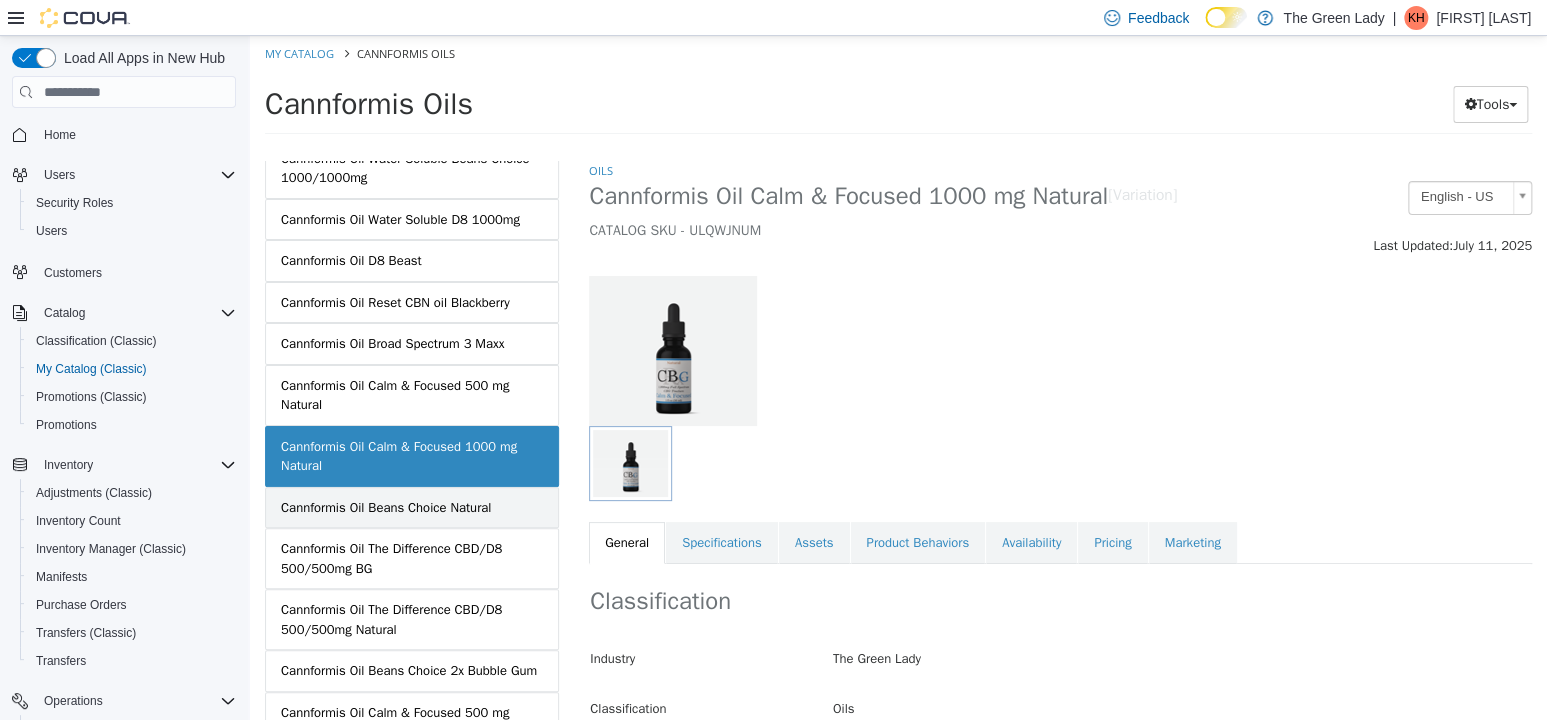 click on "Cannformis Oil Beans Choice Natural" at bounding box center [386, 508] 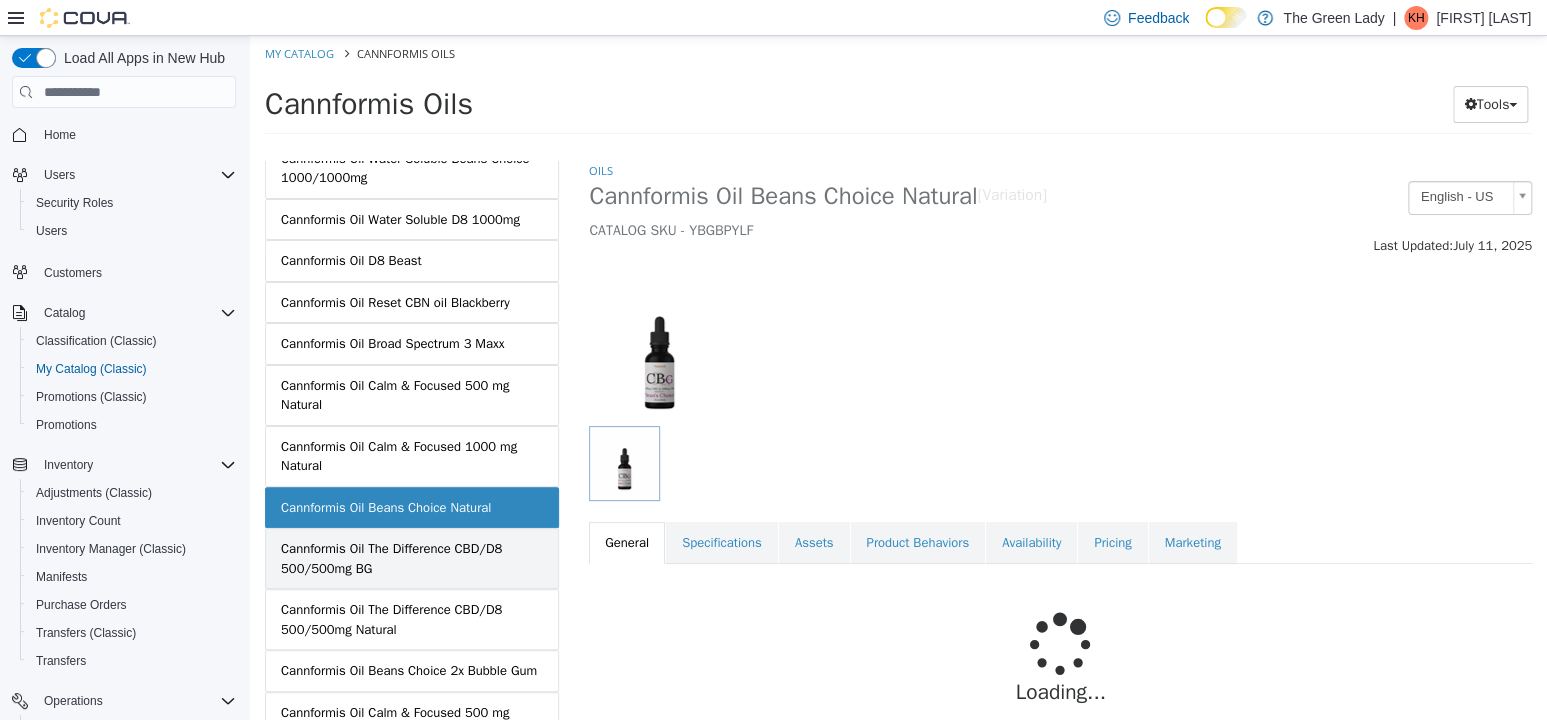 click on "Cannformis Oil The Difference CBD/D8 500/500mg BG" at bounding box center [412, 558] 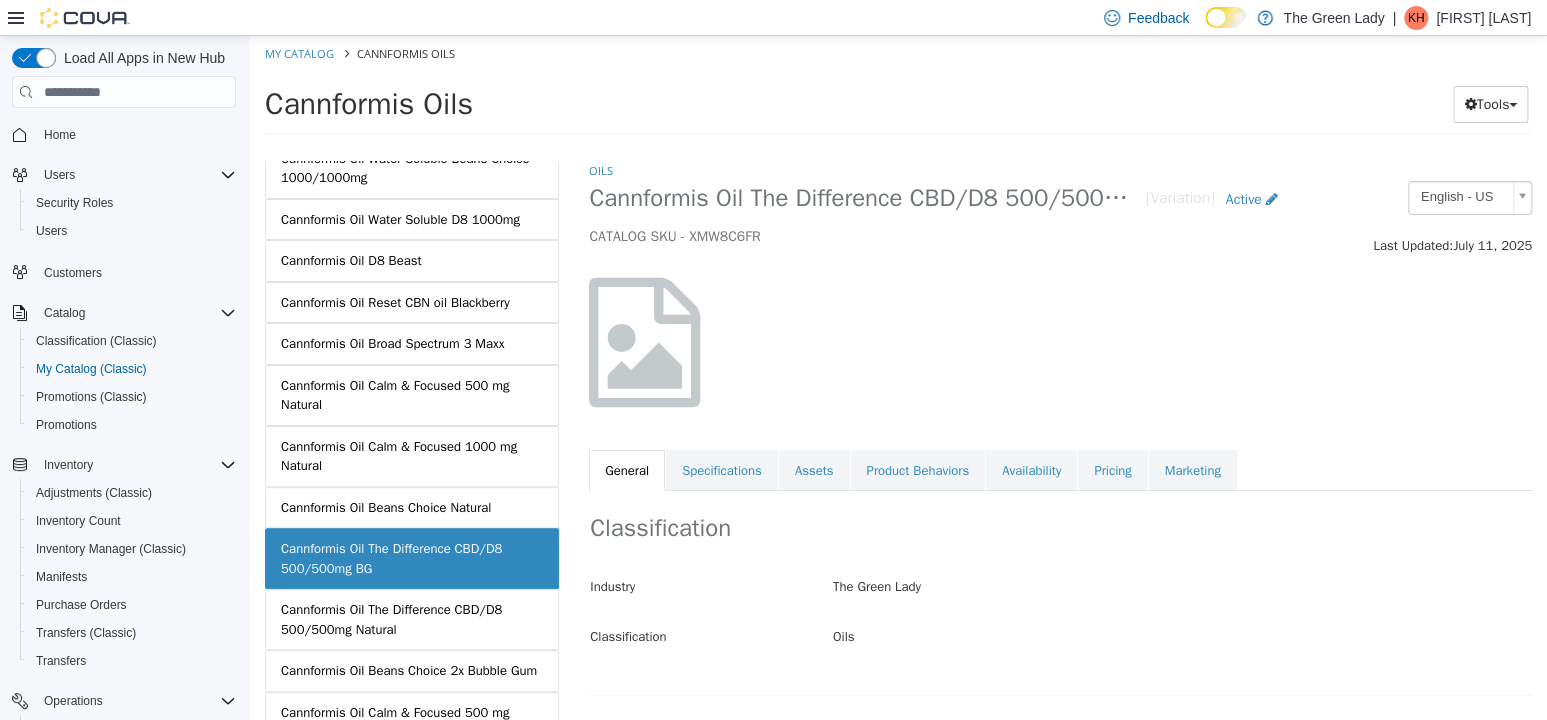 click on "Cannformis Oil The Difference CBD/D8 500/500mg Natural" at bounding box center (412, 619) 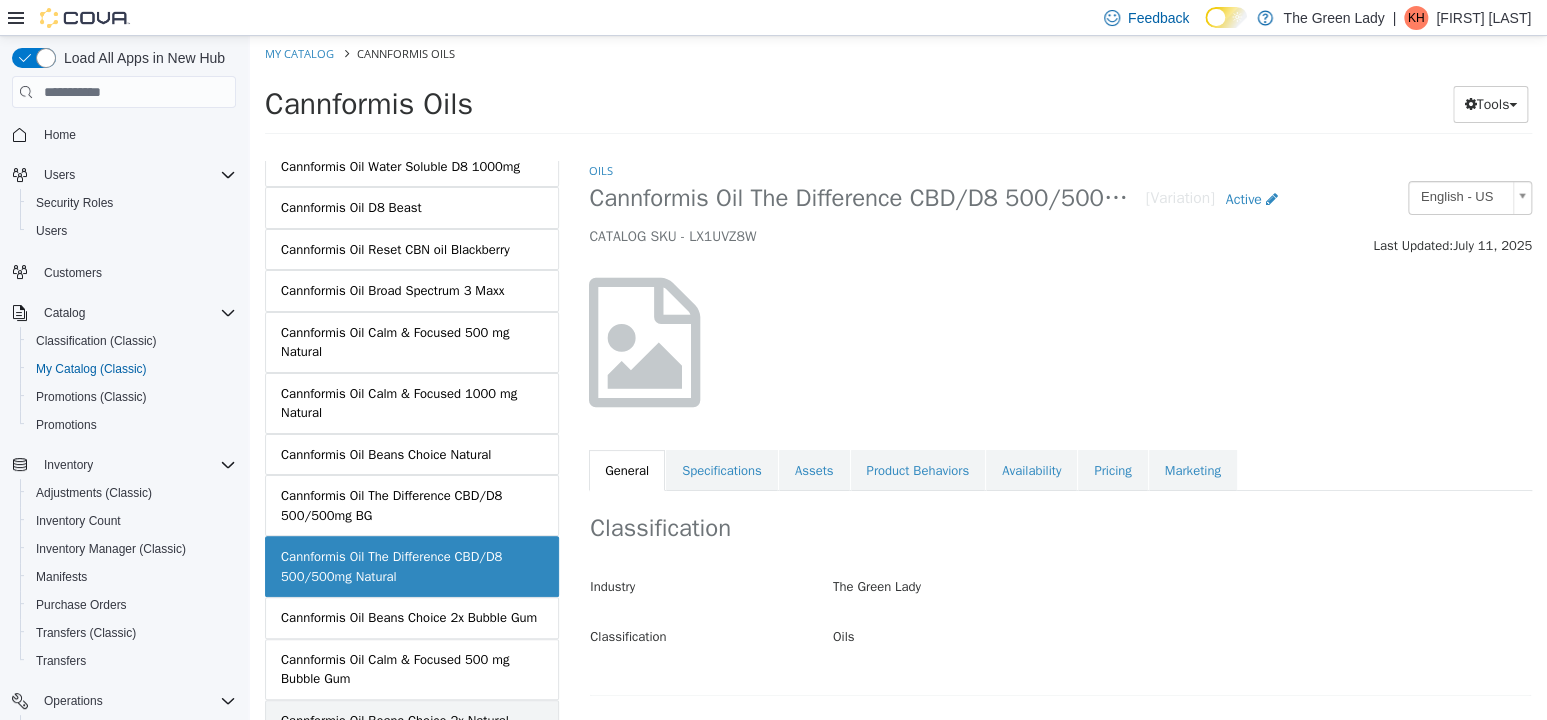 scroll, scrollTop: 800, scrollLeft: 0, axis: vertical 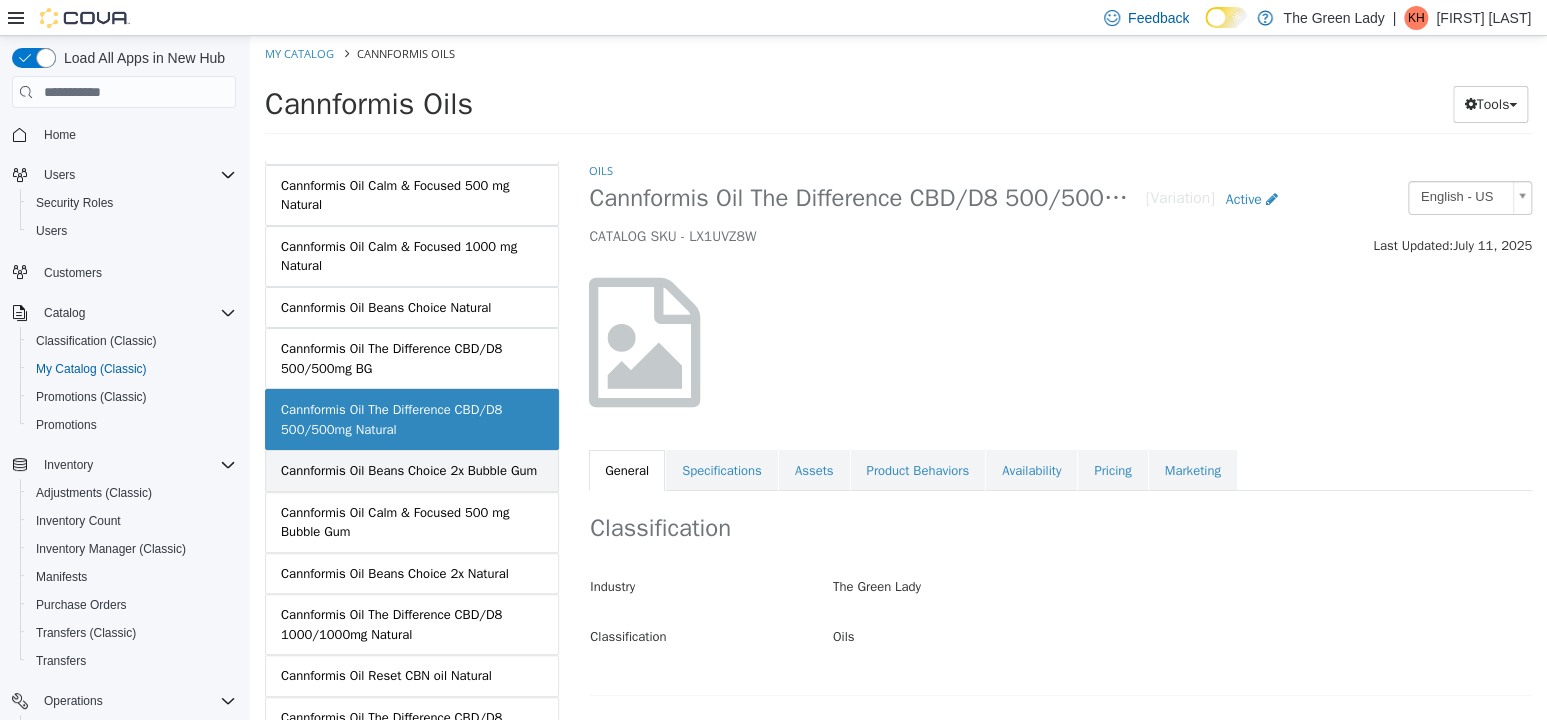 click on "Cannformis Oil Beans Choice 2x Bubble Gum" at bounding box center (409, 471) 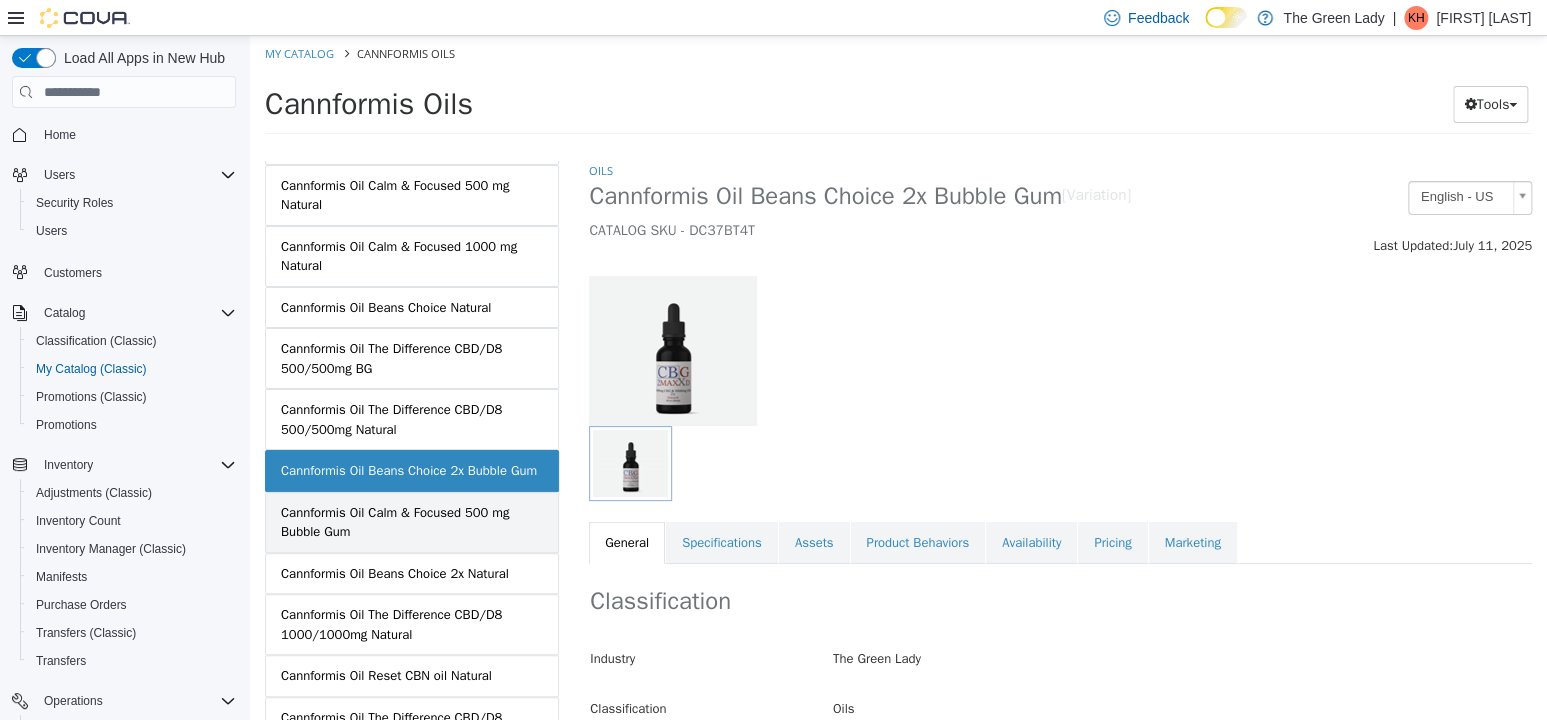 click on "Cannformis Oil Calm & Focused 500 mg Bubble Gum" at bounding box center [412, 522] 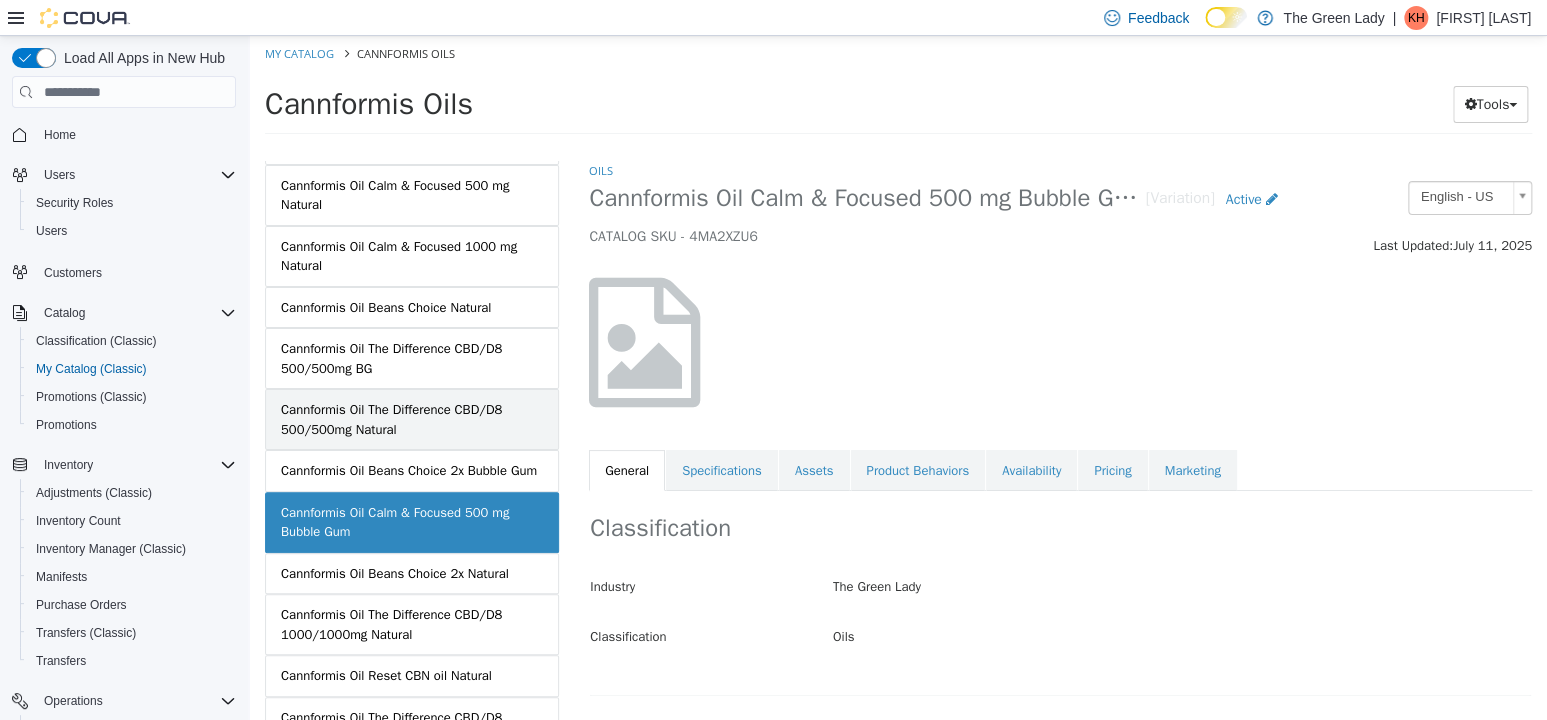 click on "Cannformis Oil The Difference CBD/D8 500/500mg Natural" at bounding box center (412, 419) 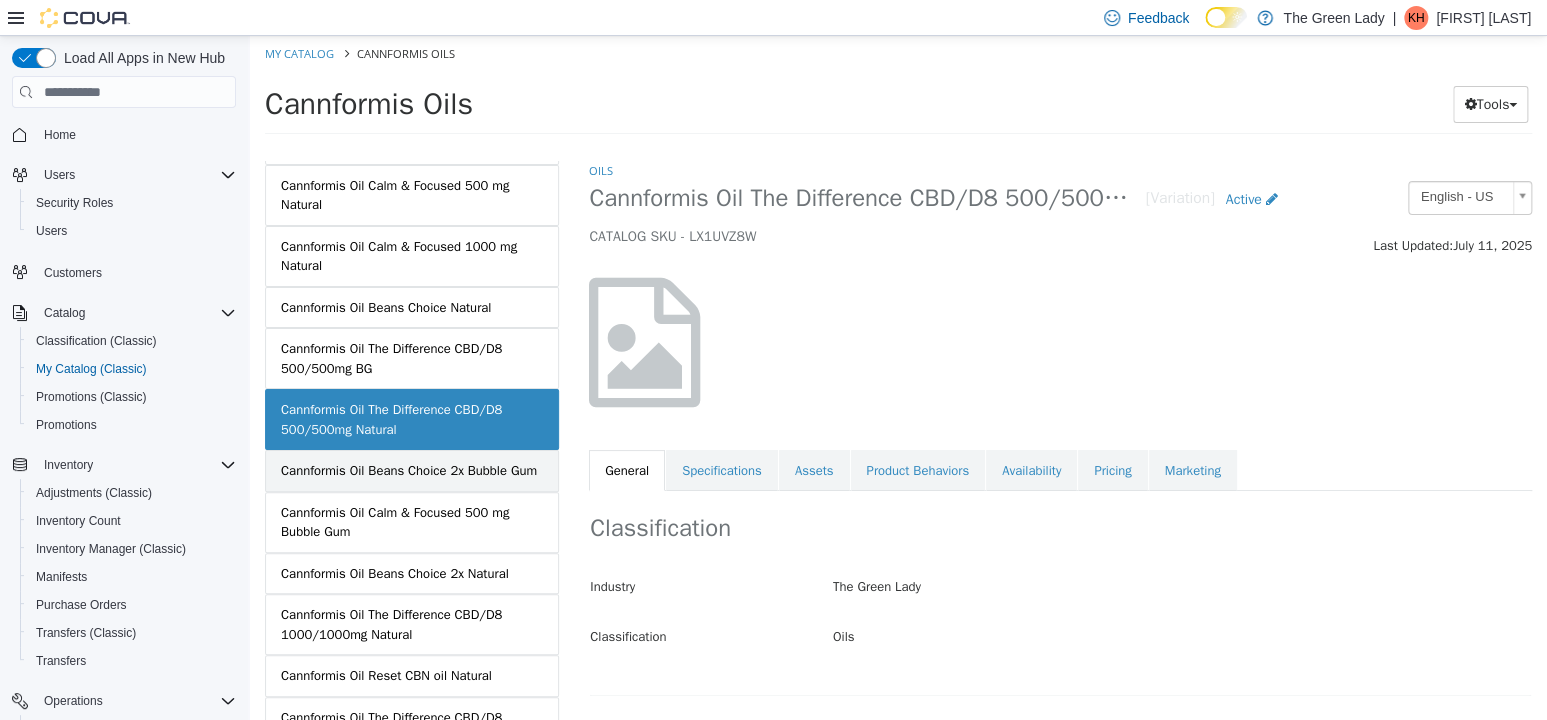click on "Cannformis Oil Beans Choice 2x Bubble Gum" at bounding box center (409, 471) 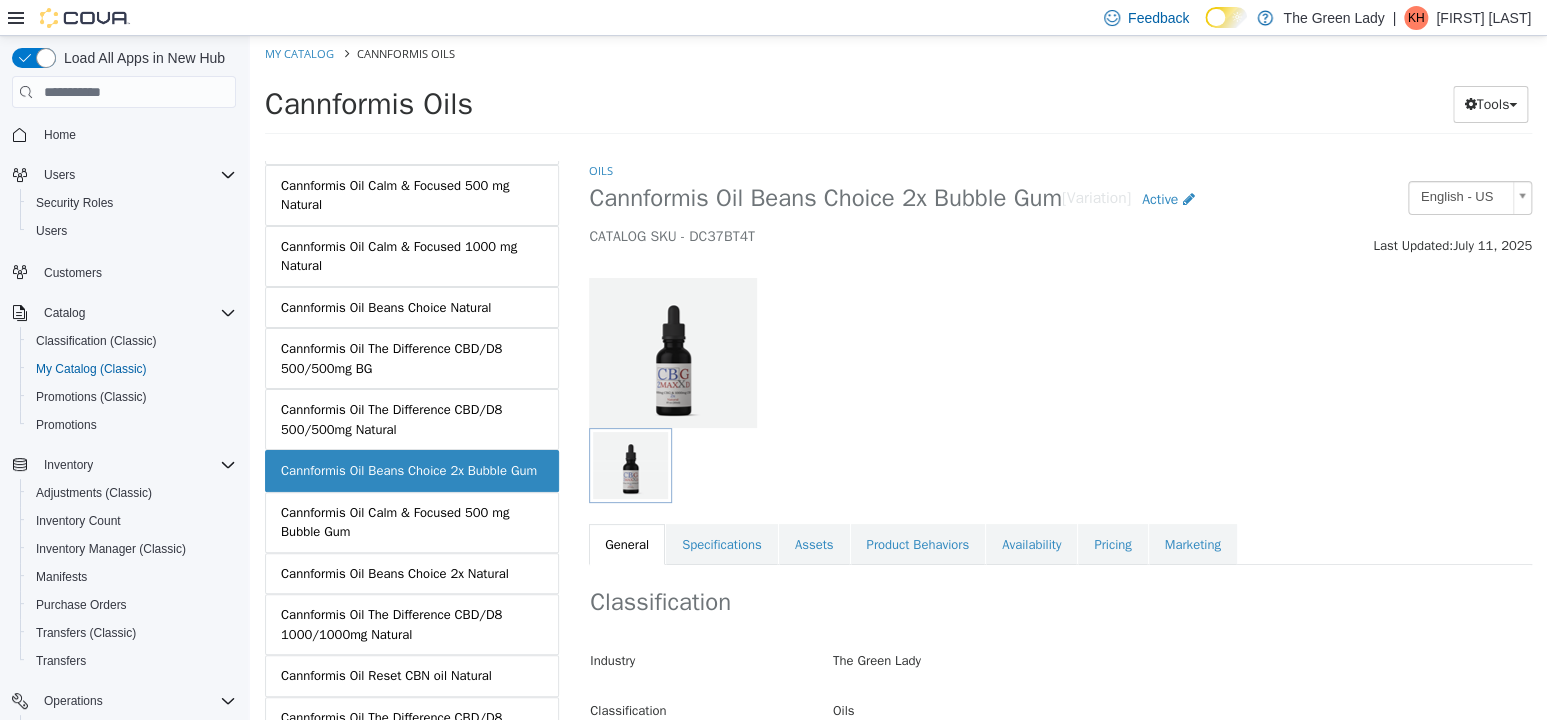 click on "Cannformis Oil Calm & Focused 500 mg Bubble Gum" at bounding box center [412, 522] 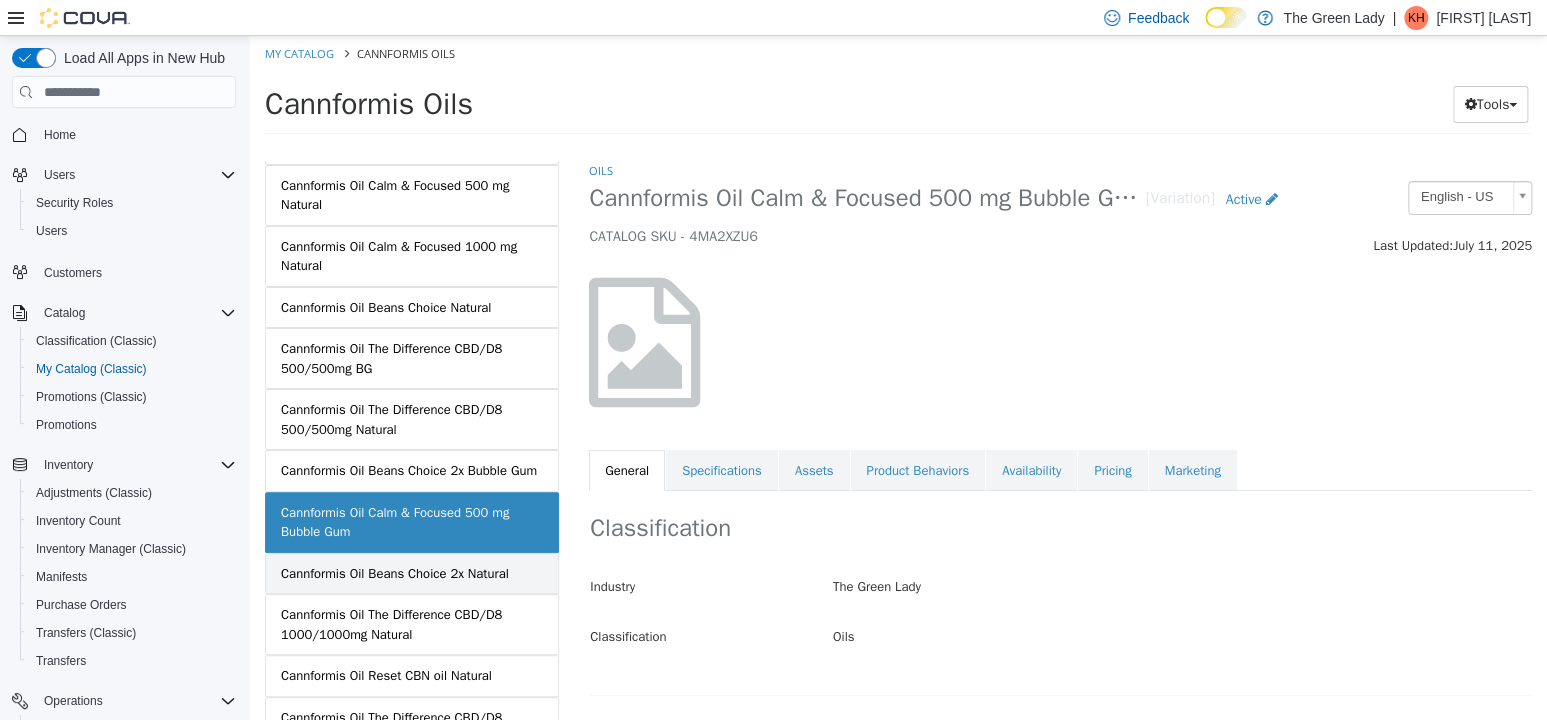 click on "Cannformis Oil Beans Choice 2x Natural" at bounding box center (395, 574) 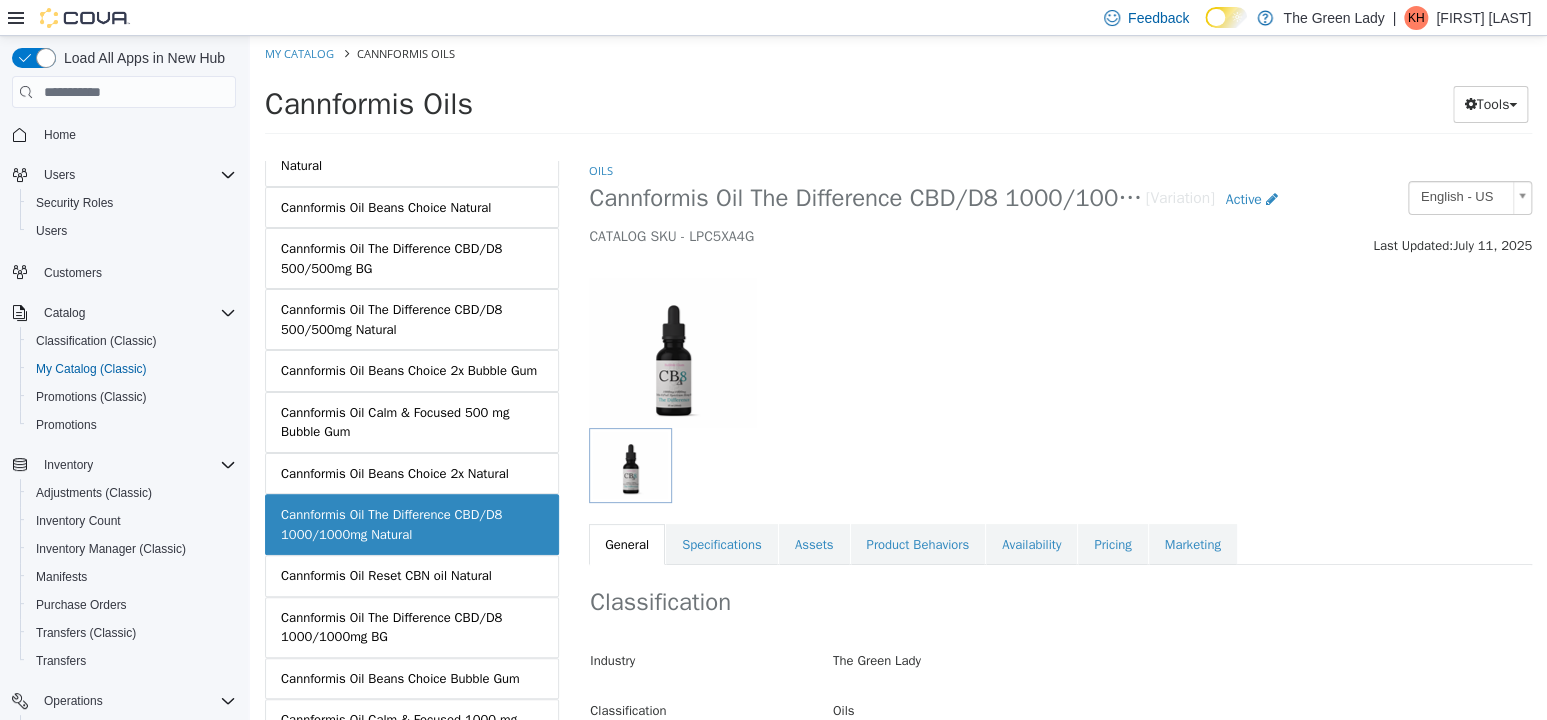 scroll, scrollTop: 1000, scrollLeft: 0, axis: vertical 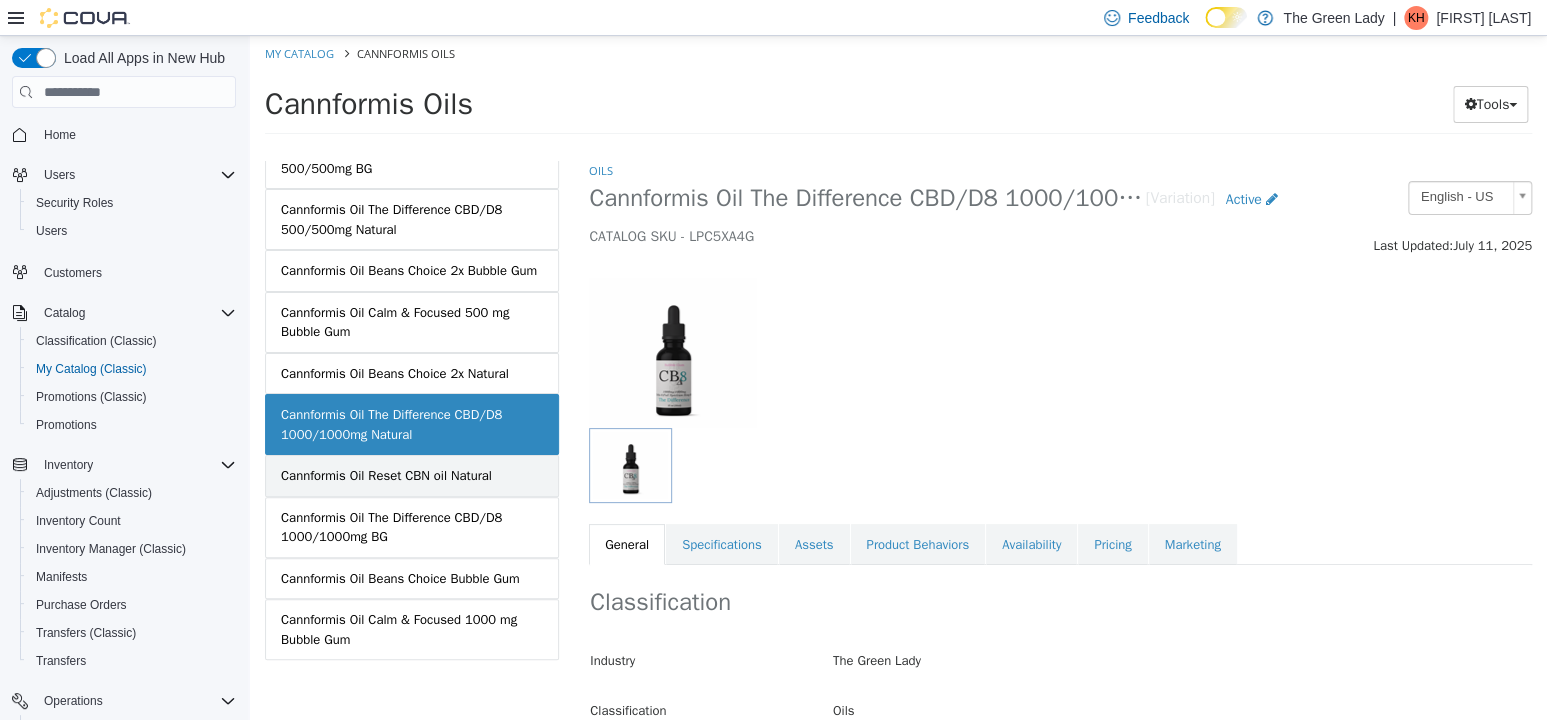 click on "Cannformis Oil Reset CBN oil Natural" at bounding box center [386, 476] 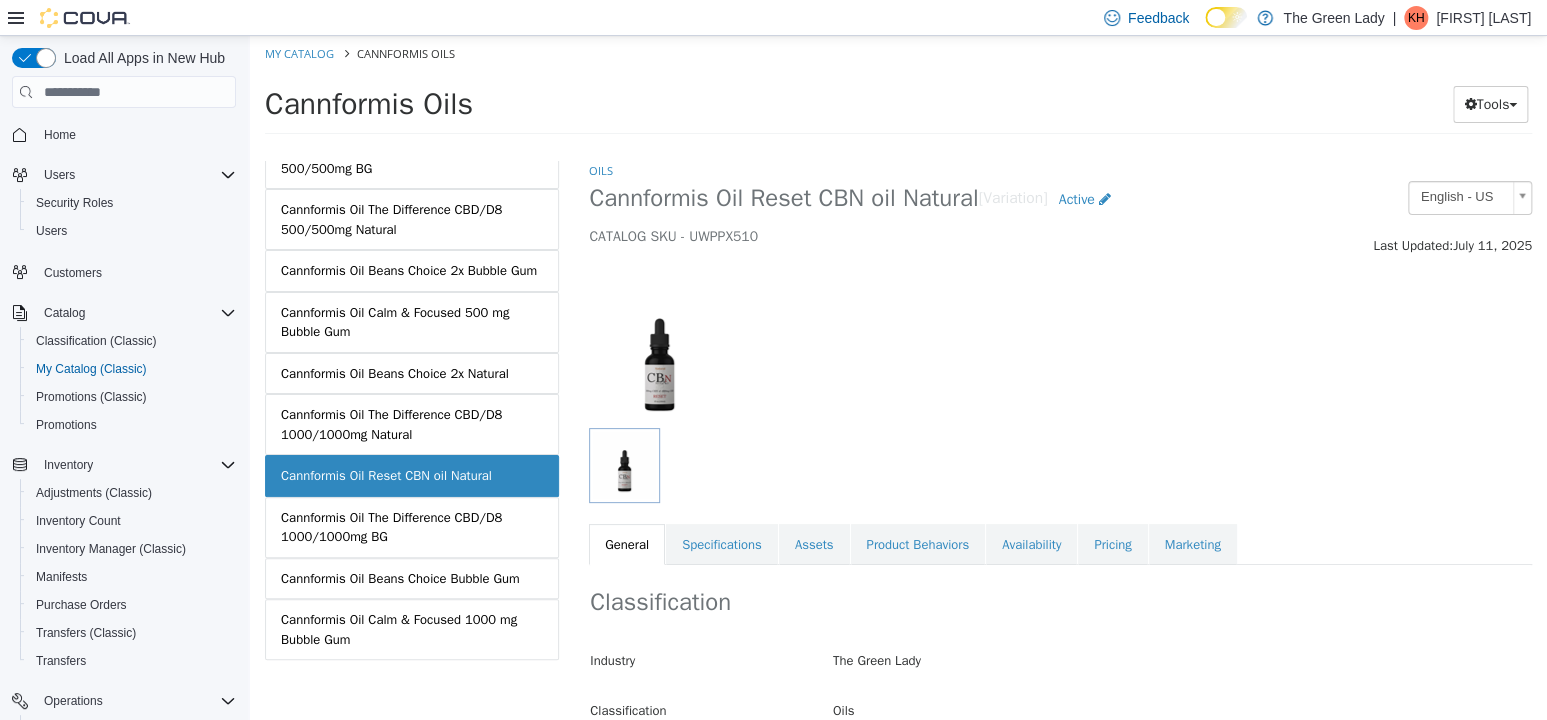 click on "Cannformis Oil The Difference CBD/D8 1000/1000mg BG" at bounding box center (412, 527) 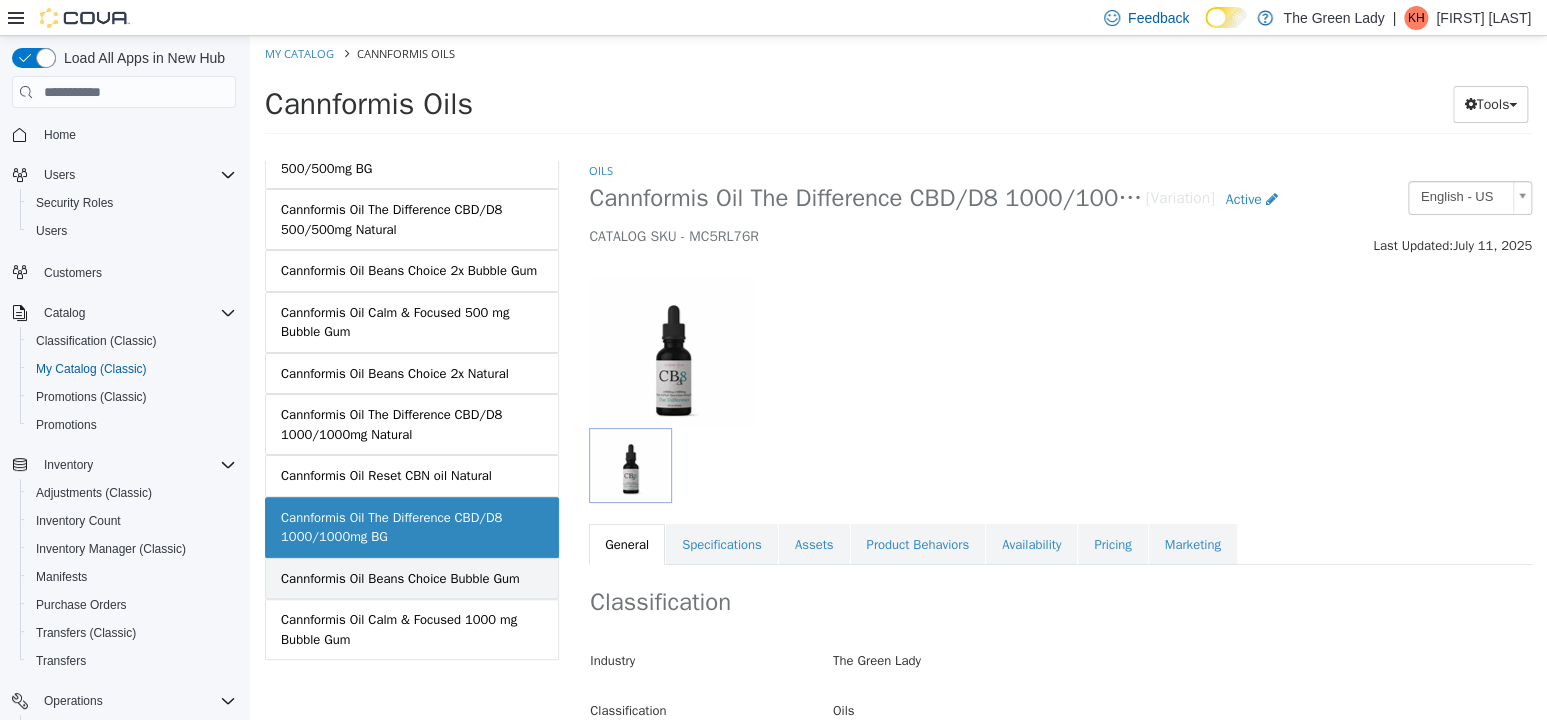click on "Cannformis Oil Beans Choice Bubble Gum" at bounding box center (400, 579) 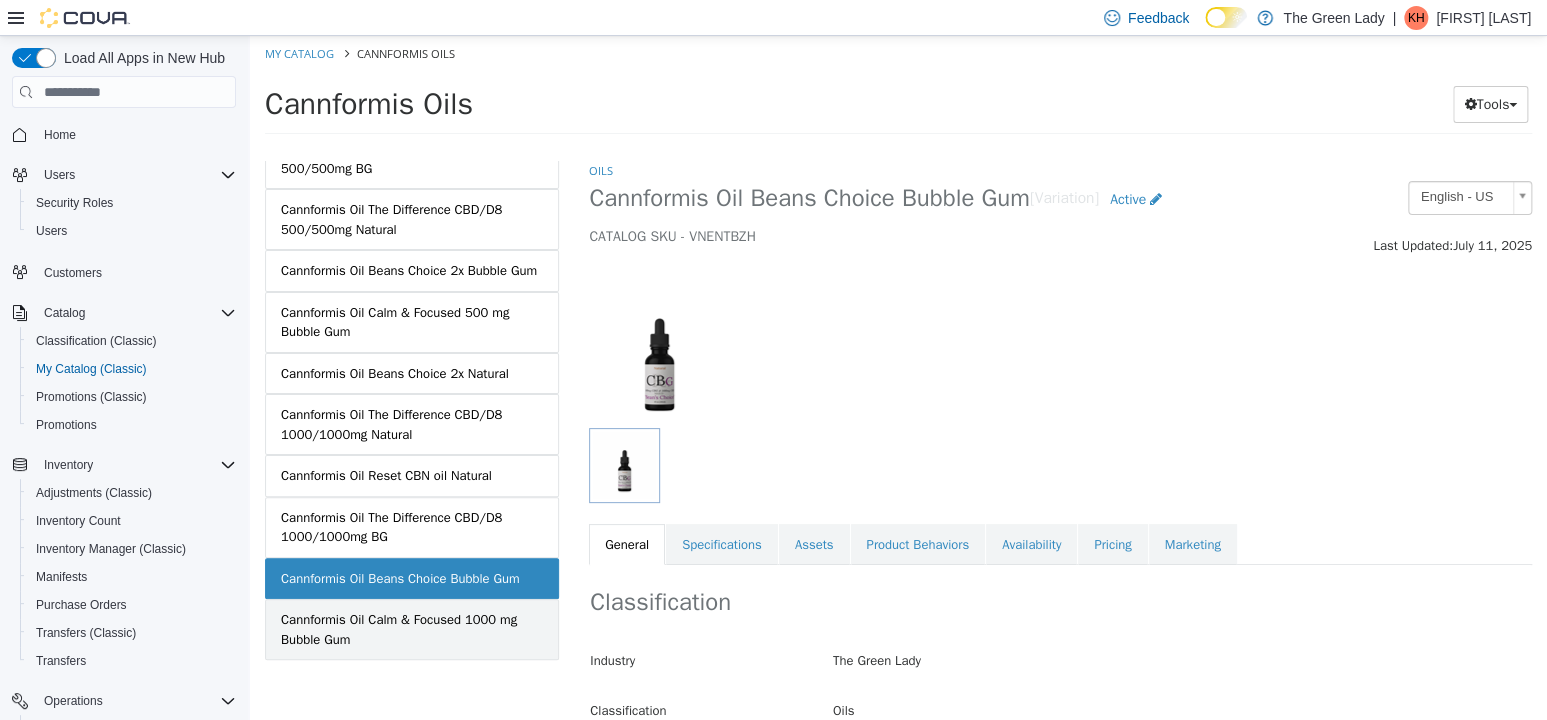 click on "Cannformis Oil Calm & Focused 1000 mg Bubble Gum" at bounding box center [412, 629] 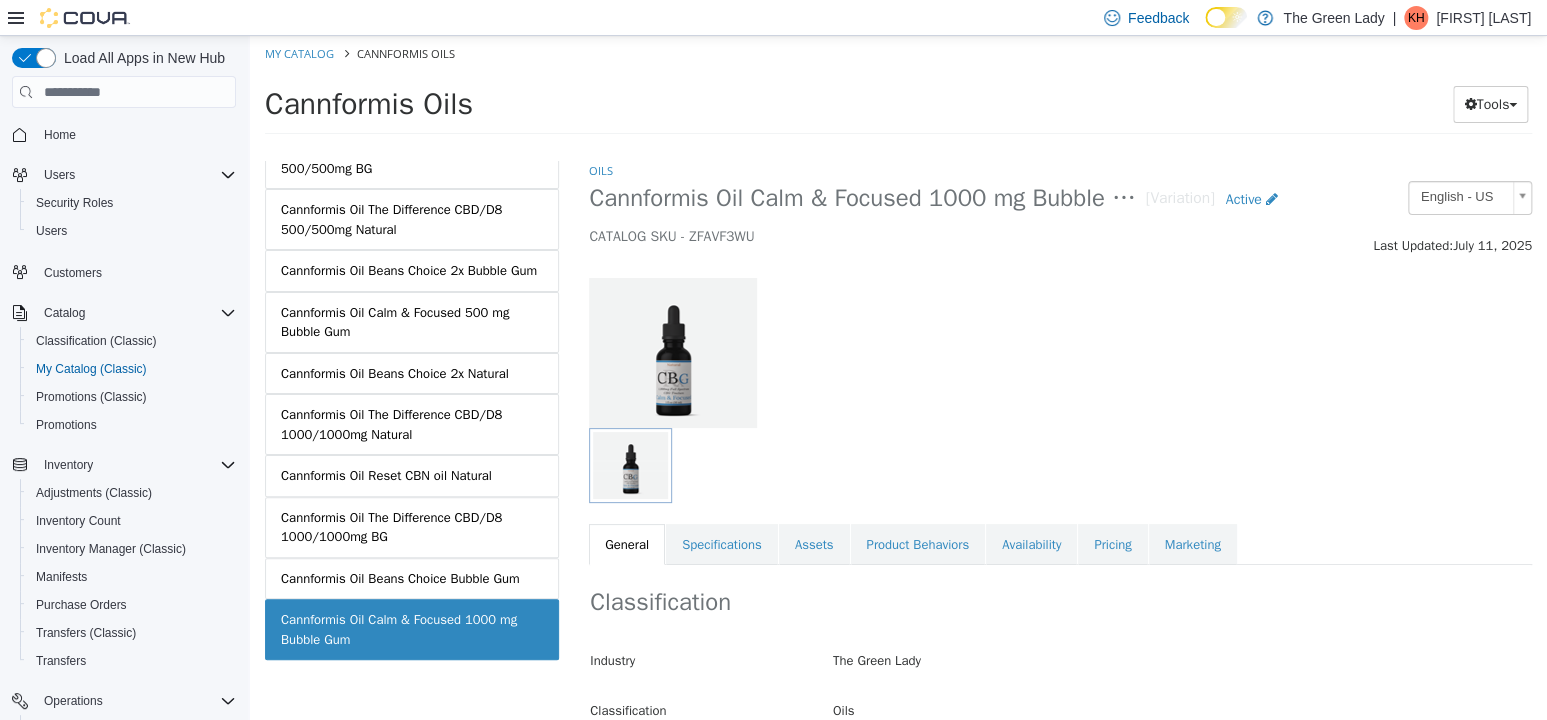 click at bounding box center [1060, 342] 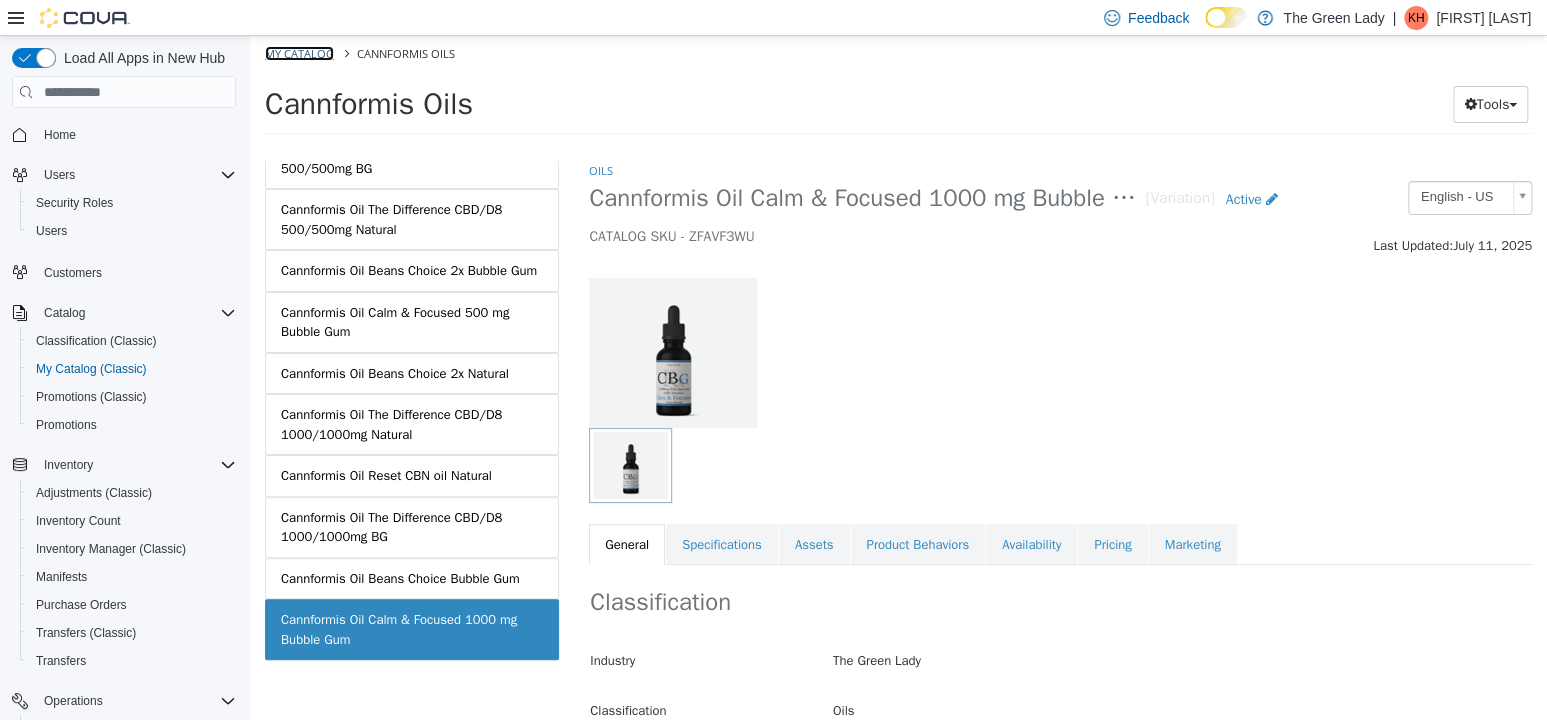 click on "My Catalog" at bounding box center [299, 53] 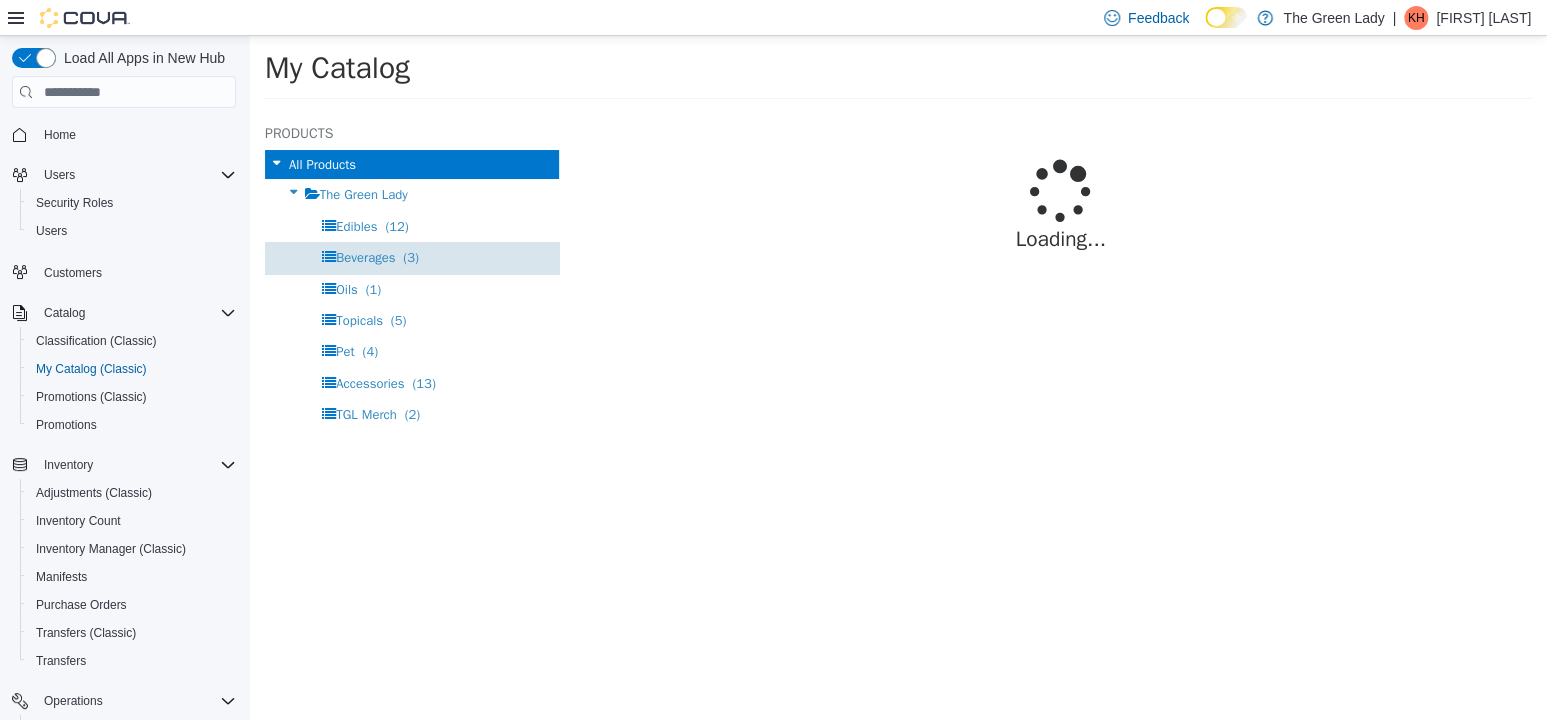 select on "**********" 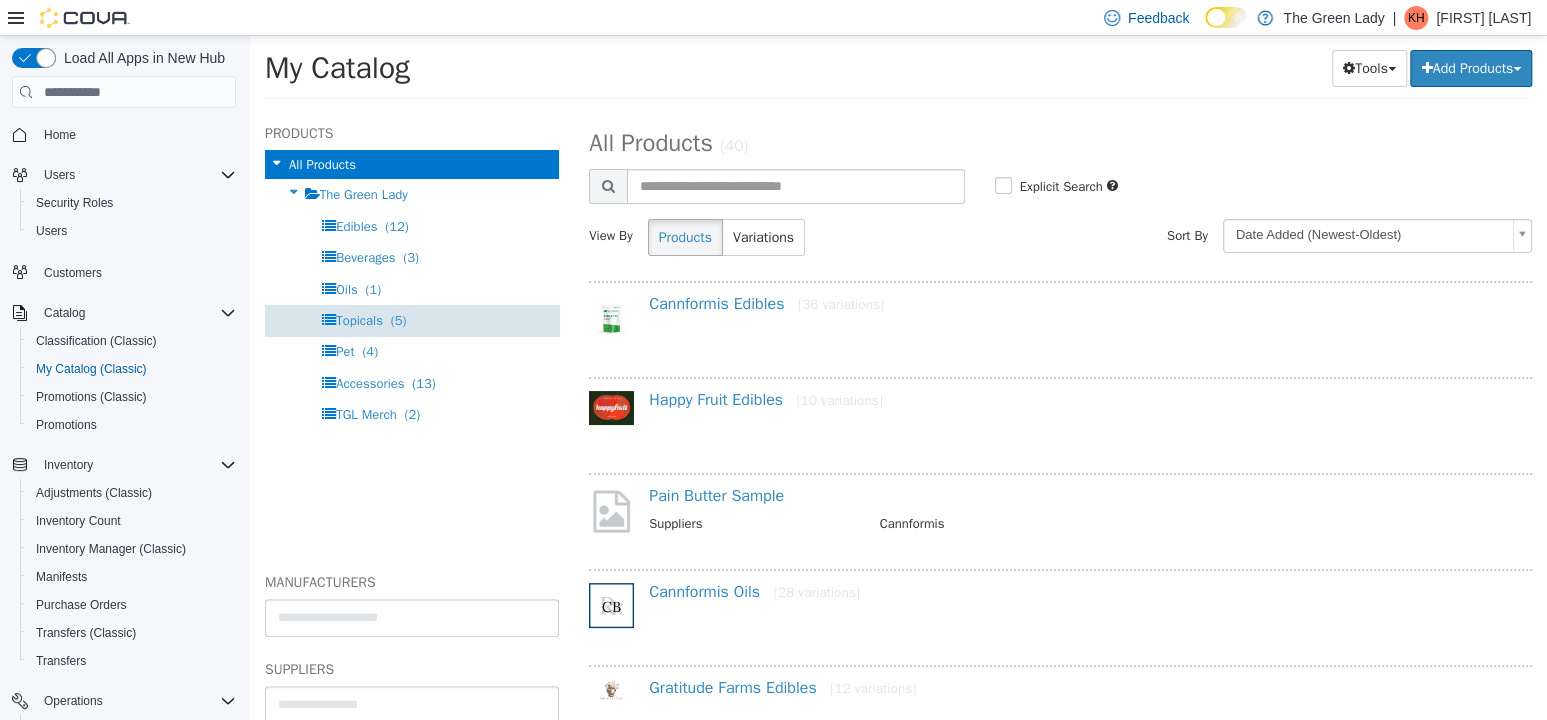 click on "Topicals
(5)" at bounding box center (412, 320) 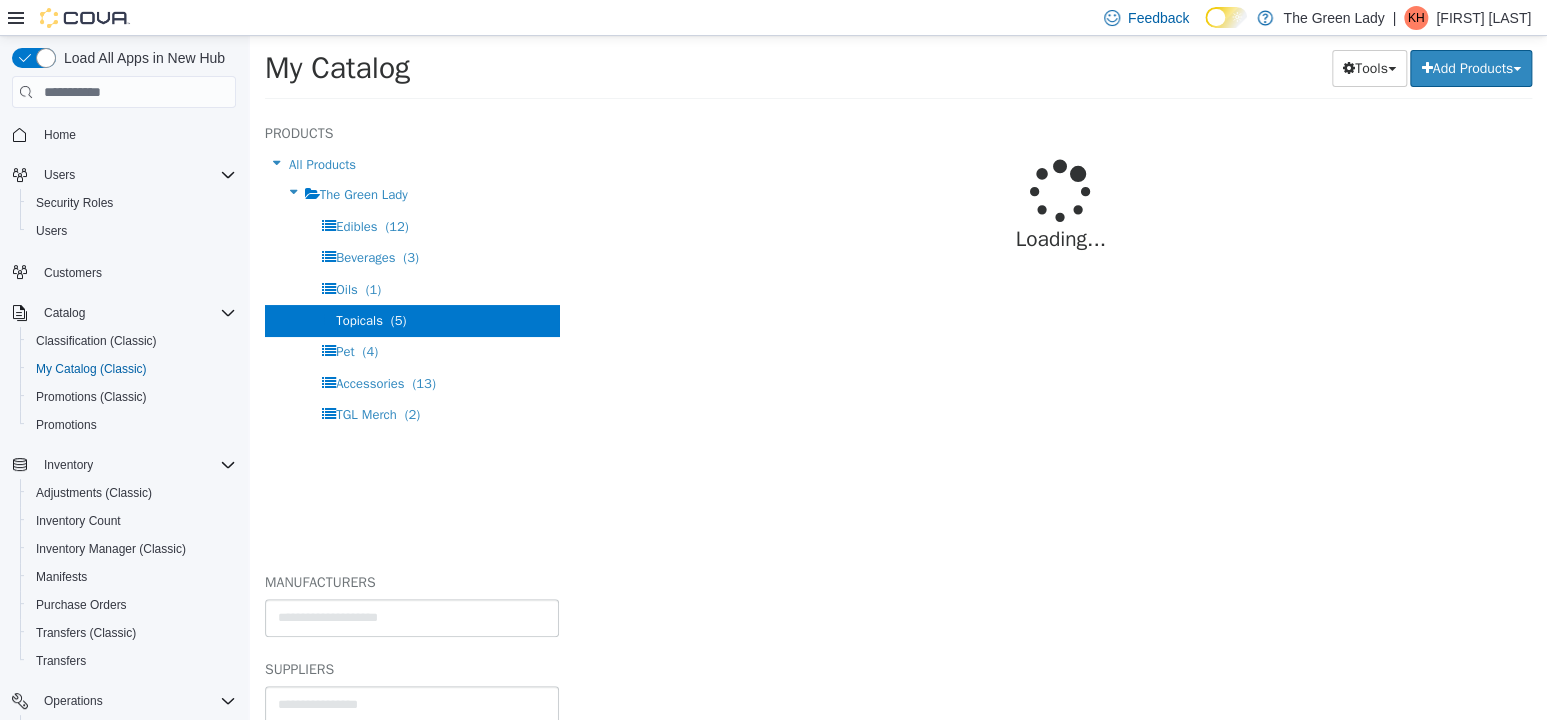 select on "**********" 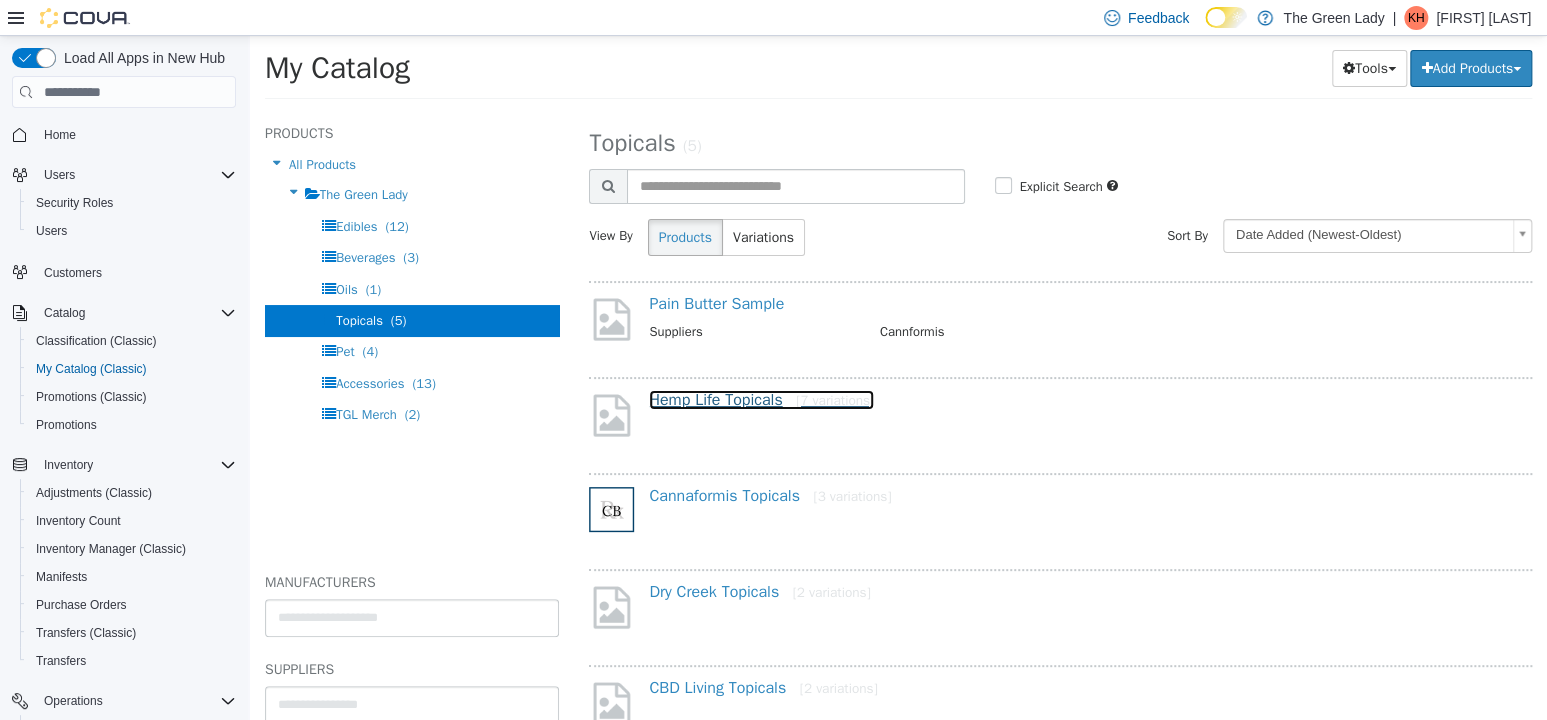 click on "[7 variations]" at bounding box center [835, 400] 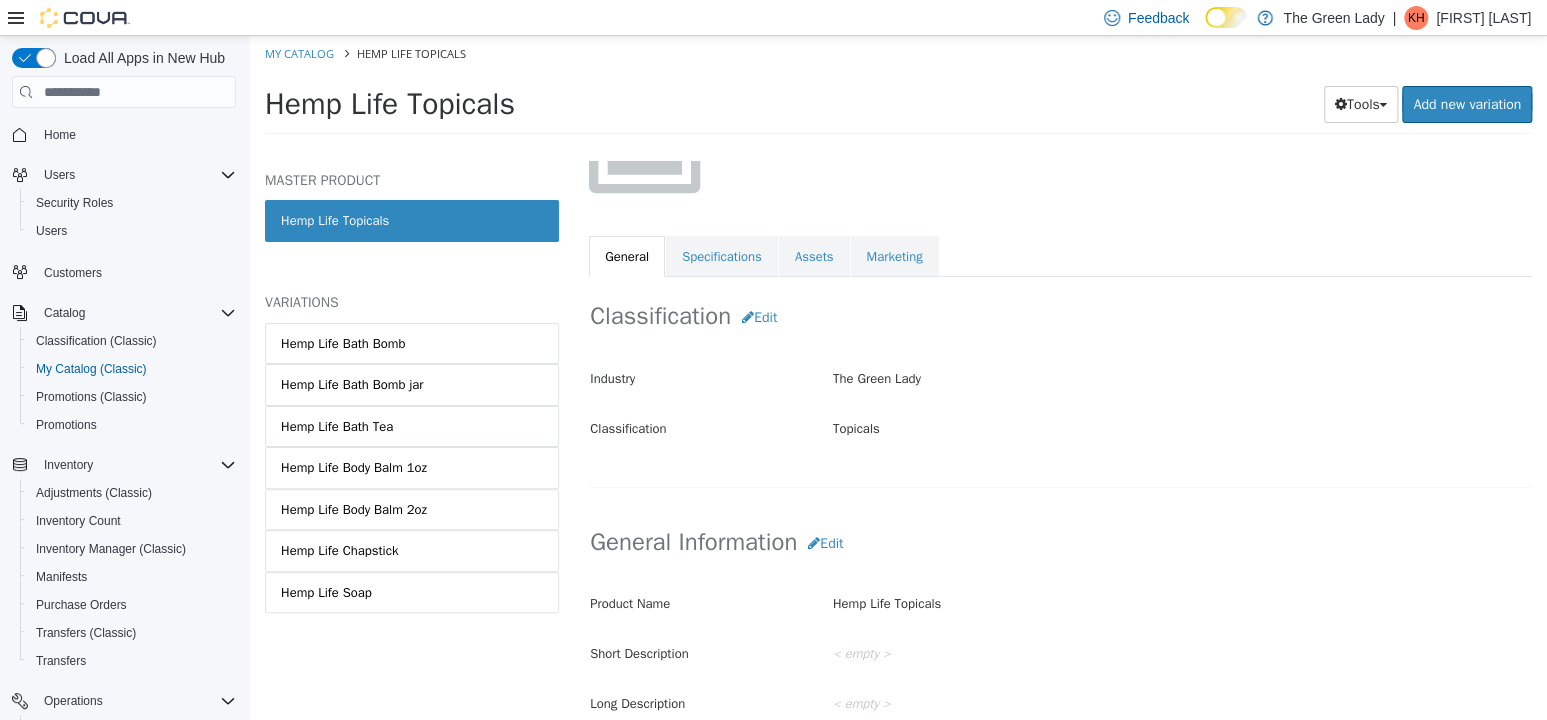 scroll, scrollTop: 300, scrollLeft: 0, axis: vertical 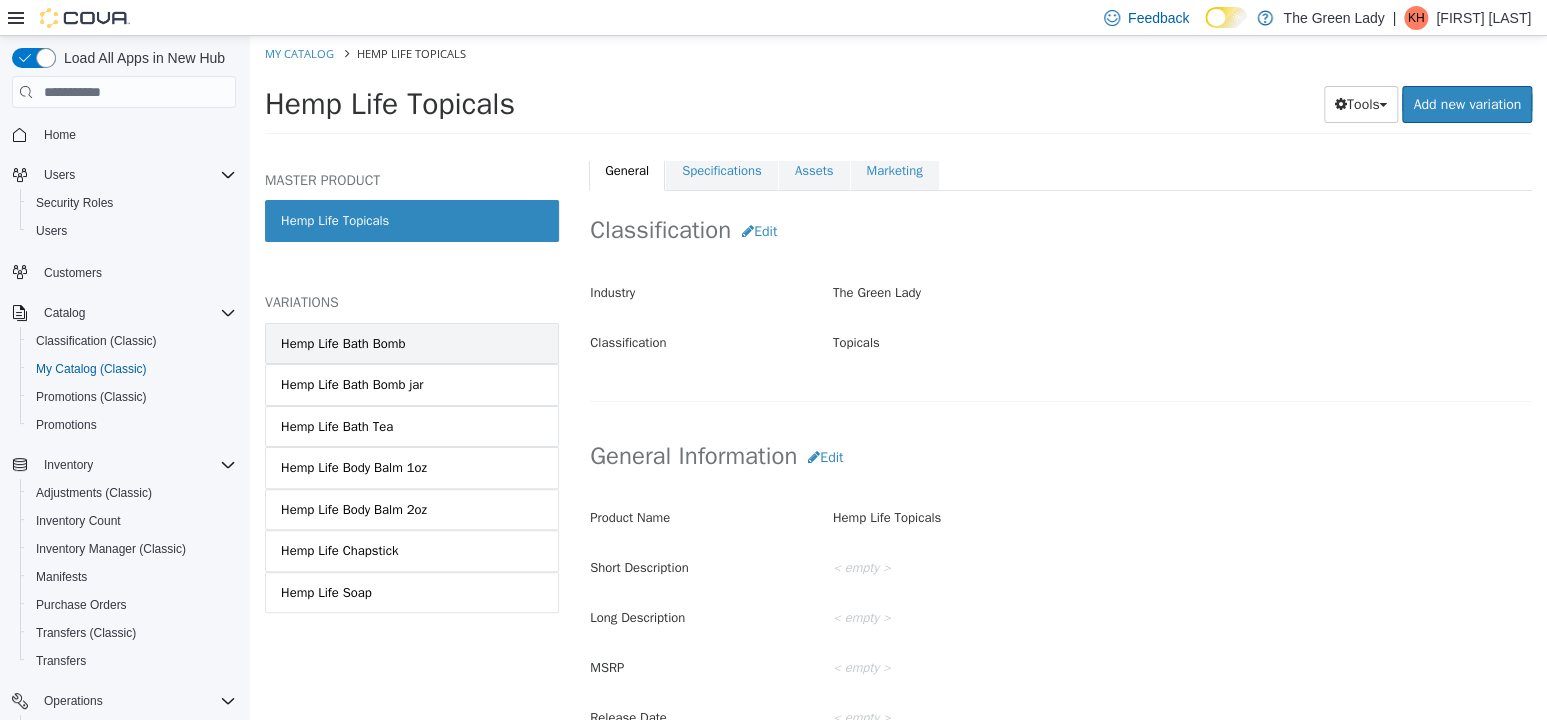 click on "Hemp Life Bath Bomb" at bounding box center (412, 344) 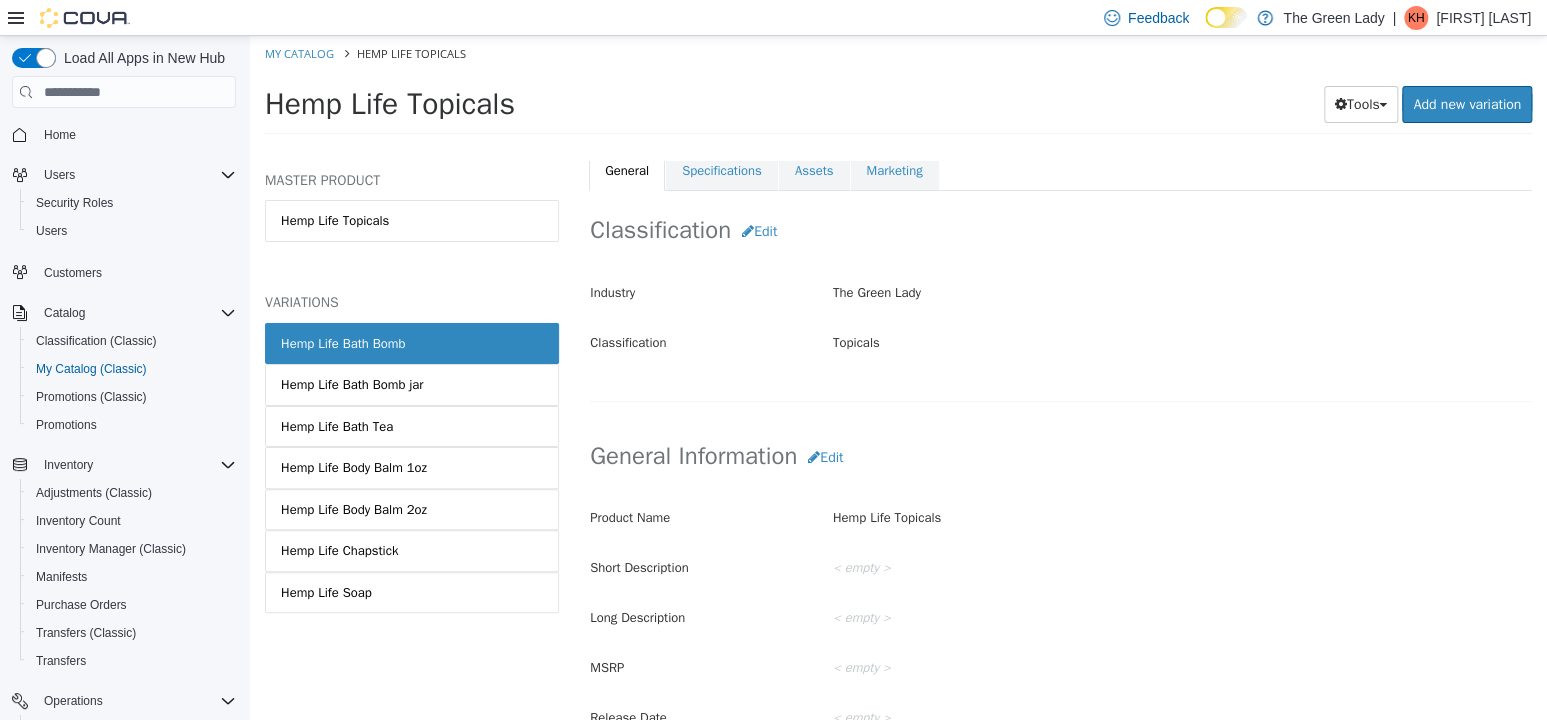 scroll, scrollTop: 298, scrollLeft: 0, axis: vertical 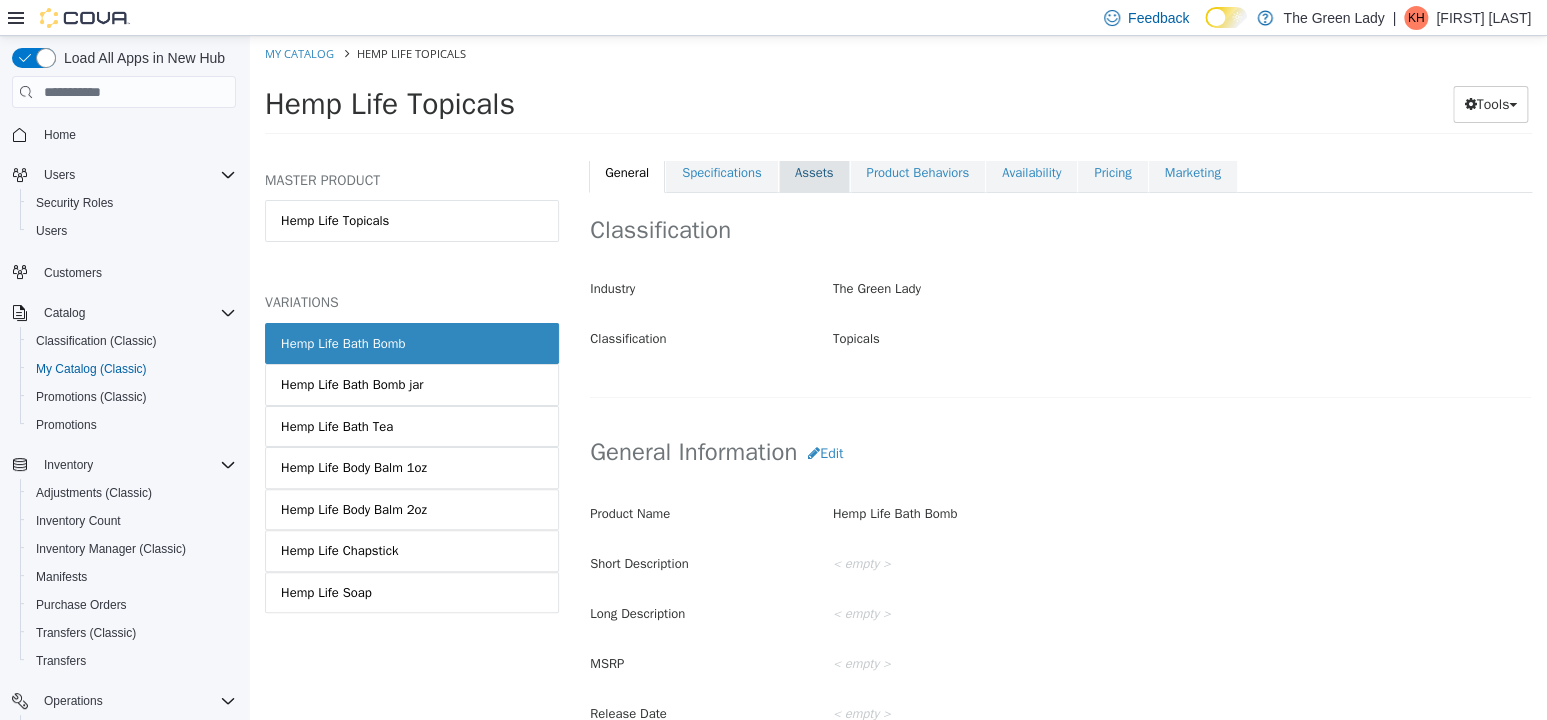 click on "Assets" at bounding box center (814, 173) 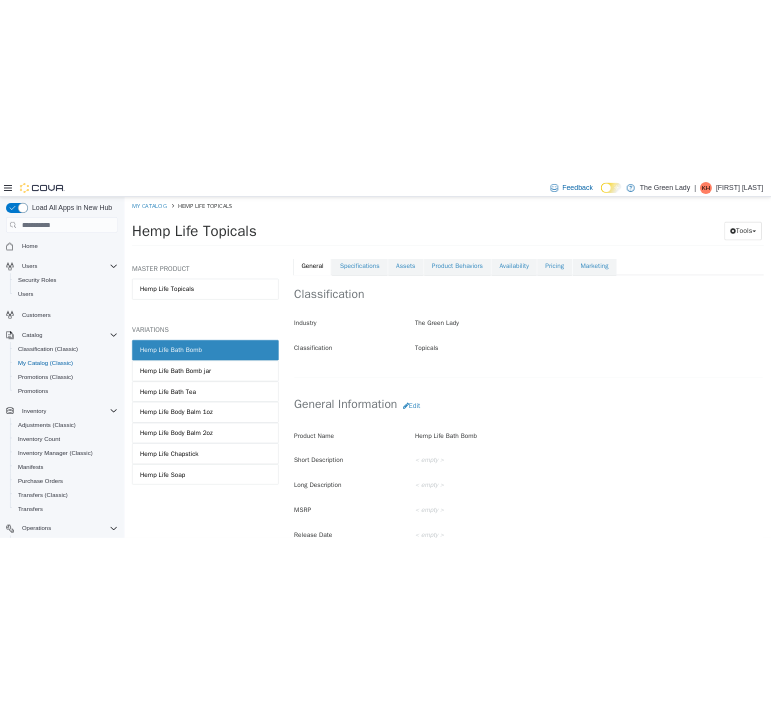 scroll, scrollTop: 0, scrollLeft: 0, axis: both 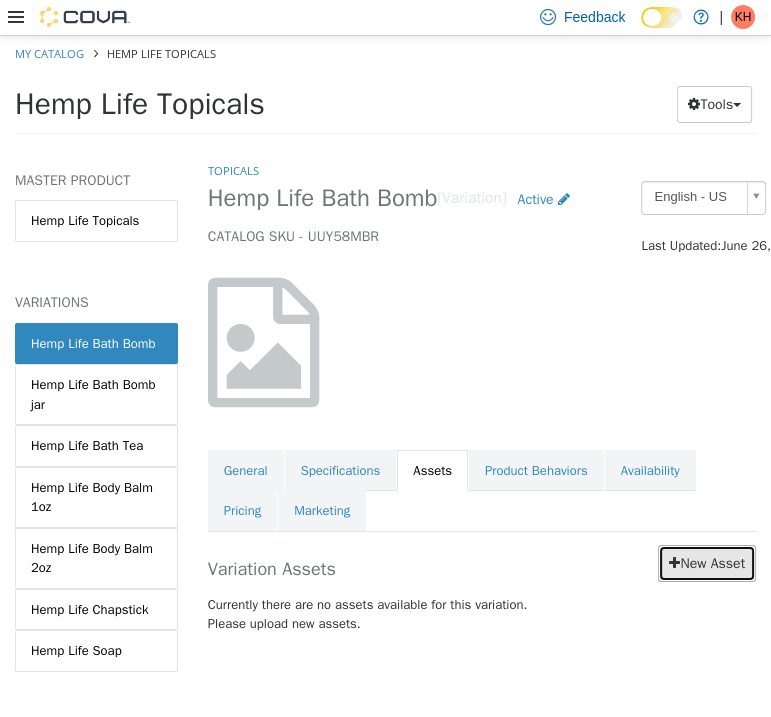 click at bounding box center (674, 562) 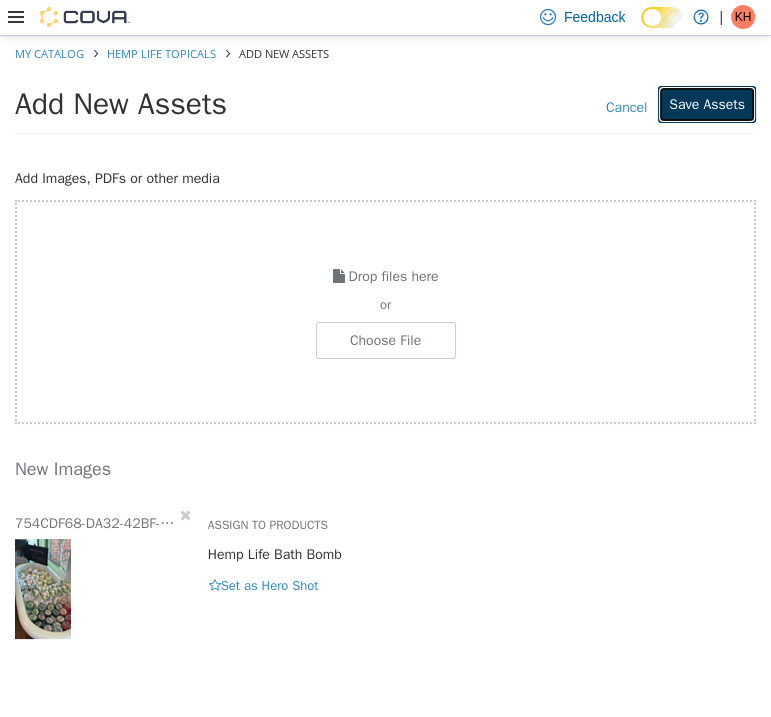 click on "Save Assets" at bounding box center (707, 103) 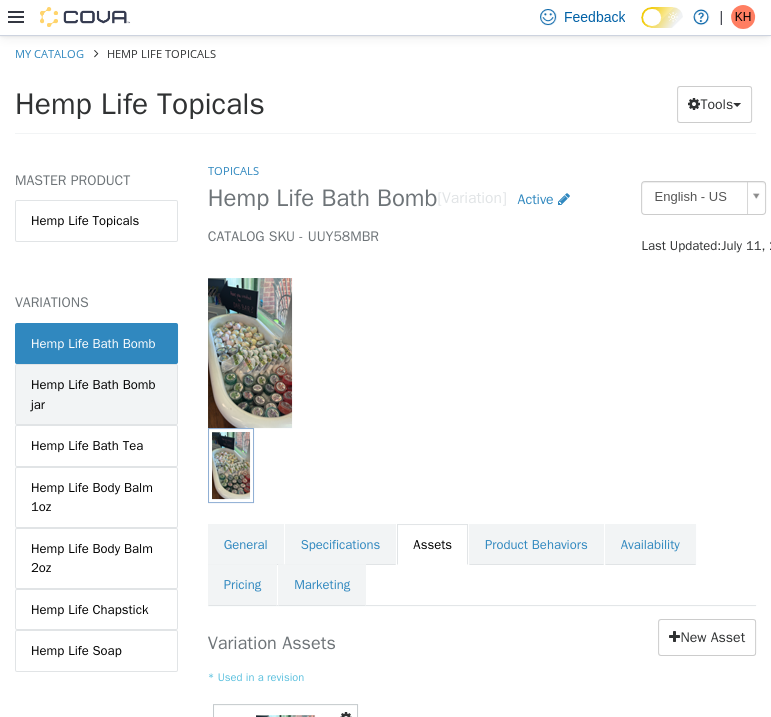 click on "Hemp Life Bath Bomb jar" at bounding box center (96, 393) 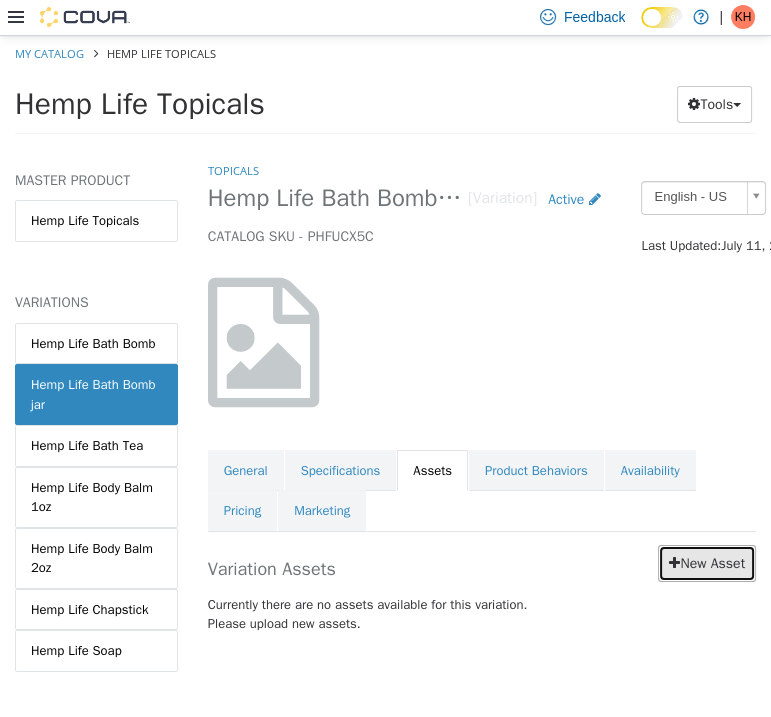 click on "New Asset" at bounding box center [707, 562] 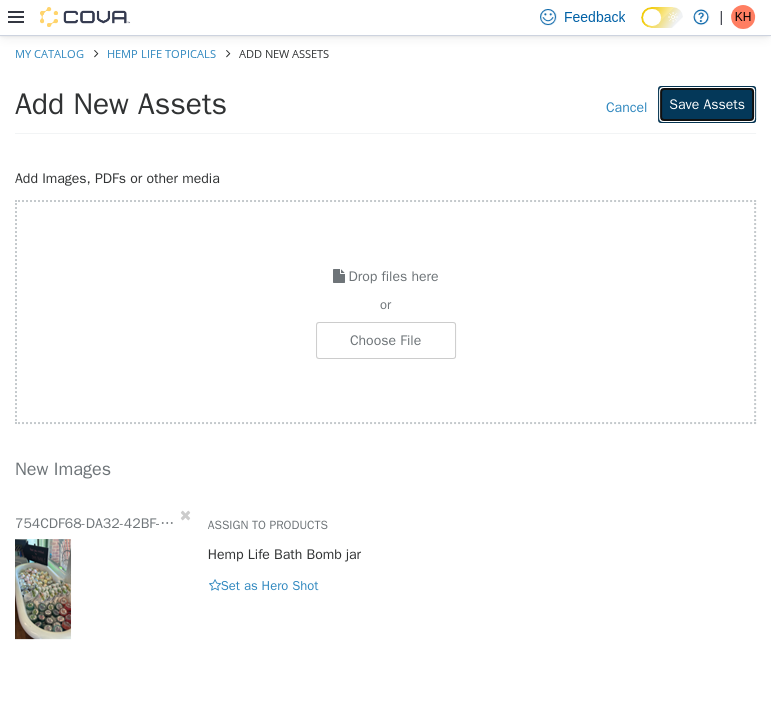 click on "Save Assets" at bounding box center (707, 103) 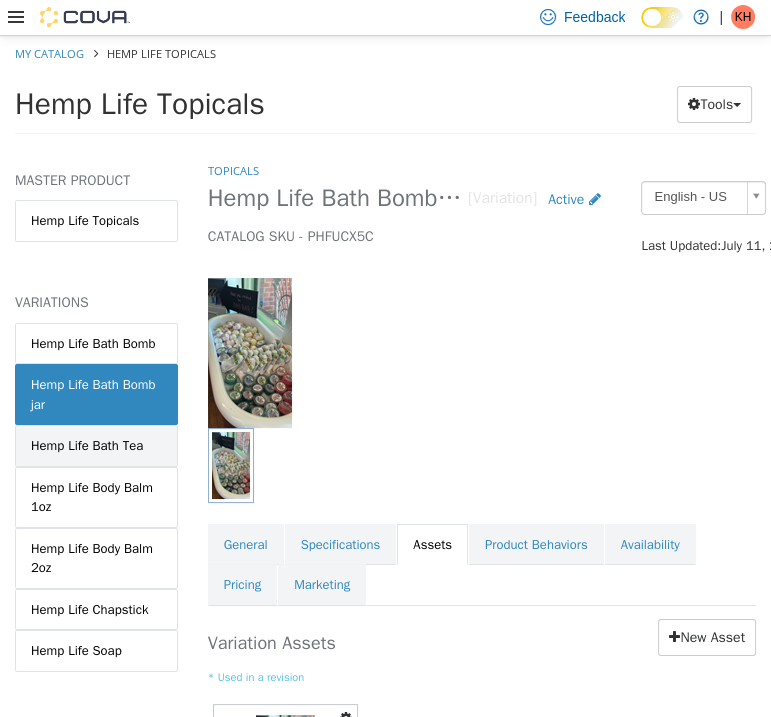 click on "Hemp Life Bath Tea" at bounding box center (87, 445) 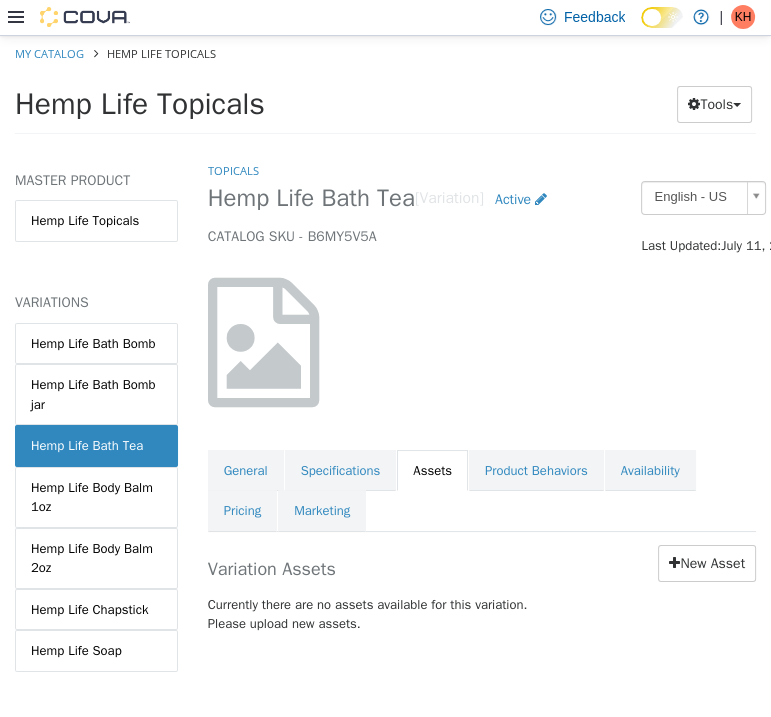 click on "Variation Assets  New Asset Currently there are no assets available for this variation. Please upload new assets." at bounding box center [482, 592] 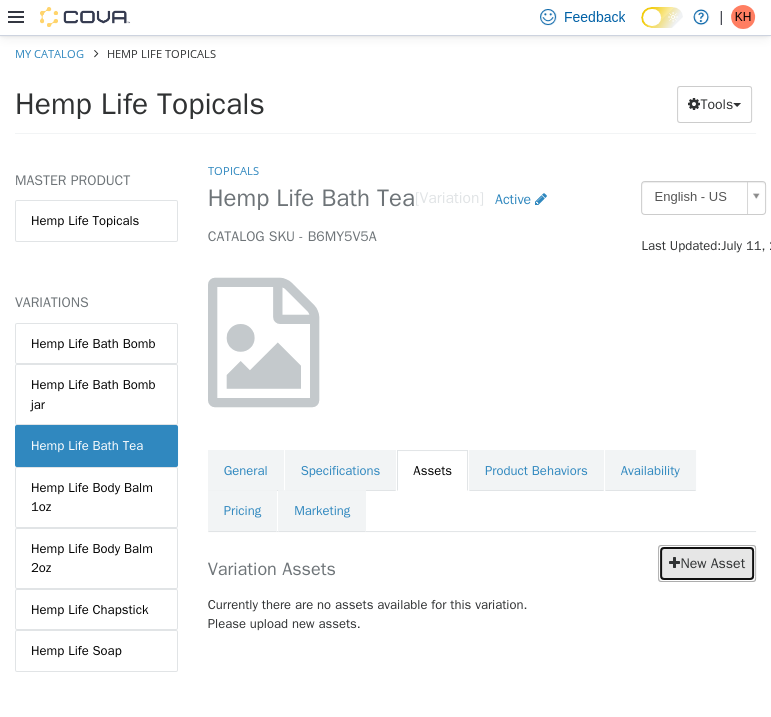 click on "New Asset" at bounding box center [707, 562] 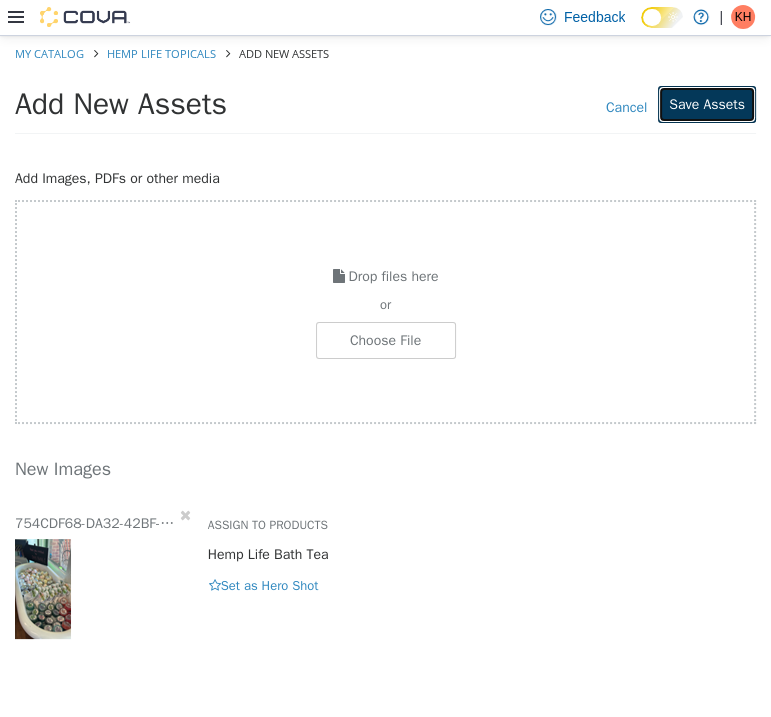 click on "Save Assets" at bounding box center [707, 103] 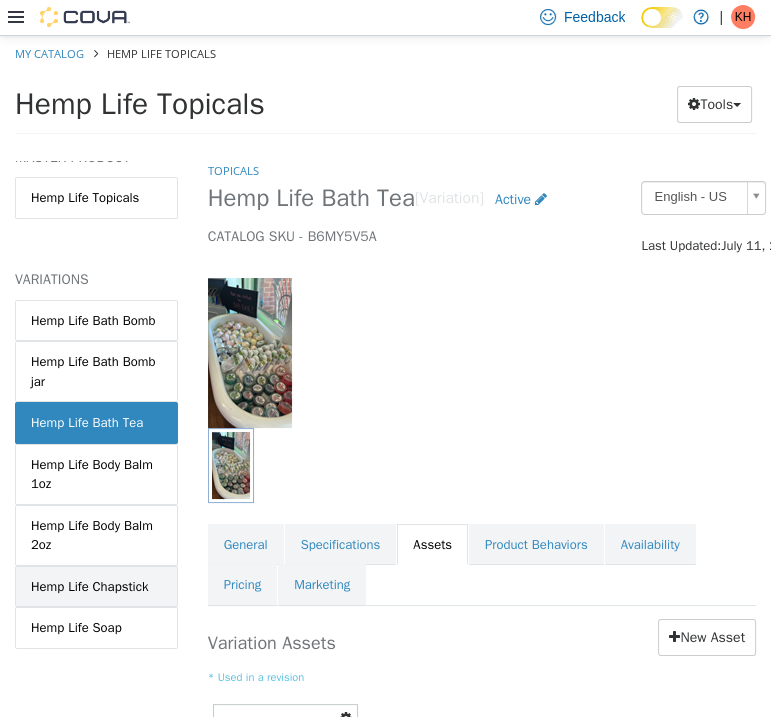 scroll, scrollTop: 62, scrollLeft: 0, axis: vertical 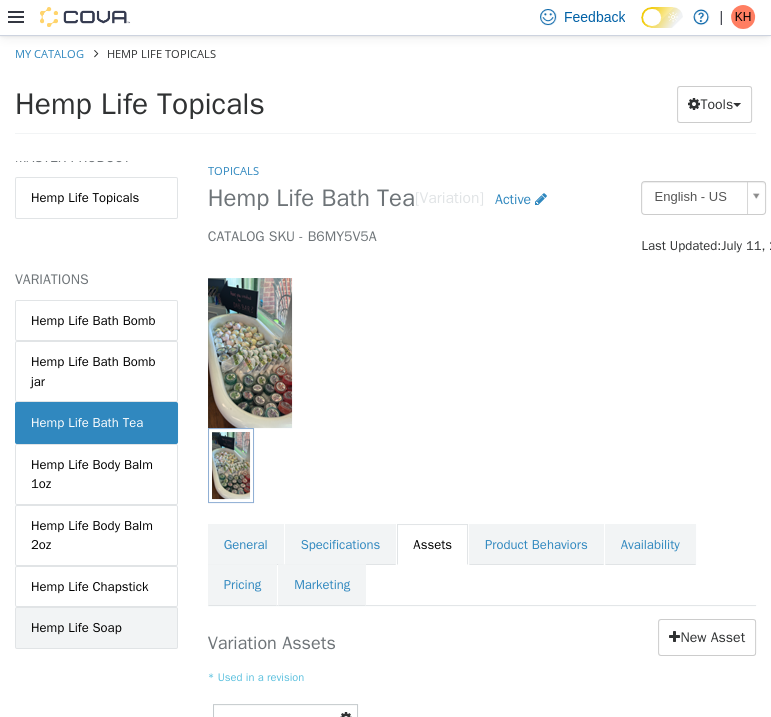 click on "Hemp Life Soap" at bounding box center (96, 627) 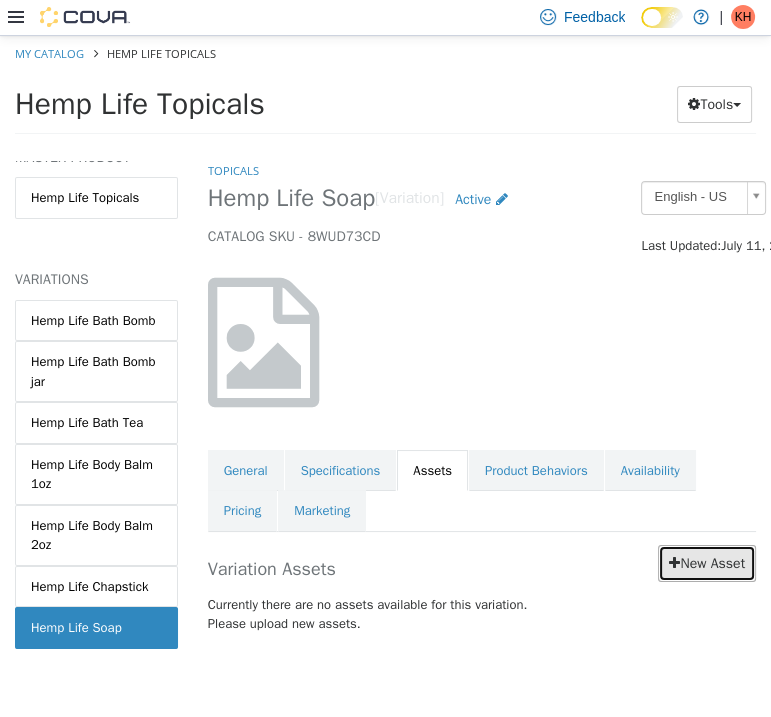 click on "New Asset" at bounding box center (707, 562) 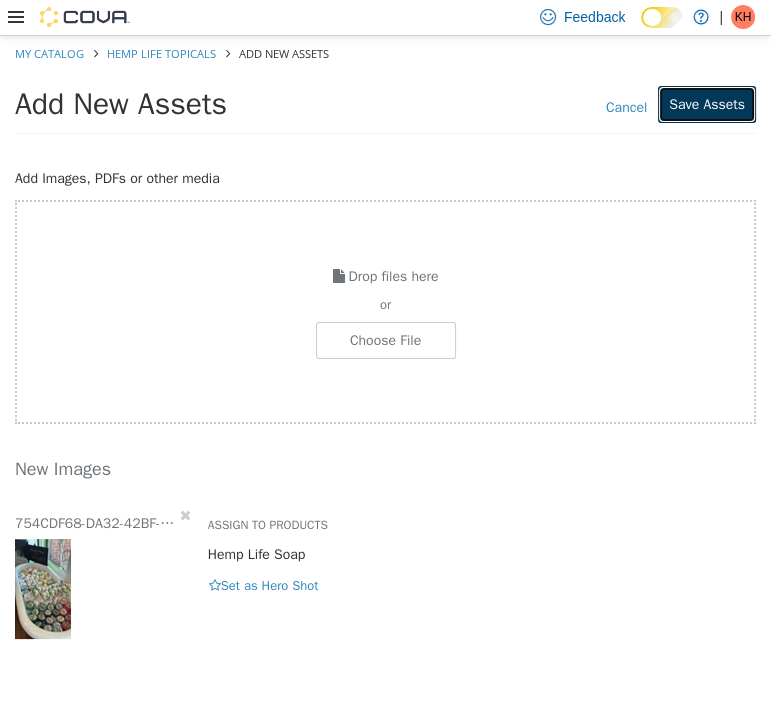click on "Save Assets" at bounding box center (707, 103) 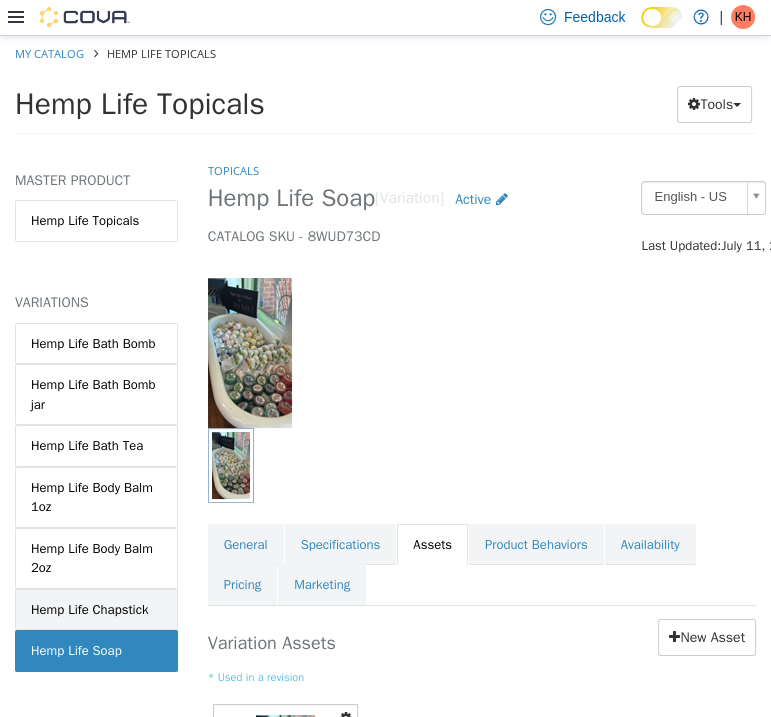 click on "Hemp Life Chapstick" at bounding box center [89, 609] 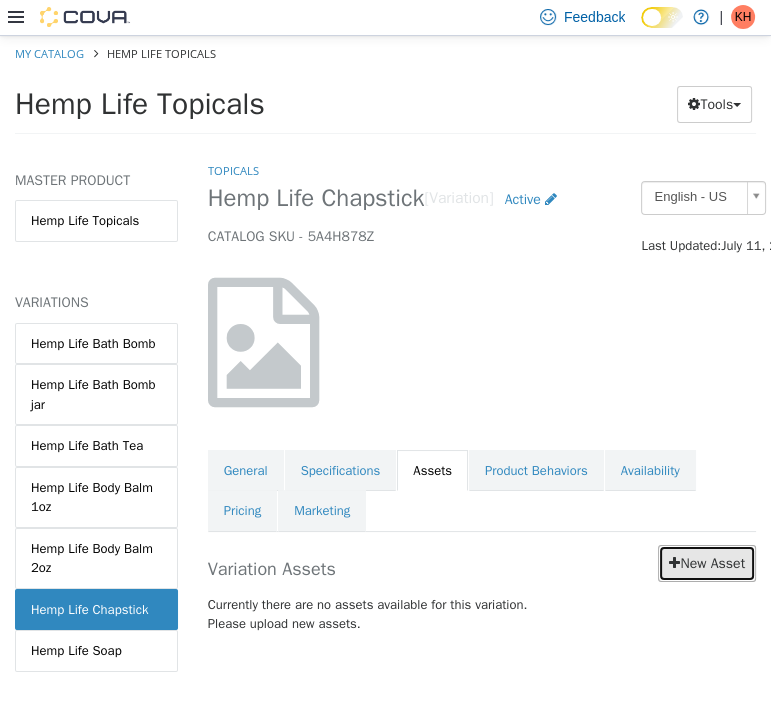 click on "New Asset" at bounding box center (707, 562) 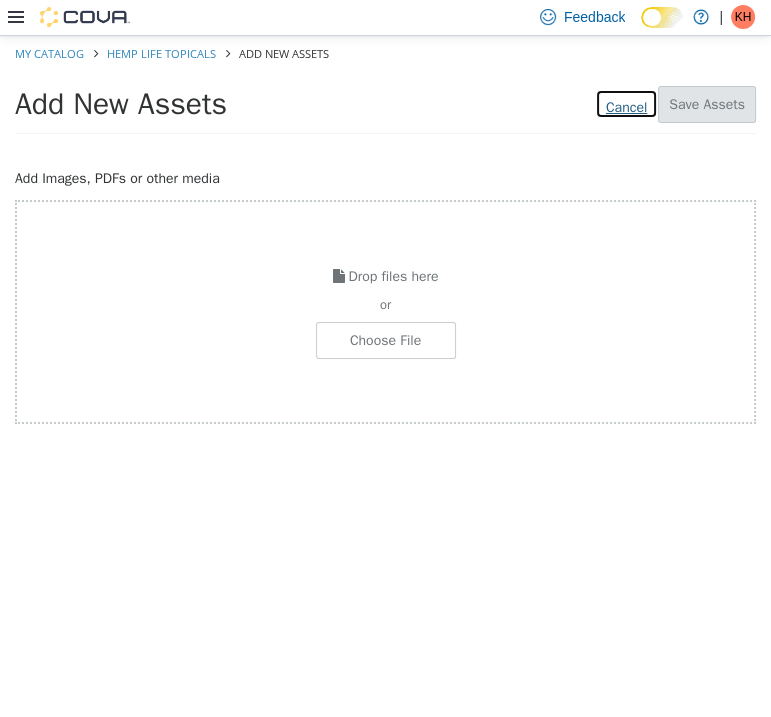 click on "Cancel" at bounding box center (626, 103) 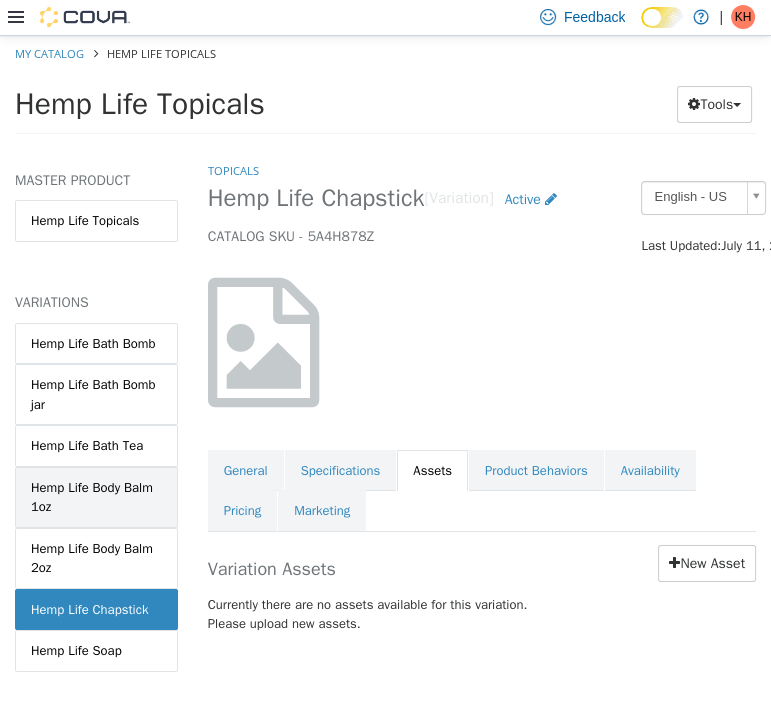 click on "Hemp Life Body Balm 1oz" at bounding box center (96, 496) 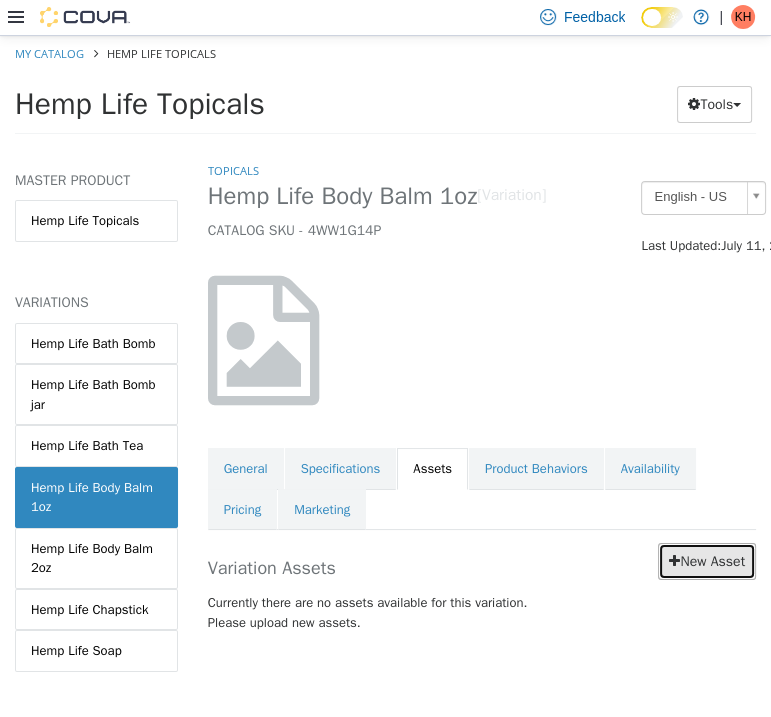 click on "New Asset" at bounding box center [707, 560] 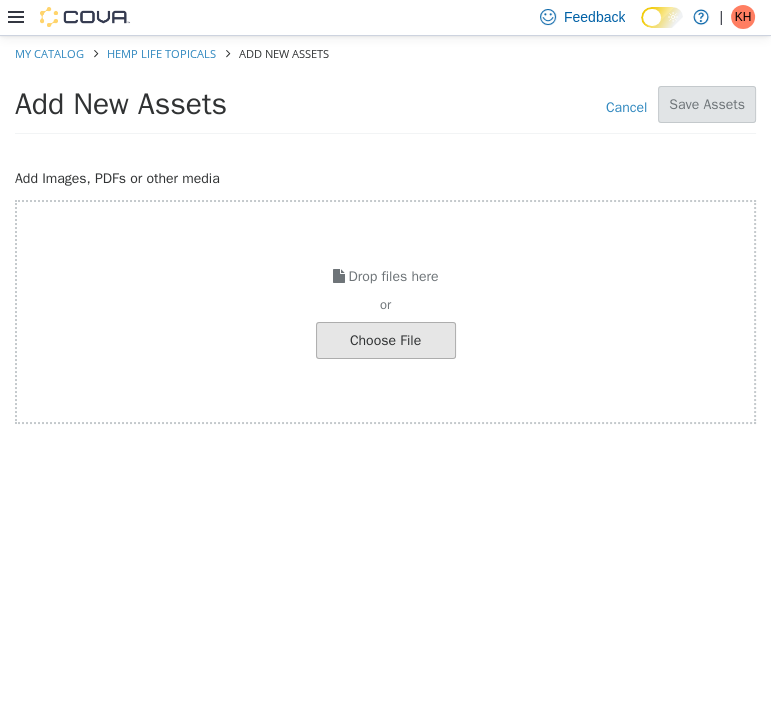 click at bounding box center (-661, 339) 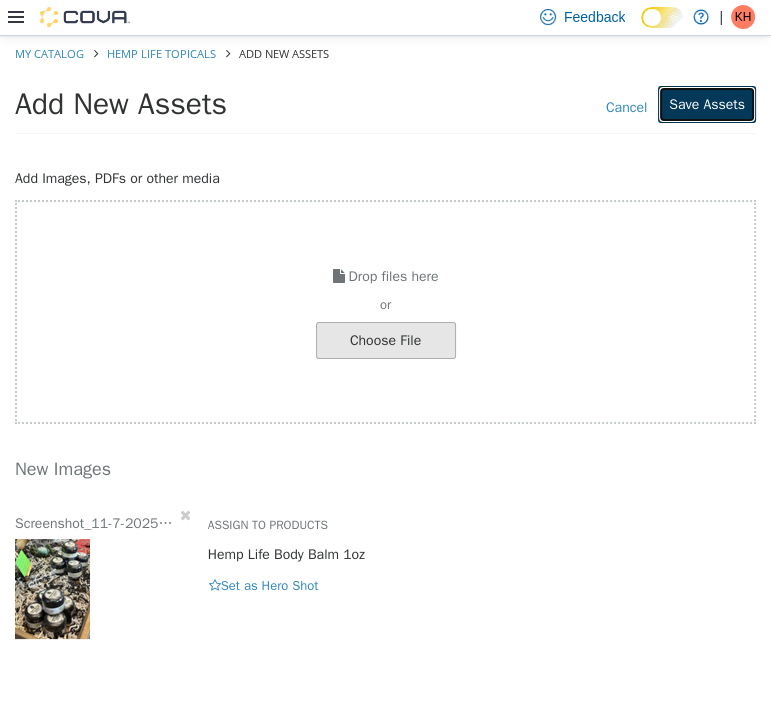 click on "Save Assets" at bounding box center [707, 103] 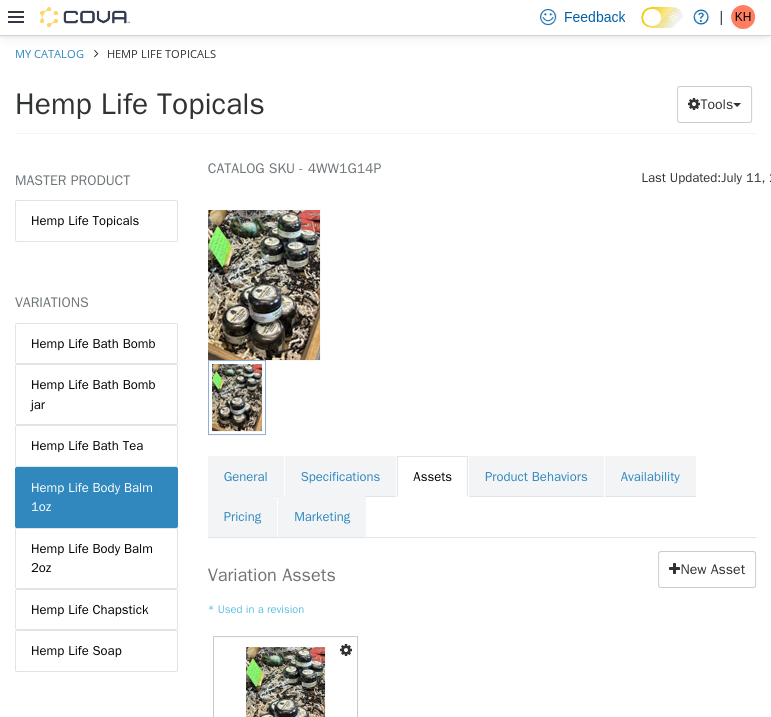 scroll, scrollTop: 100, scrollLeft: 0, axis: vertical 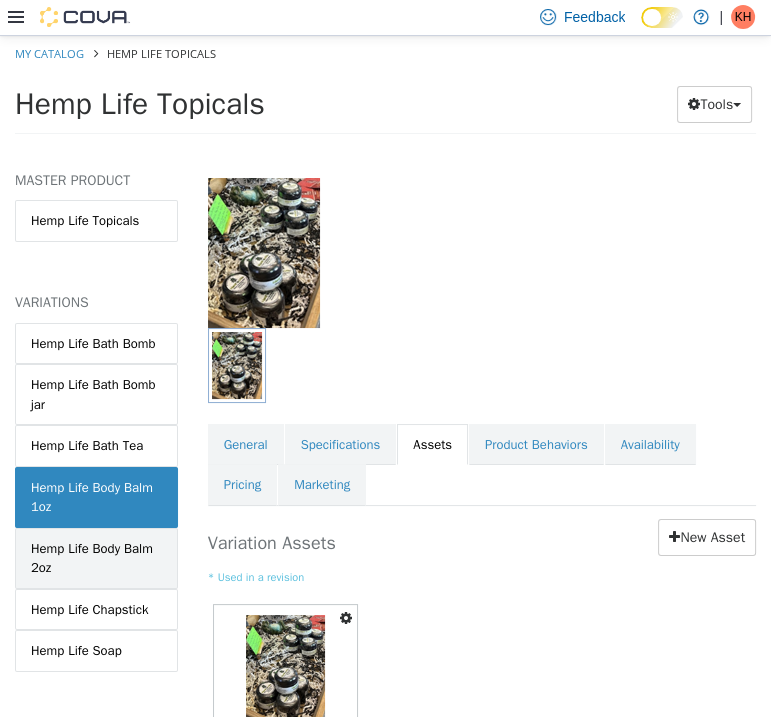 click on "Hemp Life Body Balm 2oz" at bounding box center [96, 557] 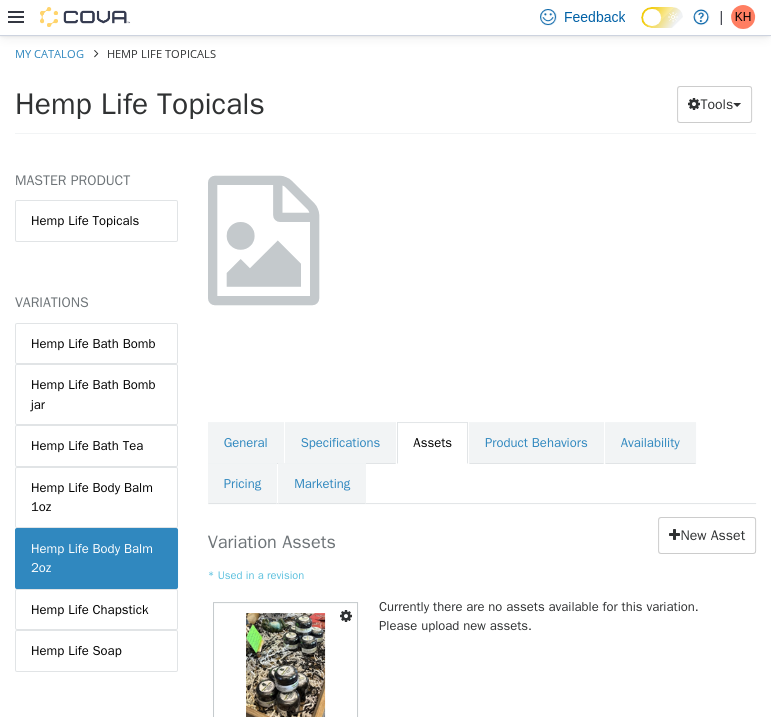 scroll, scrollTop: 0, scrollLeft: 0, axis: both 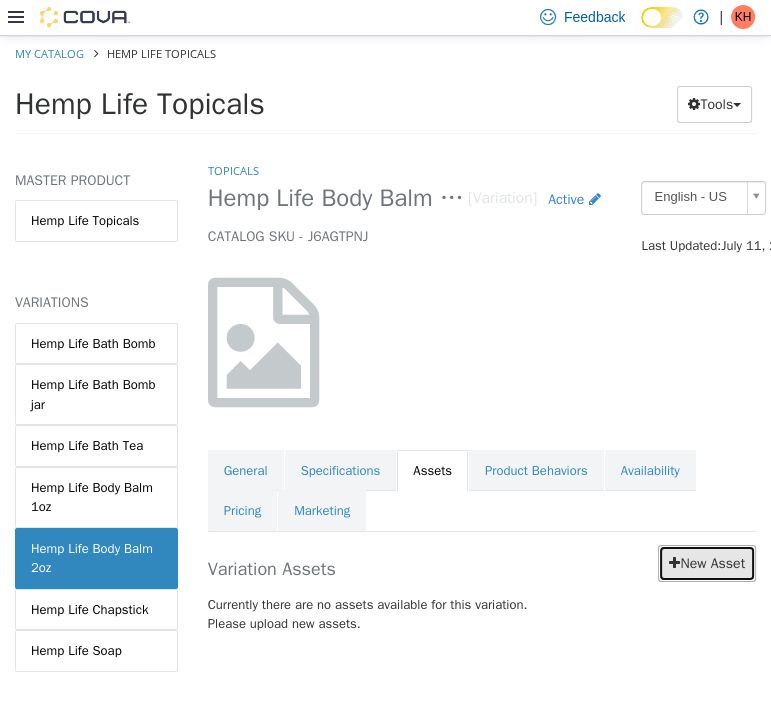 click on "New Asset" at bounding box center [707, 562] 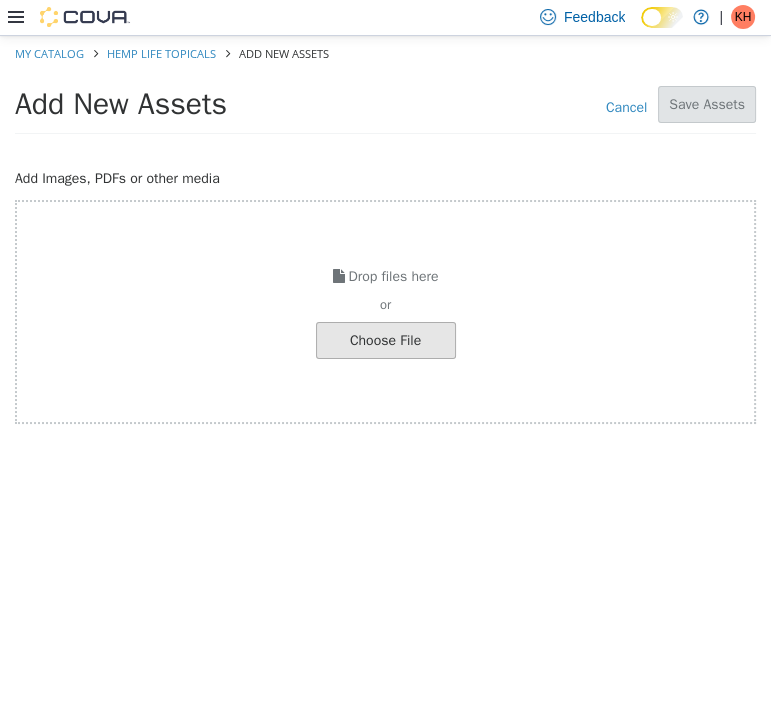 click at bounding box center (-661, 339) 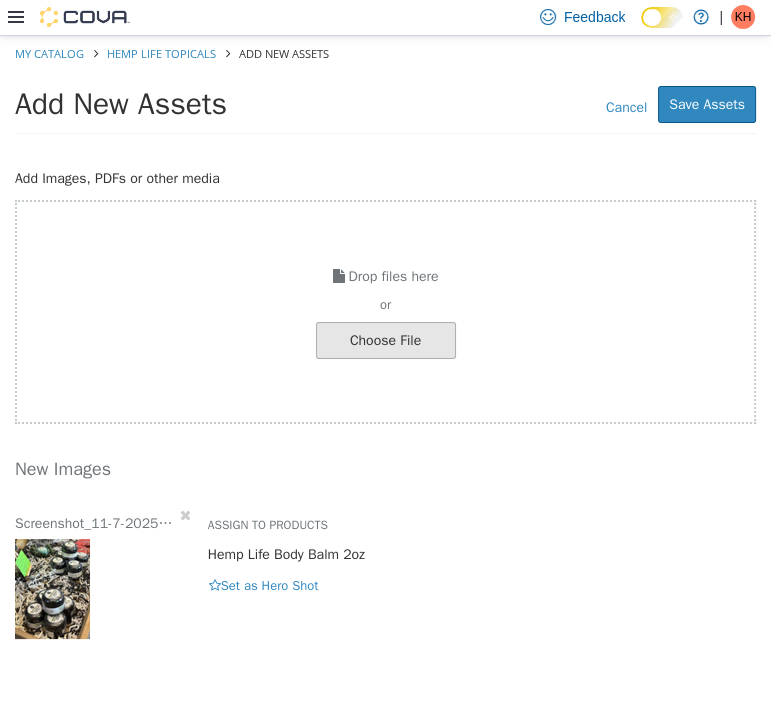 click on "Add New Assets
Cancel Save Assets" at bounding box center (385, 109) 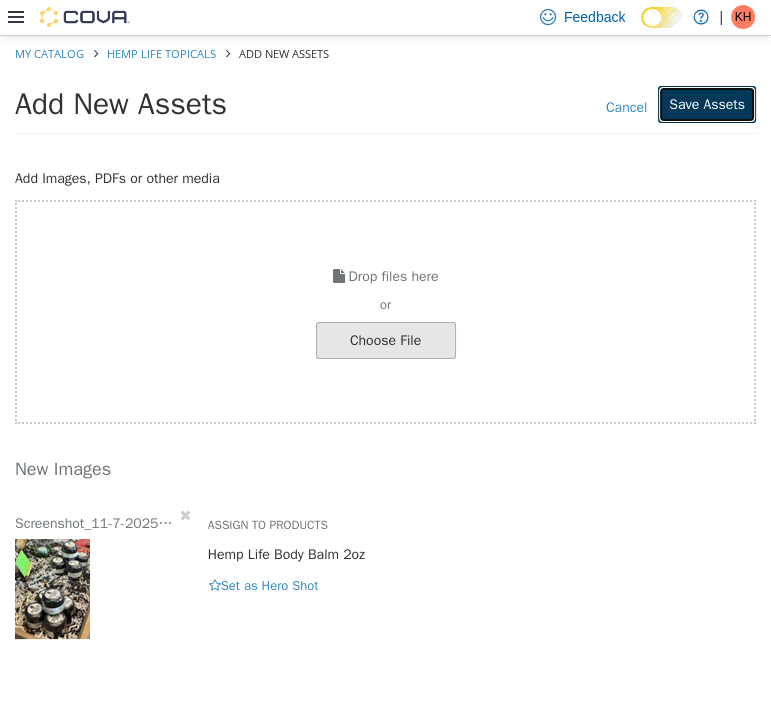 click on "Save Assets" at bounding box center [707, 103] 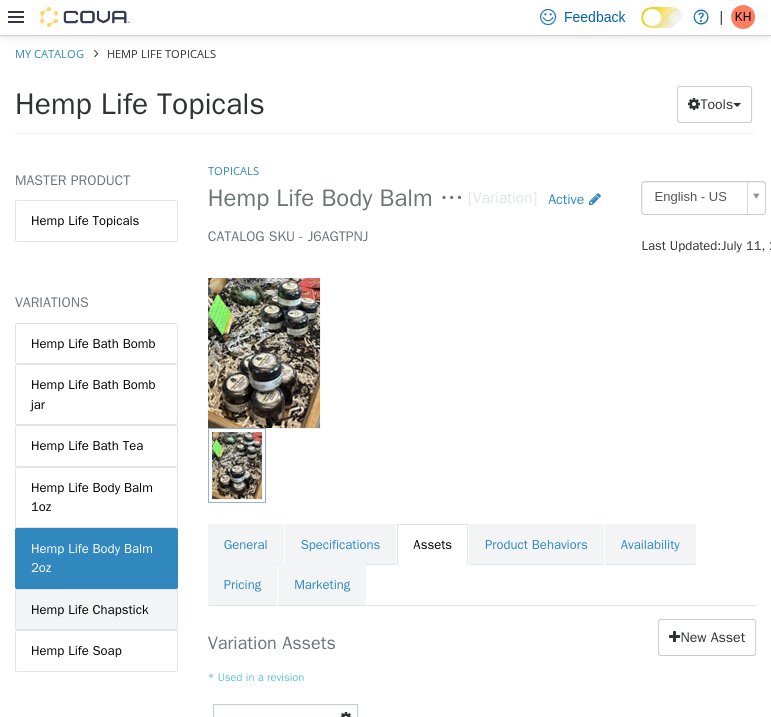 click on "Hemp Life Chapstick" at bounding box center (89, 609) 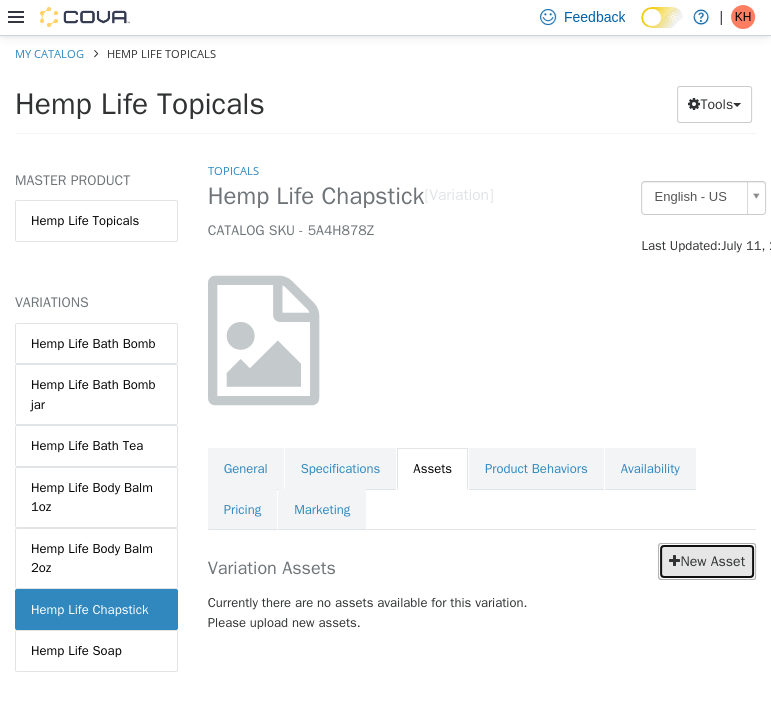 click on "New Asset" at bounding box center (707, 560) 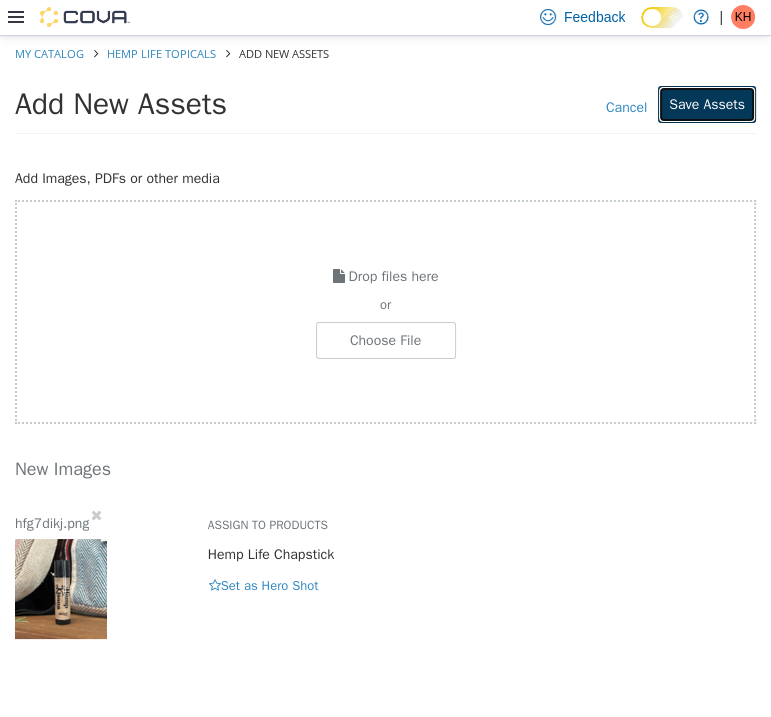 click on "Save Assets" at bounding box center [707, 103] 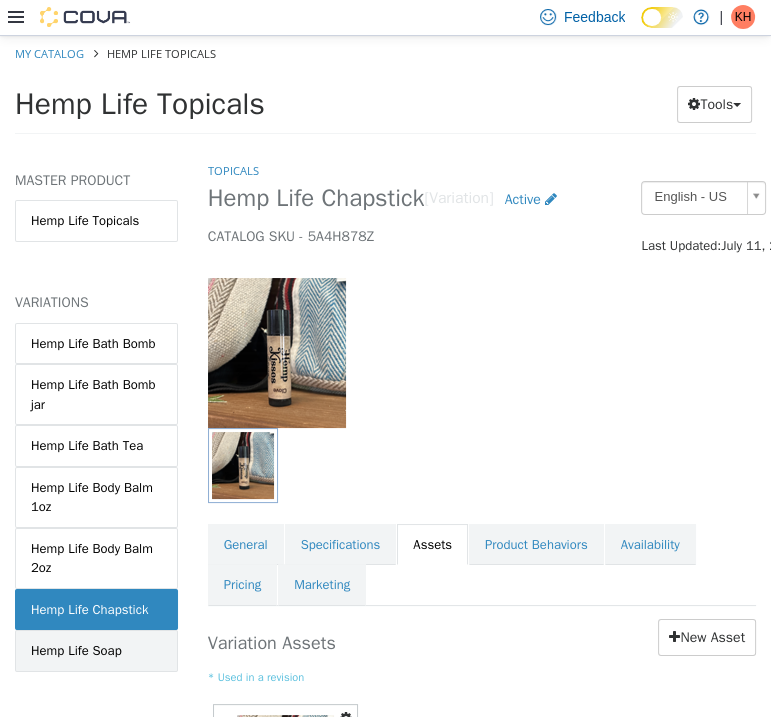 click on "Hemp Life Soap" at bounding box center (76, 650) 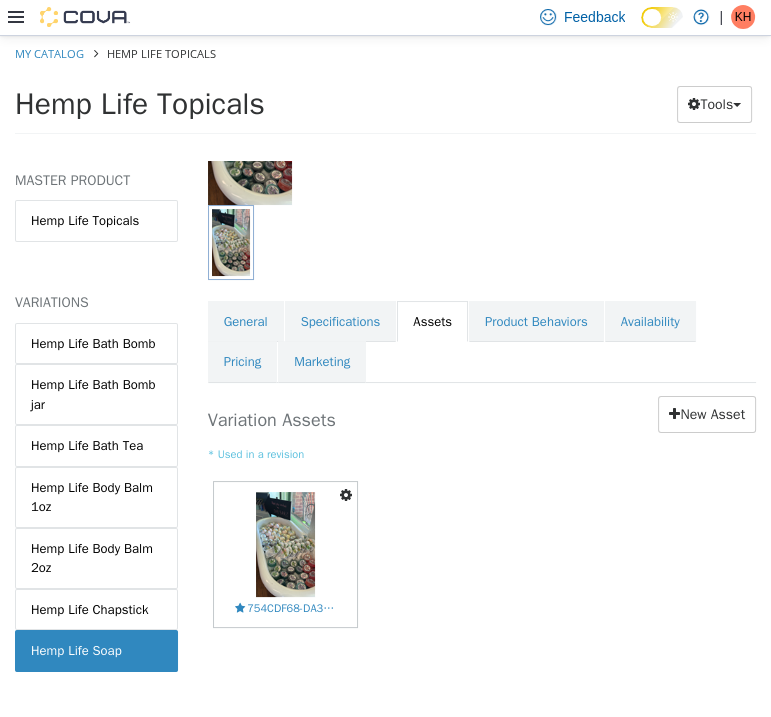 scroll, scrollTop: 237, scrollLeft: 0, axis: vertical 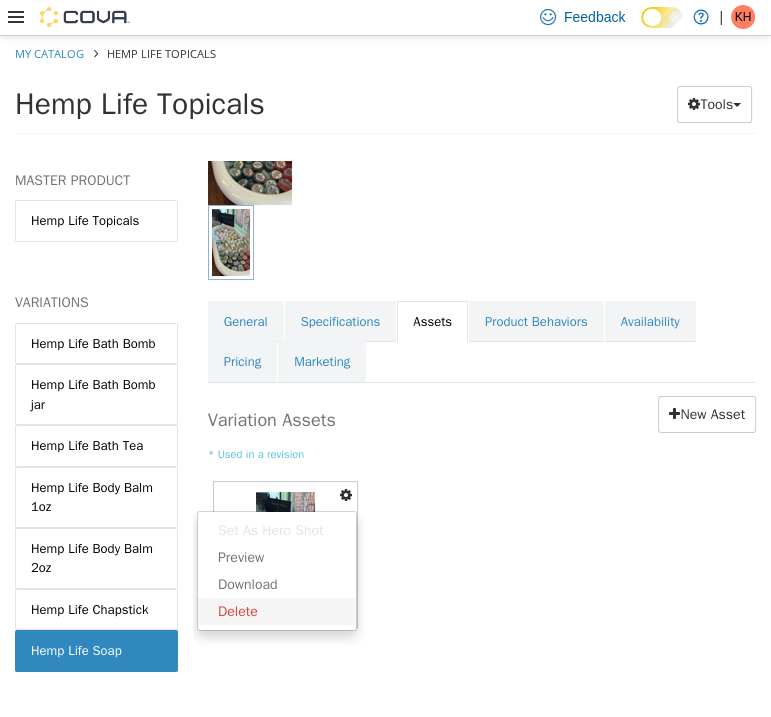 click on "Delete" at bounding box center [277, 610] 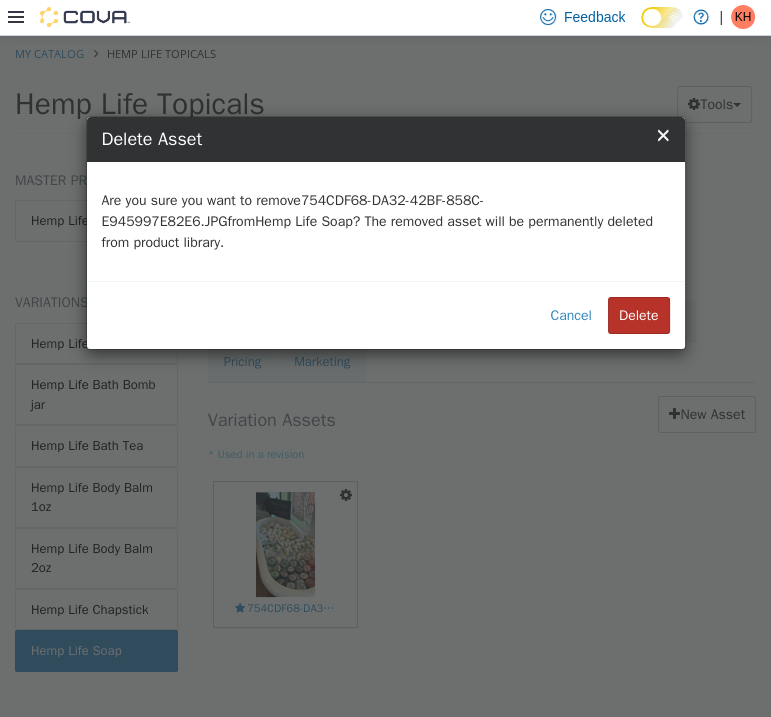 click on "Delete" at bounding box center (639, 314) 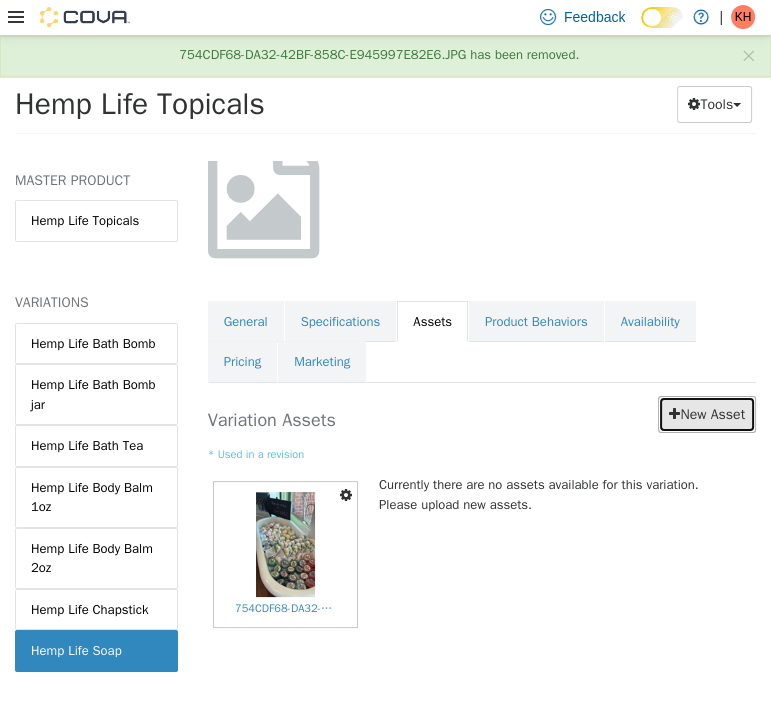 click at bounding box center (674, 413) 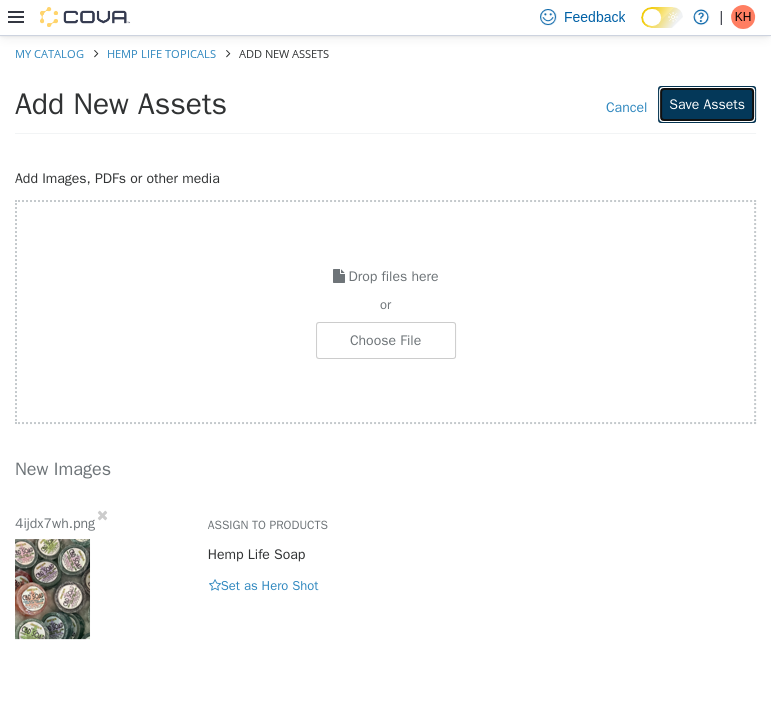 click on "Save Assets" at bounding box center [707, 103] 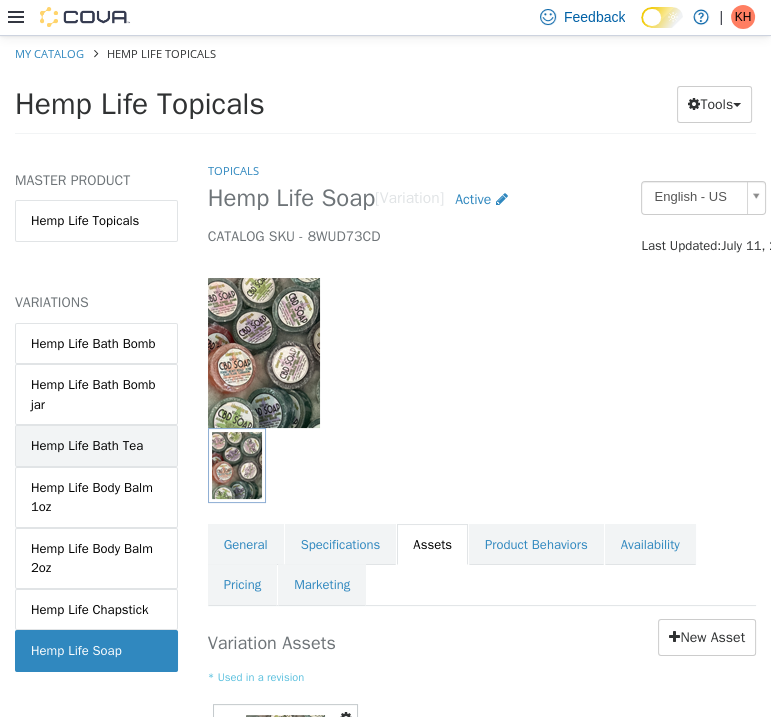 click on "Hemp Life Bath Tea" at bounding box center (87, 445) 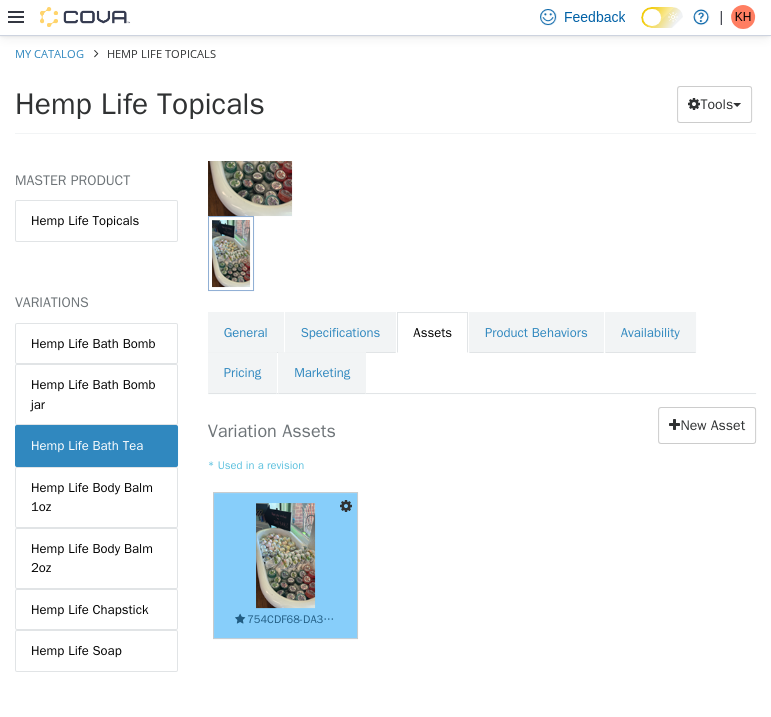 scroll, scrollTop: 237, scrollLeft: 0, axis: vertical 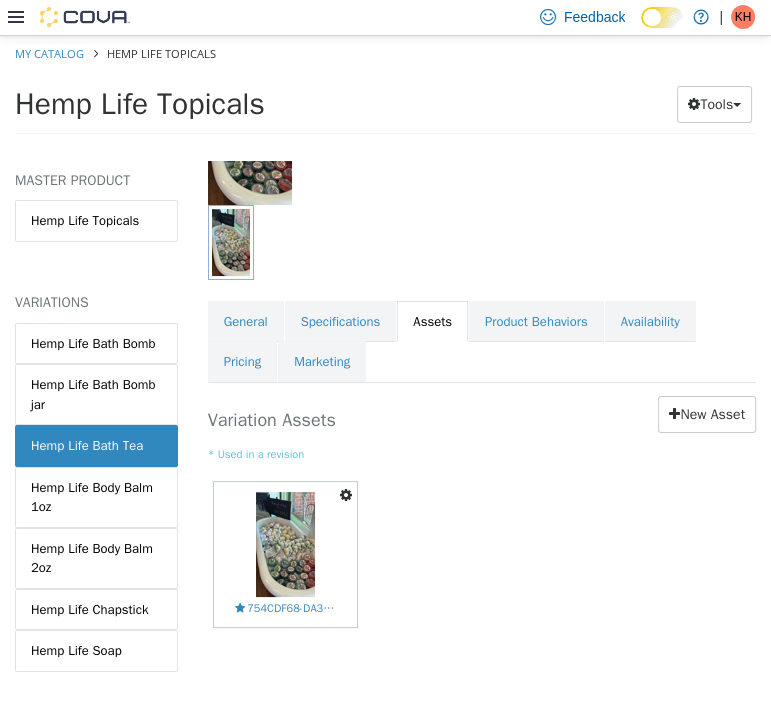 click at bounding box center (346, 494) 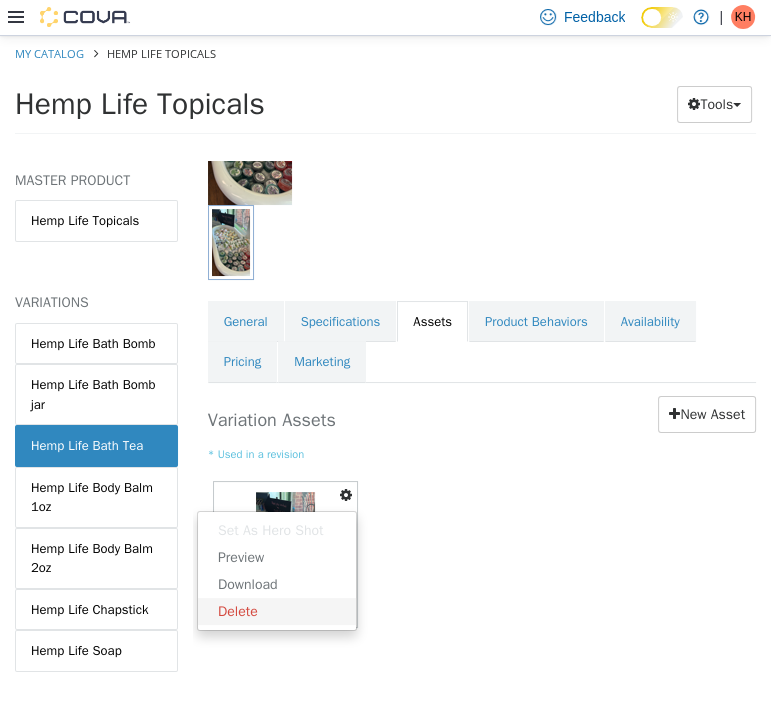 click on "Delete" at bounding box center (277, 610) 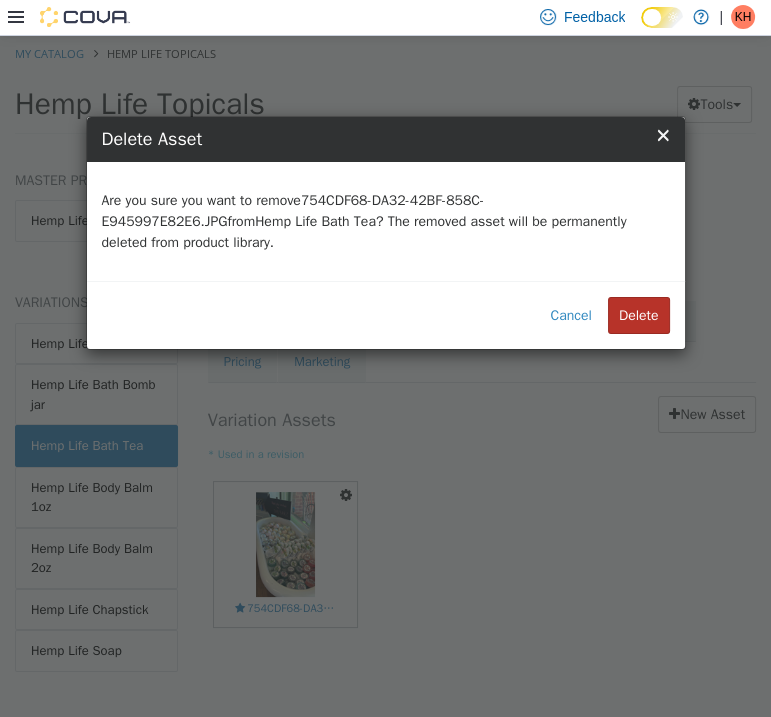 click on "Delete" at bounding box center (639, 314) 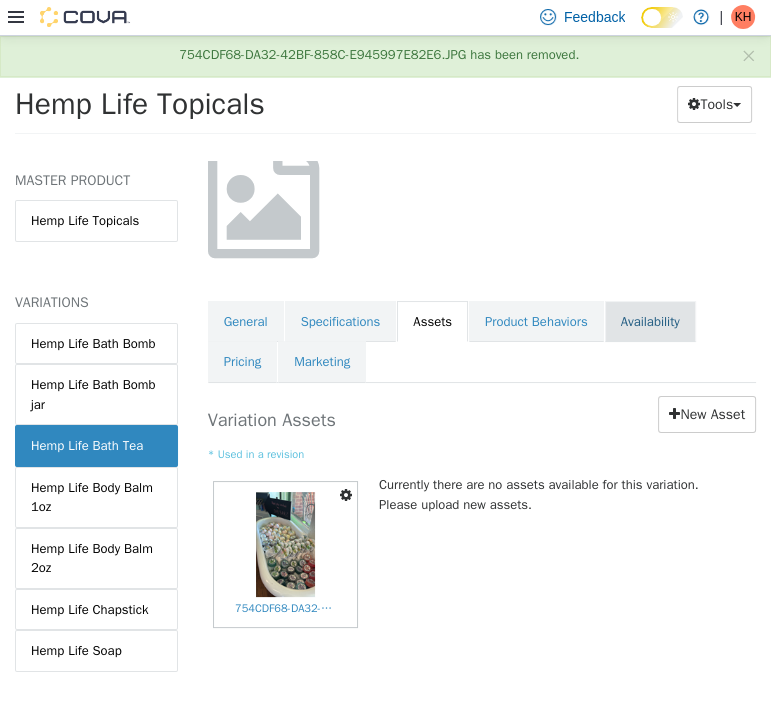 scroll, scrollTop: 30, scrollLeft: 0, axis: vertical 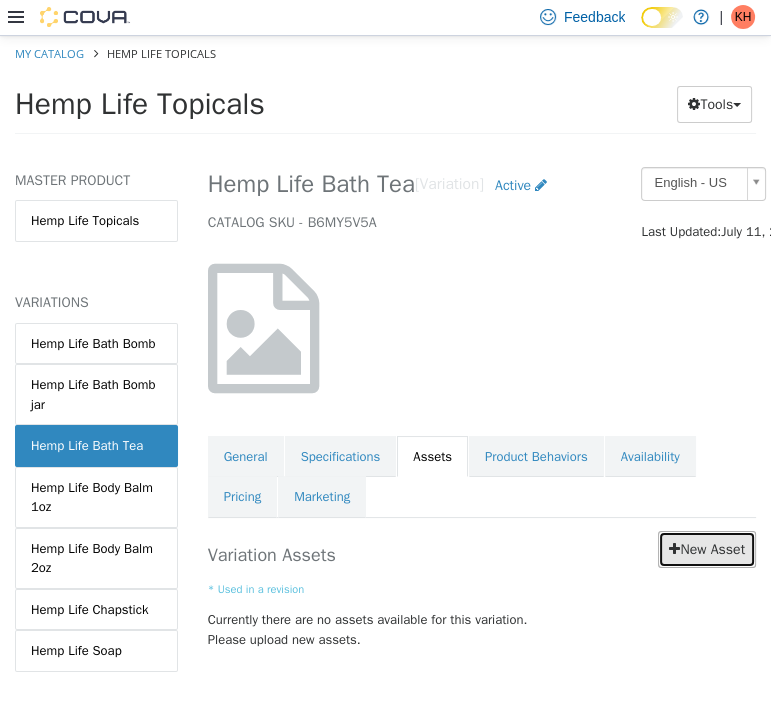 click on "New Asset" at bounding box center [707, 548] 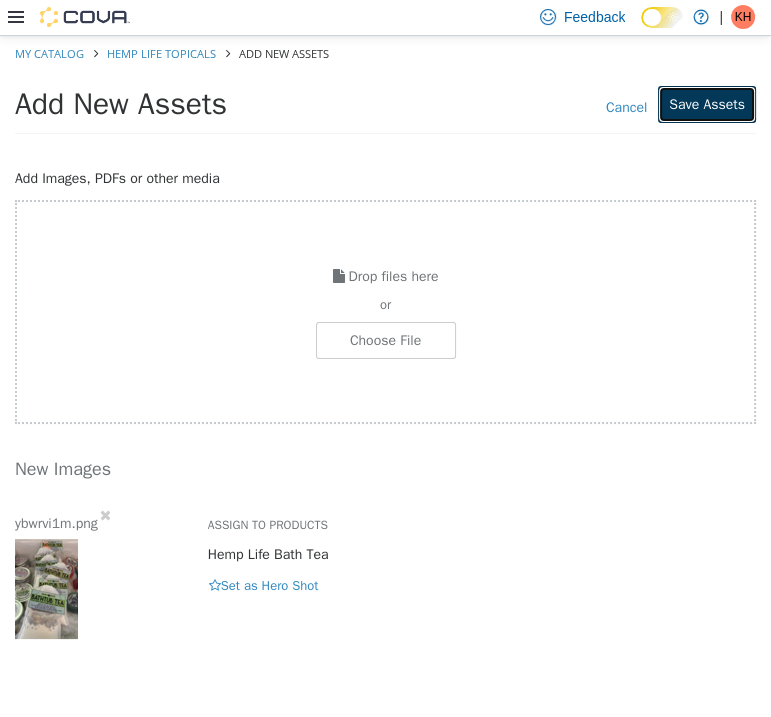 click on "Save Assets" at bounding box center (707, 103) 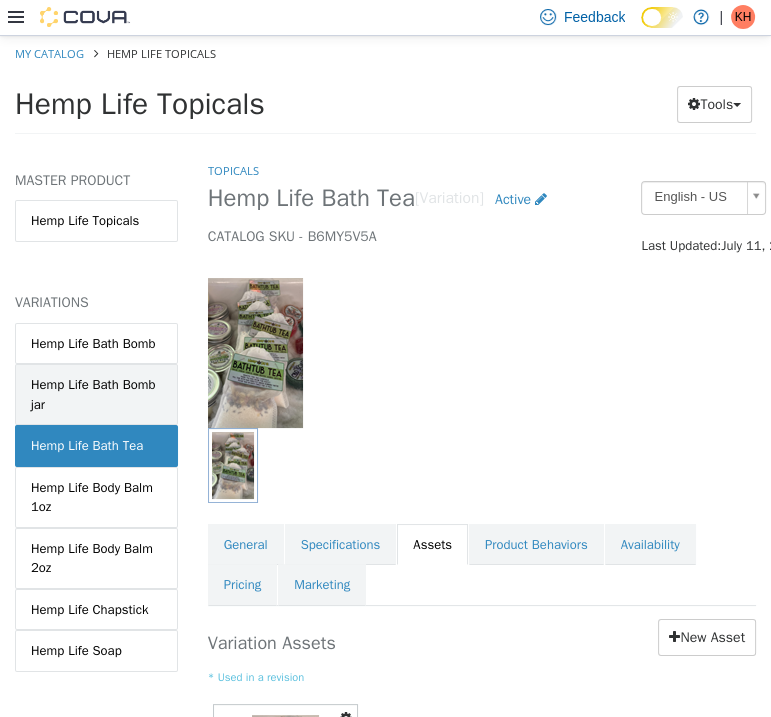 click on "Hemp Life Bath Bomb jar" at bounding box center (96, 393) 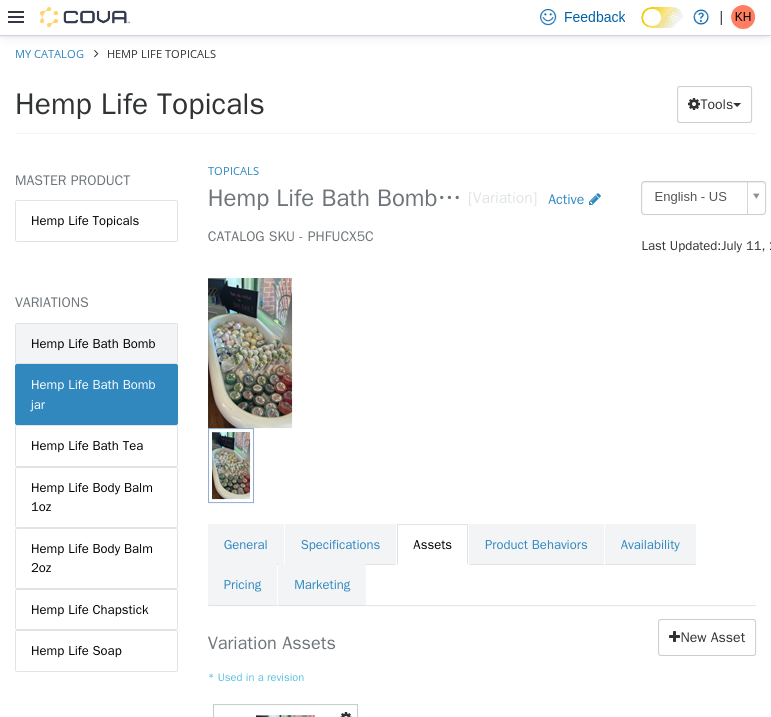 click on "Hemp Life Bath Bomb" at bounding box center (96, 343) 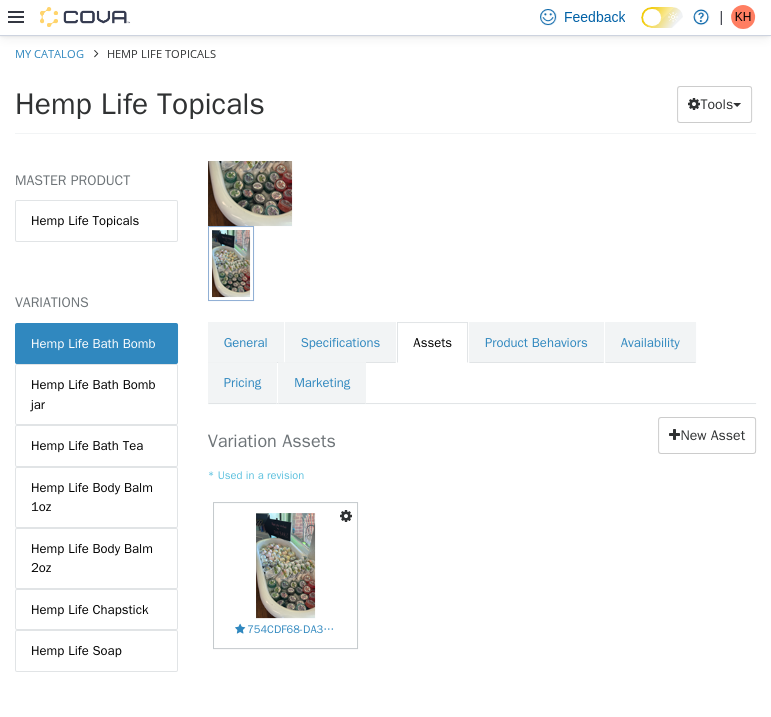 scroll, scrollTop: 237, scrollLeft: 0, axis: vertical 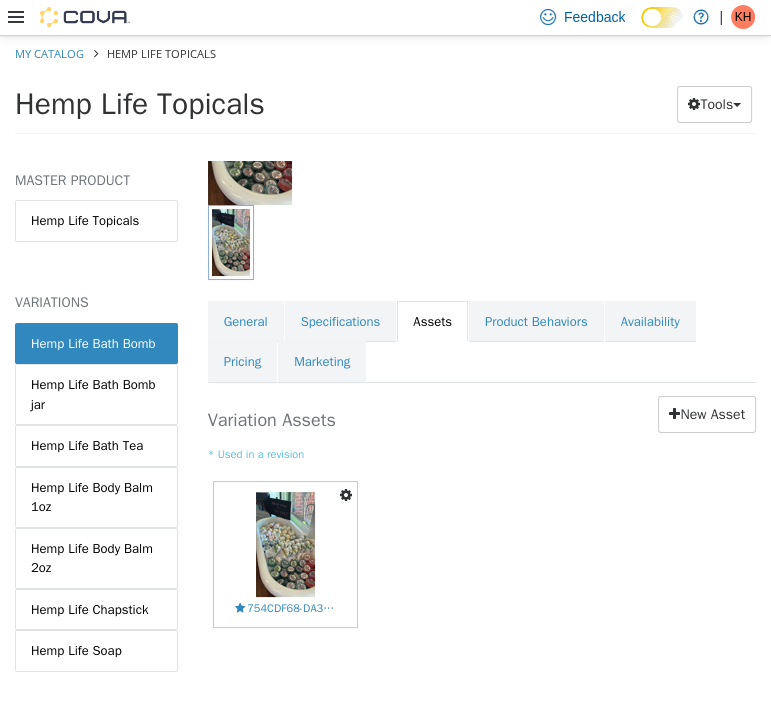 click at bounding box center (346, 494) 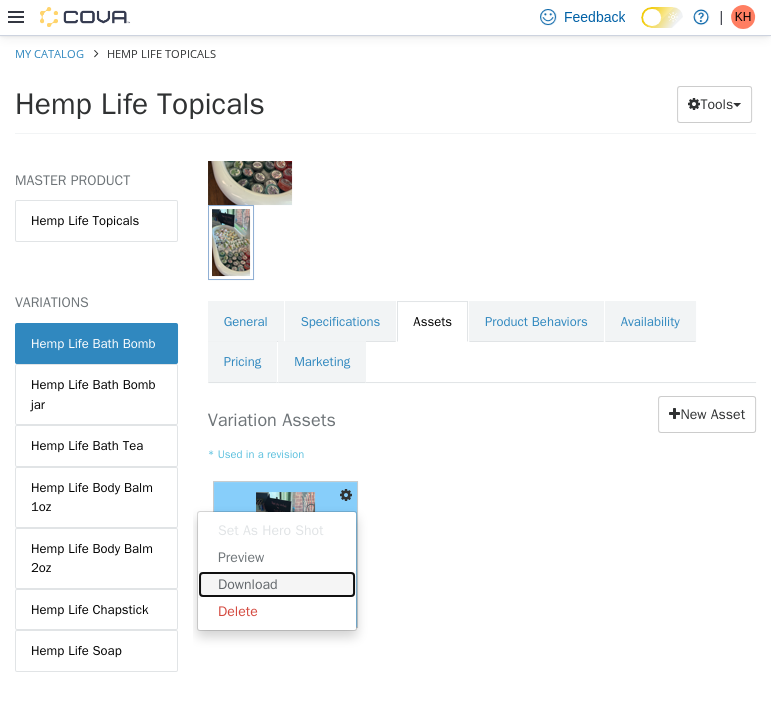click on "Download" at bounding box center (277, 583) 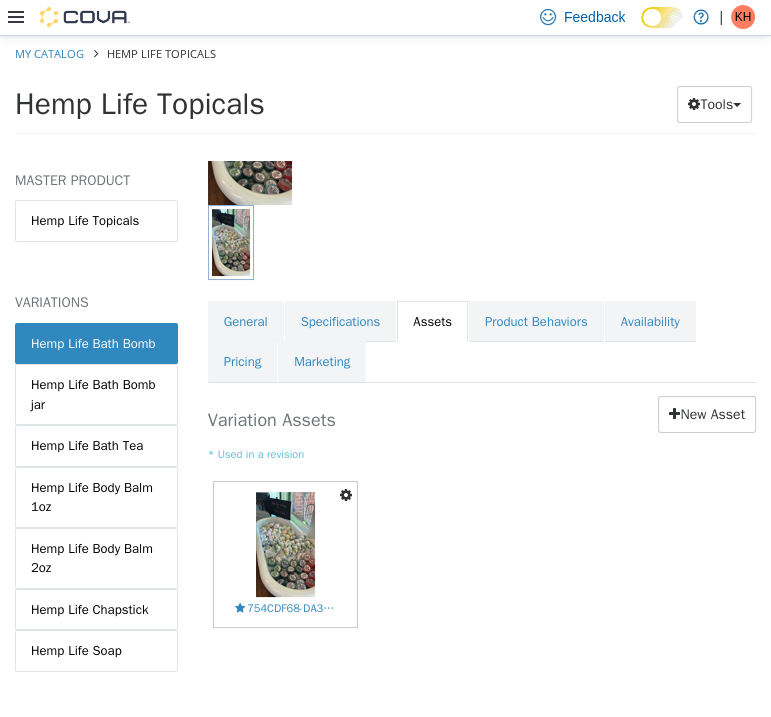 click at bounding box center [346, 494] 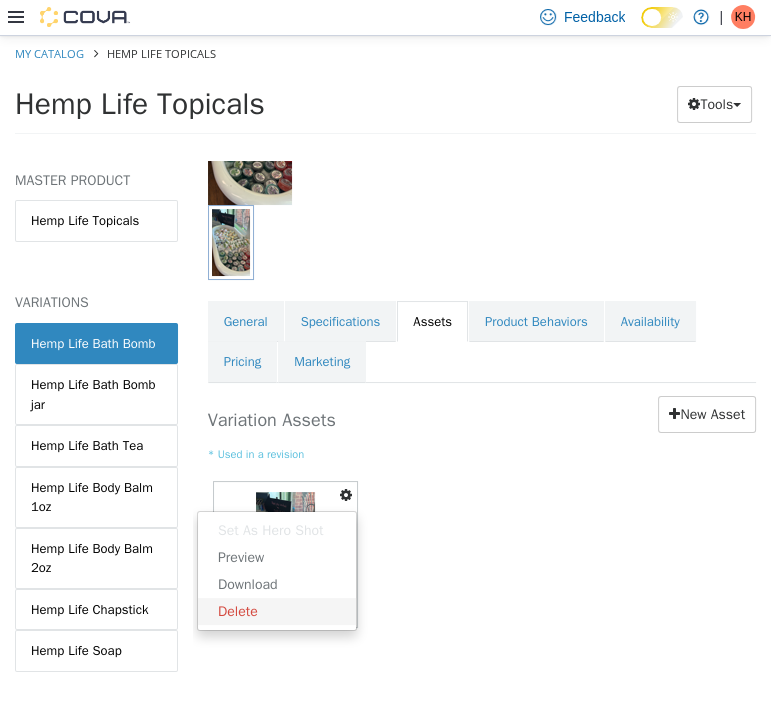 click on "Delete" at bounding box center (277, 610) 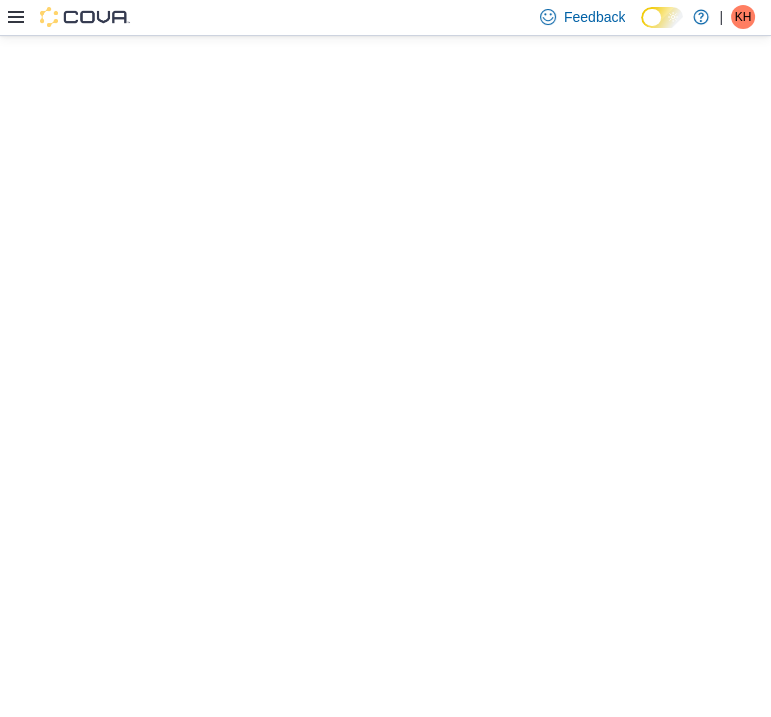 scroll, scrollTop: 0, scrollLeft: 0, axis: both 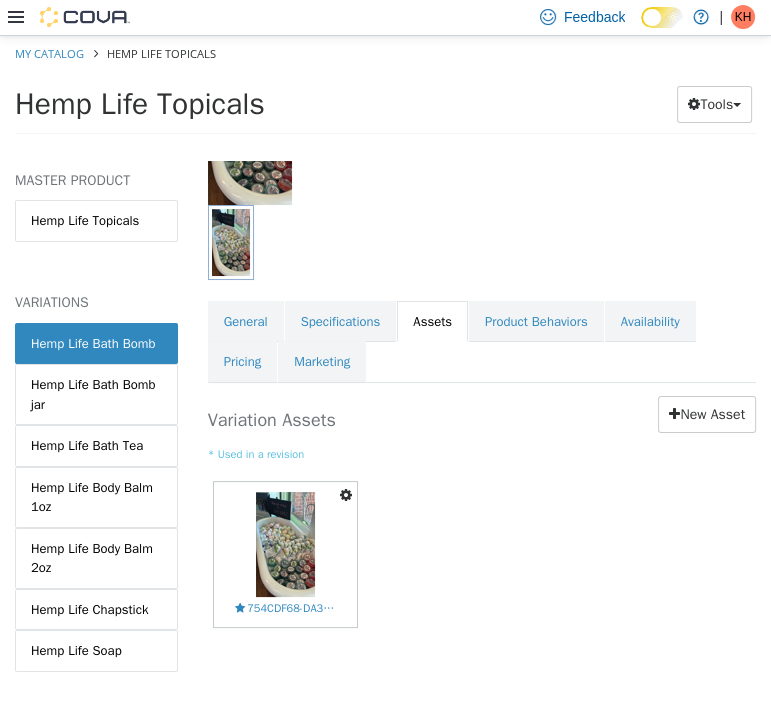 click at bounding box center [346, 494] 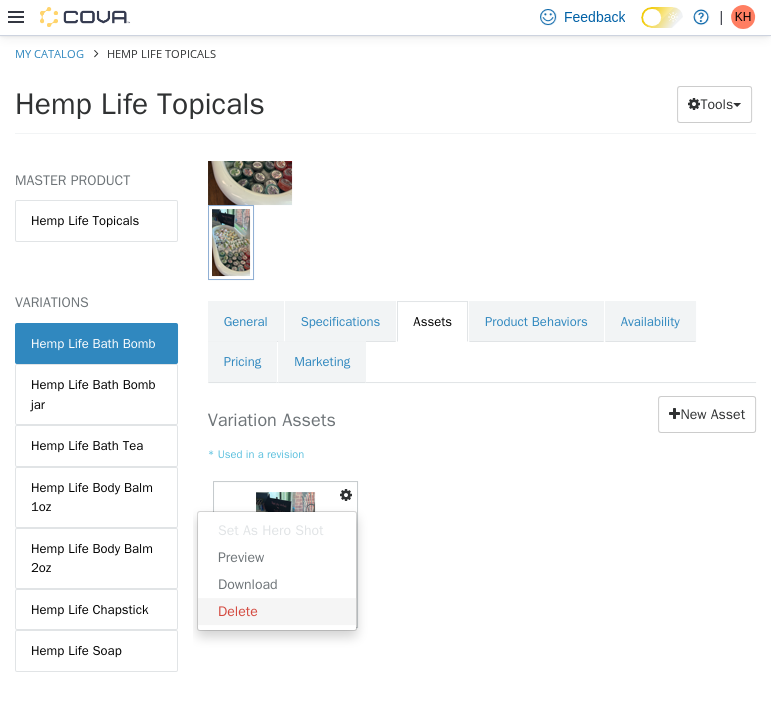 click on "Delete" at bounding box center (277, 610) 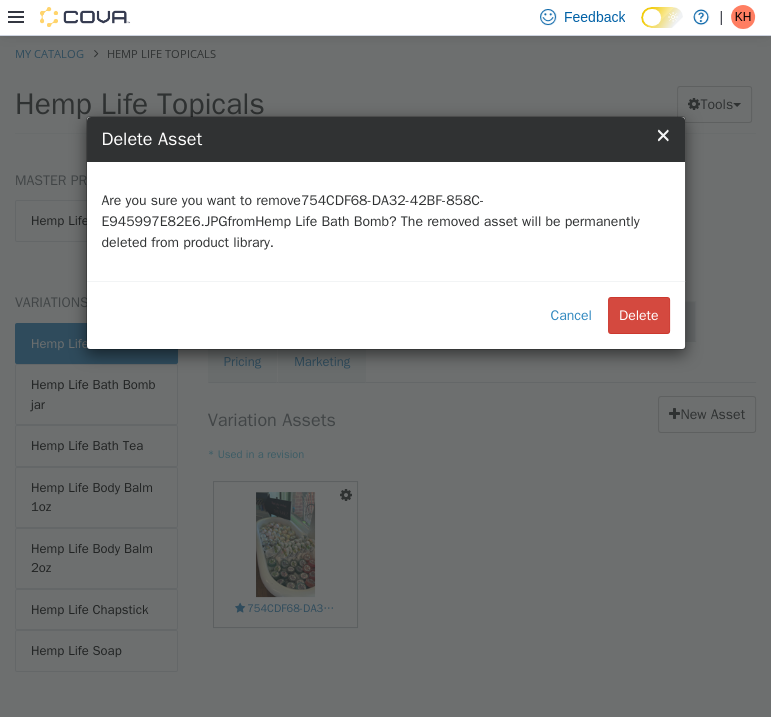 click on "Delete" at bounding box center (639, 314) 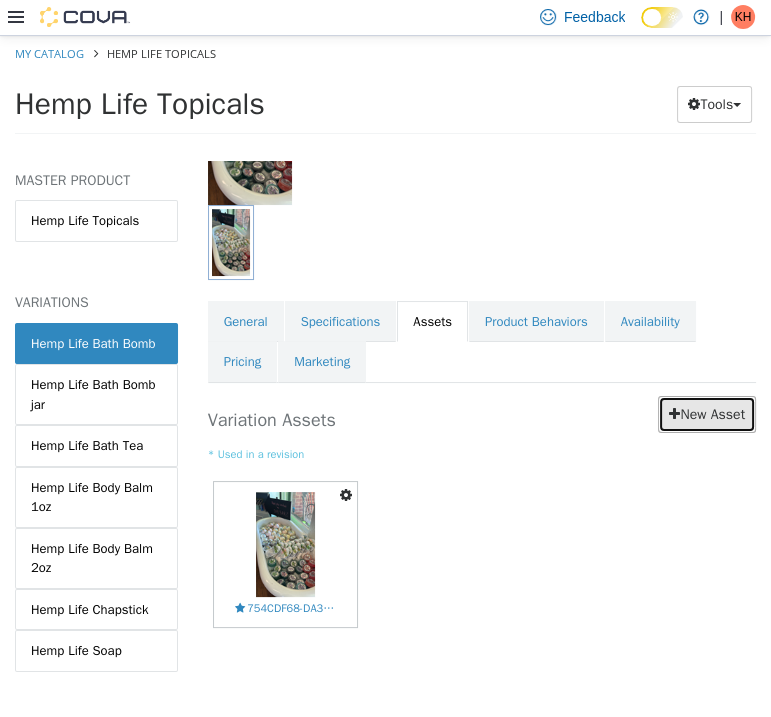 scroll, scrollTop: 164, scrollLeft: 0, axis: vertical 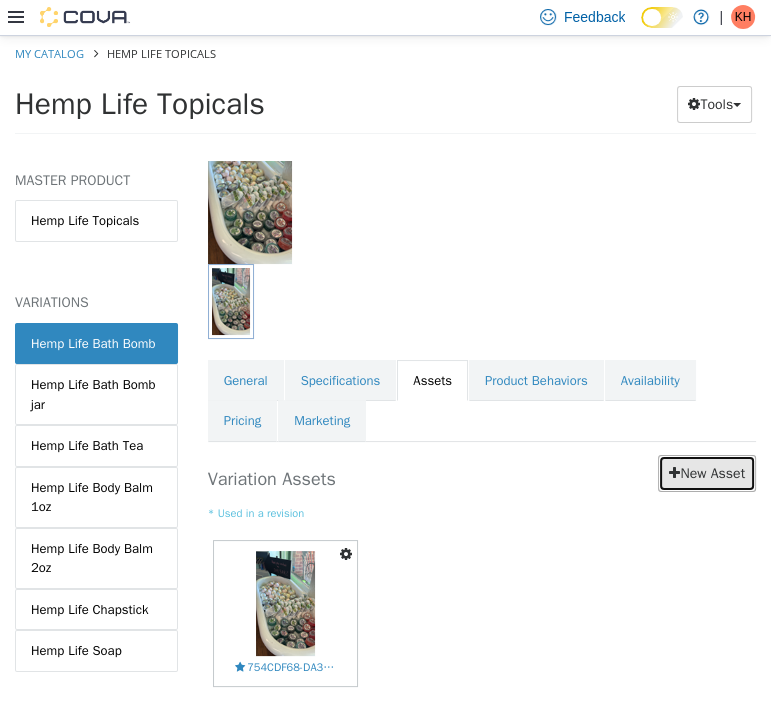 click on "New Asset" at bounding box center [707, 472] 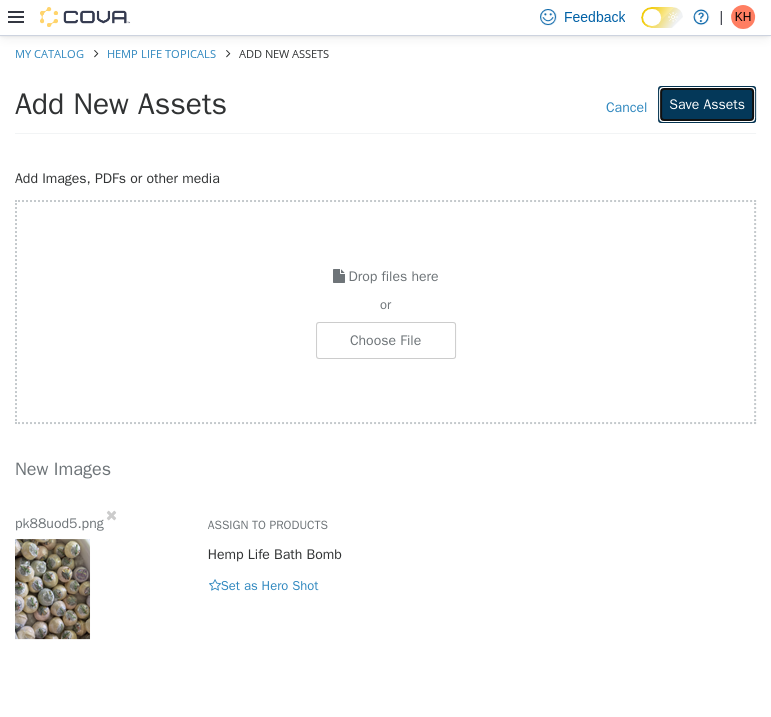 click on "Save Assets" at bounding box center [707, 103] 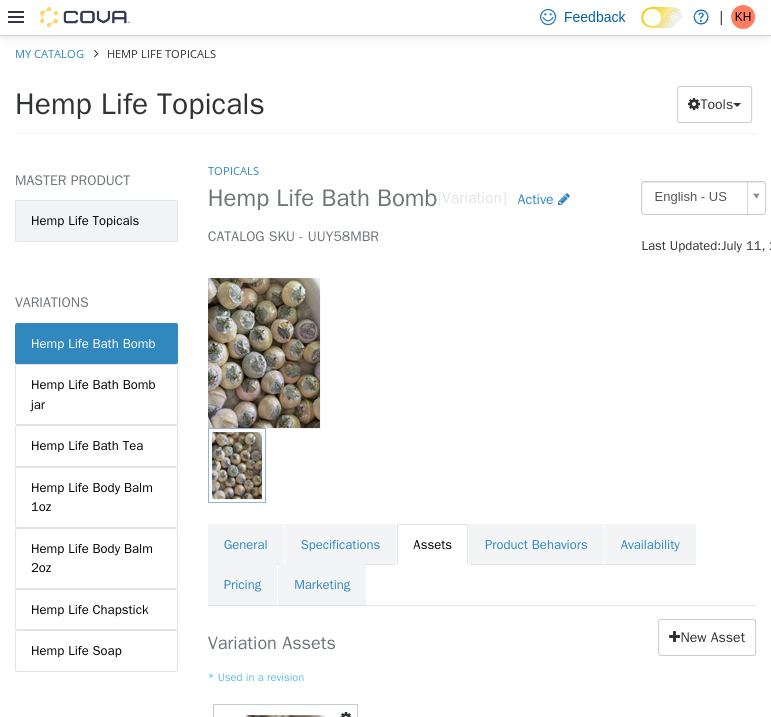 drag, startPoint x: 130, startPoint y: 221, endPoint x: 101, endPoint y: 210, distance: 31.016125 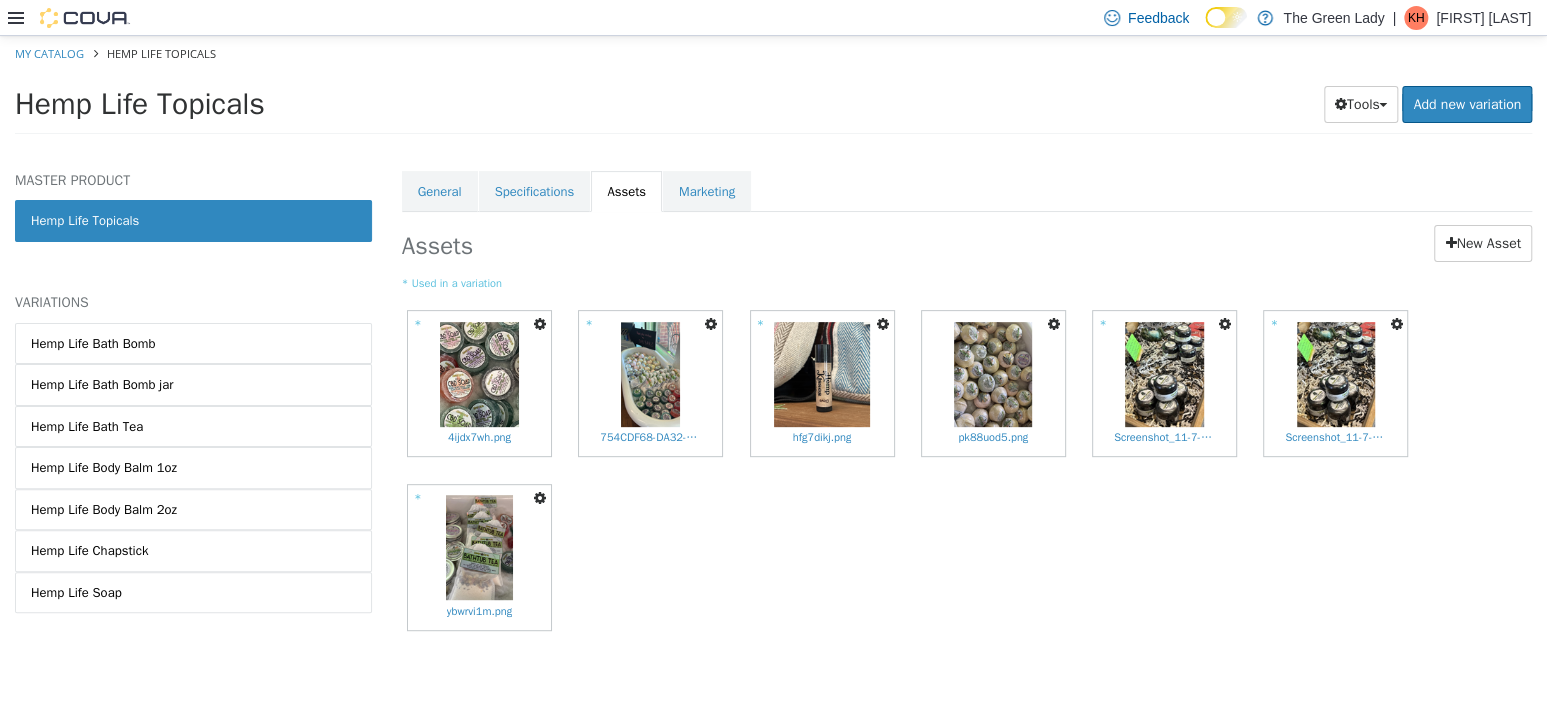 scroll, scrollTop: 353, scrollLeft: 0, axis: vertical 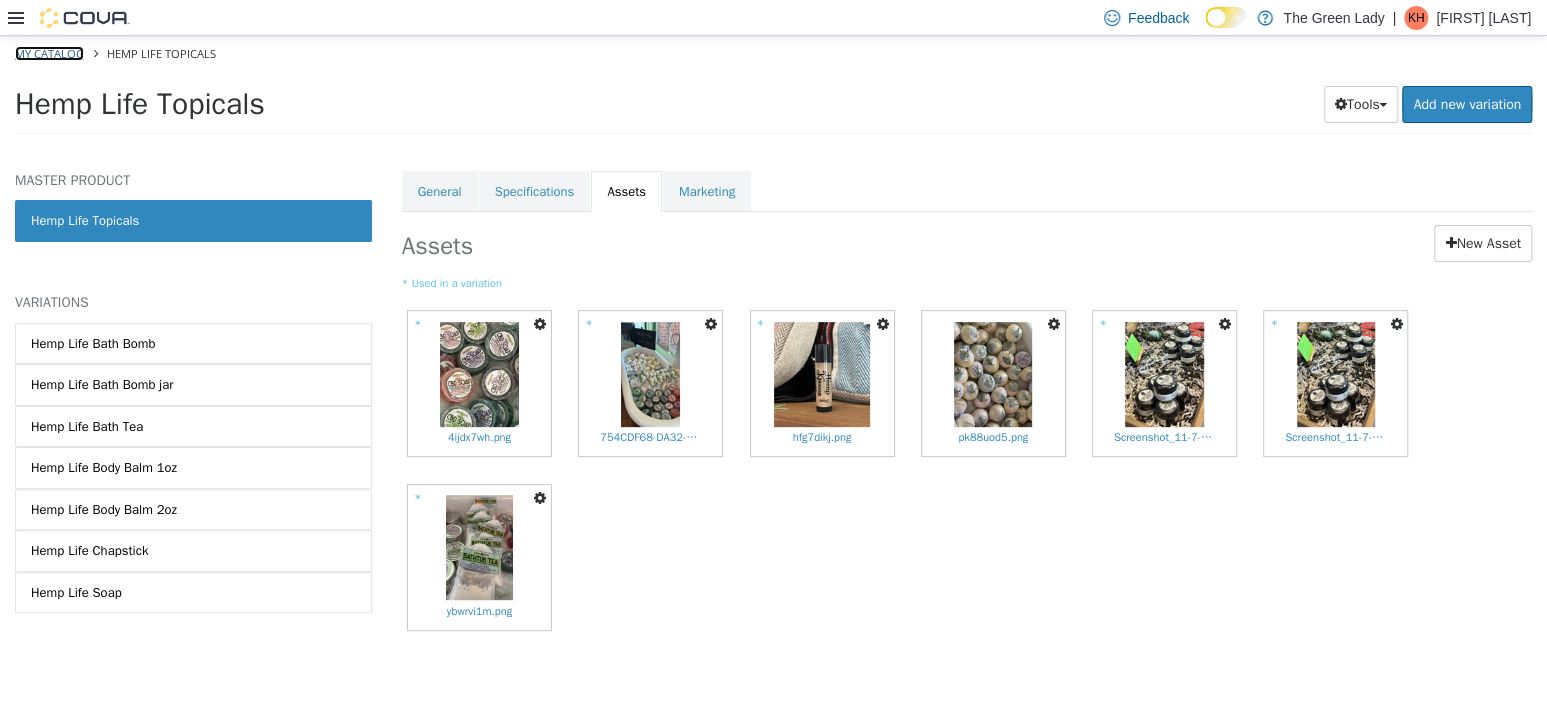 click on "My Catalog" at bounding box center [49, 53] 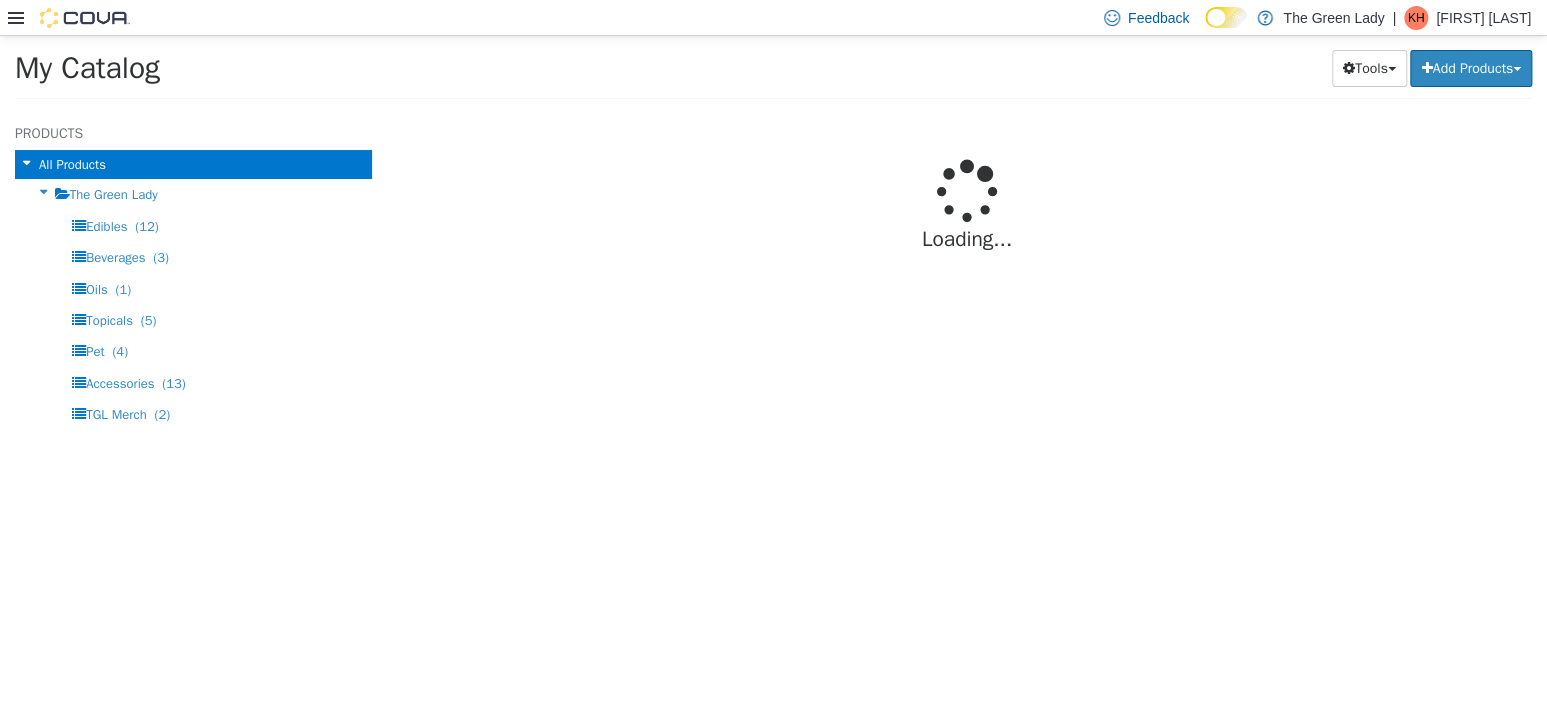 select on "**********" 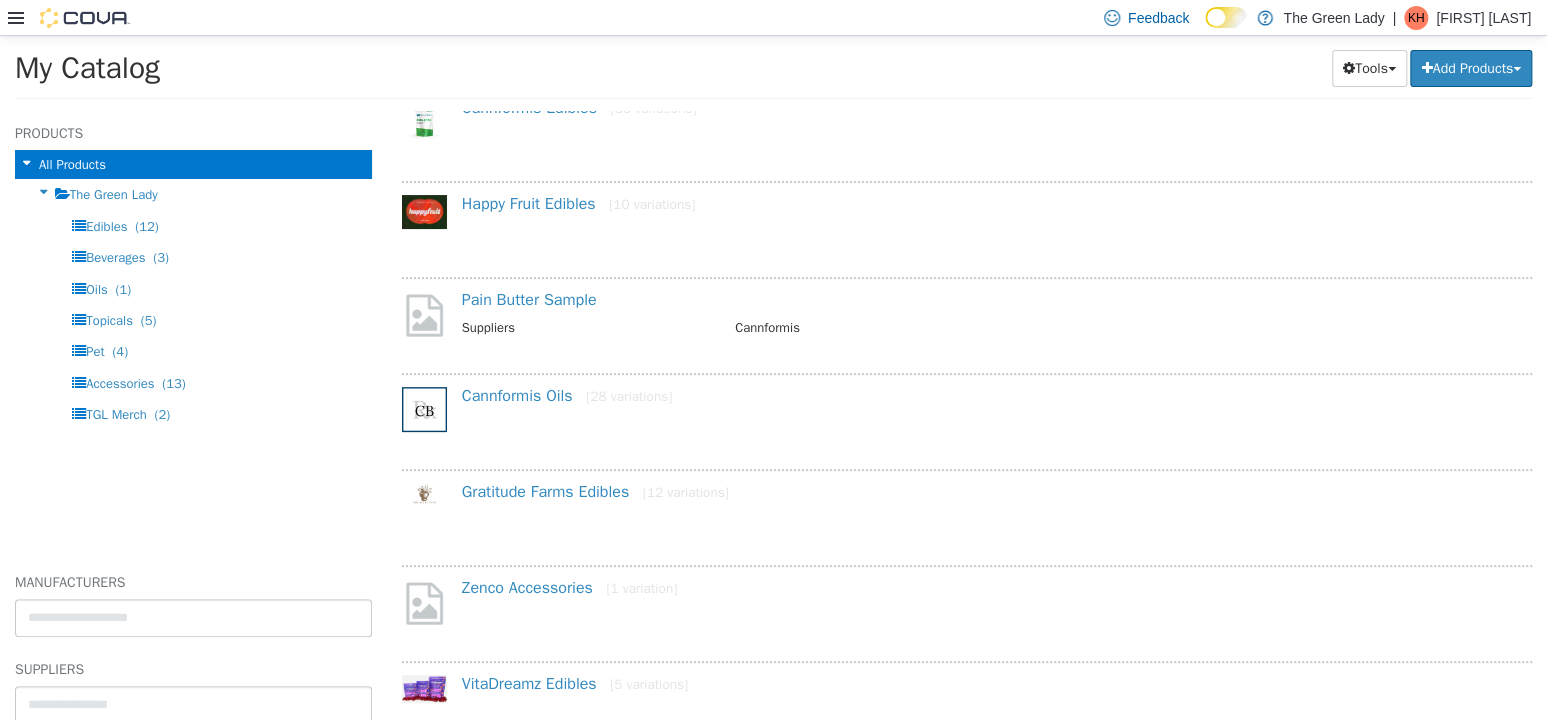 scroll, scrollTop: 200, scrollLeft: 0, axis: vertical 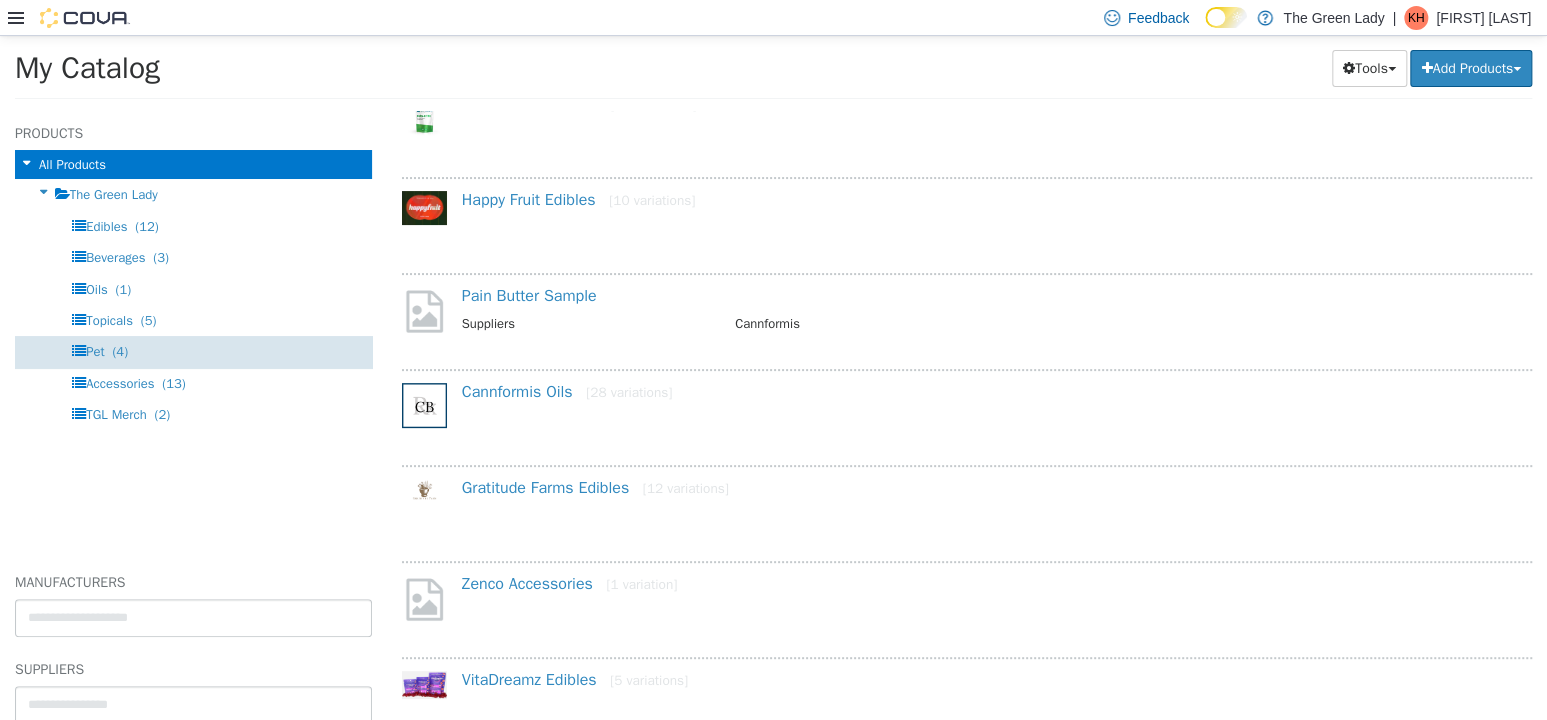 click on "Pet
(4)" at bounding box center (193, 351) 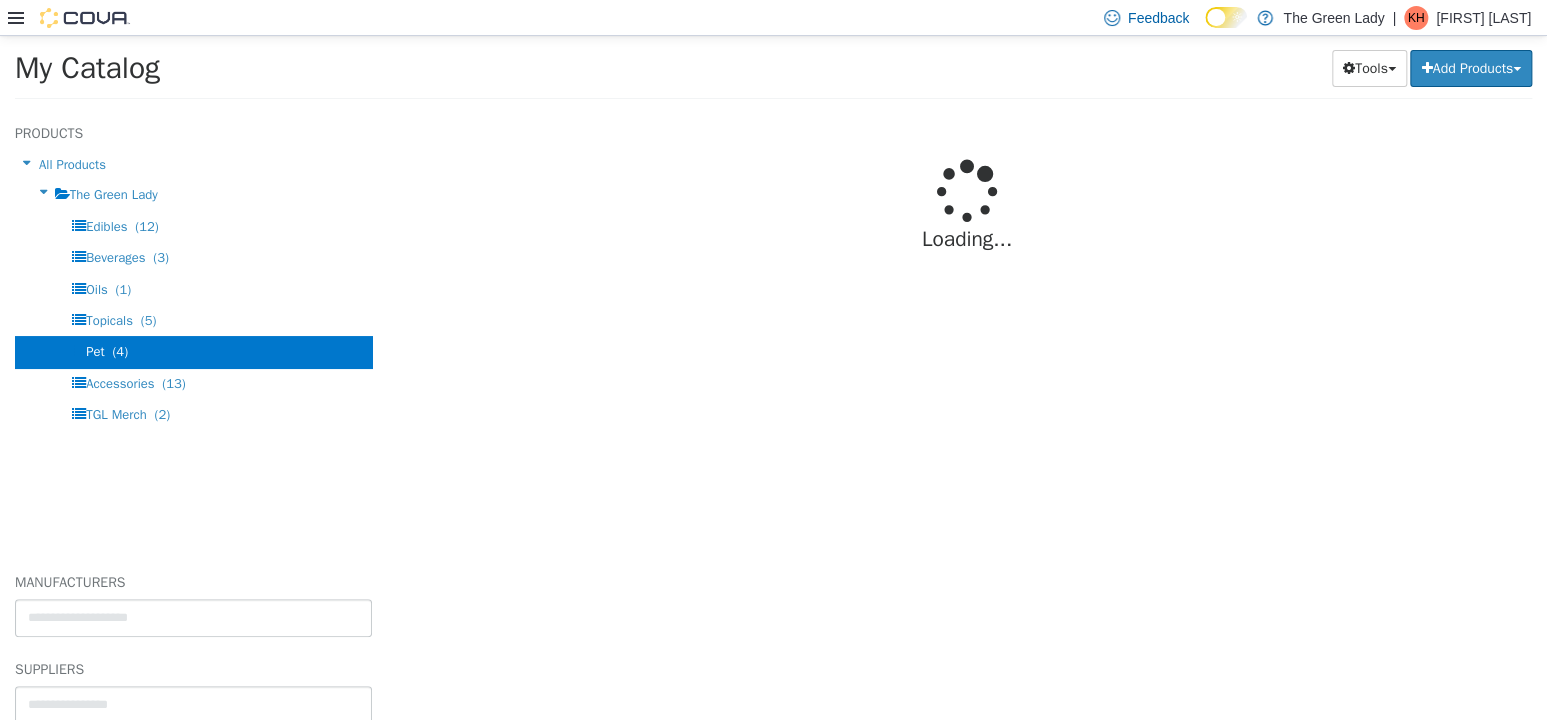scroll, scrollTop: 0, scrollLeft: 0, axis: both 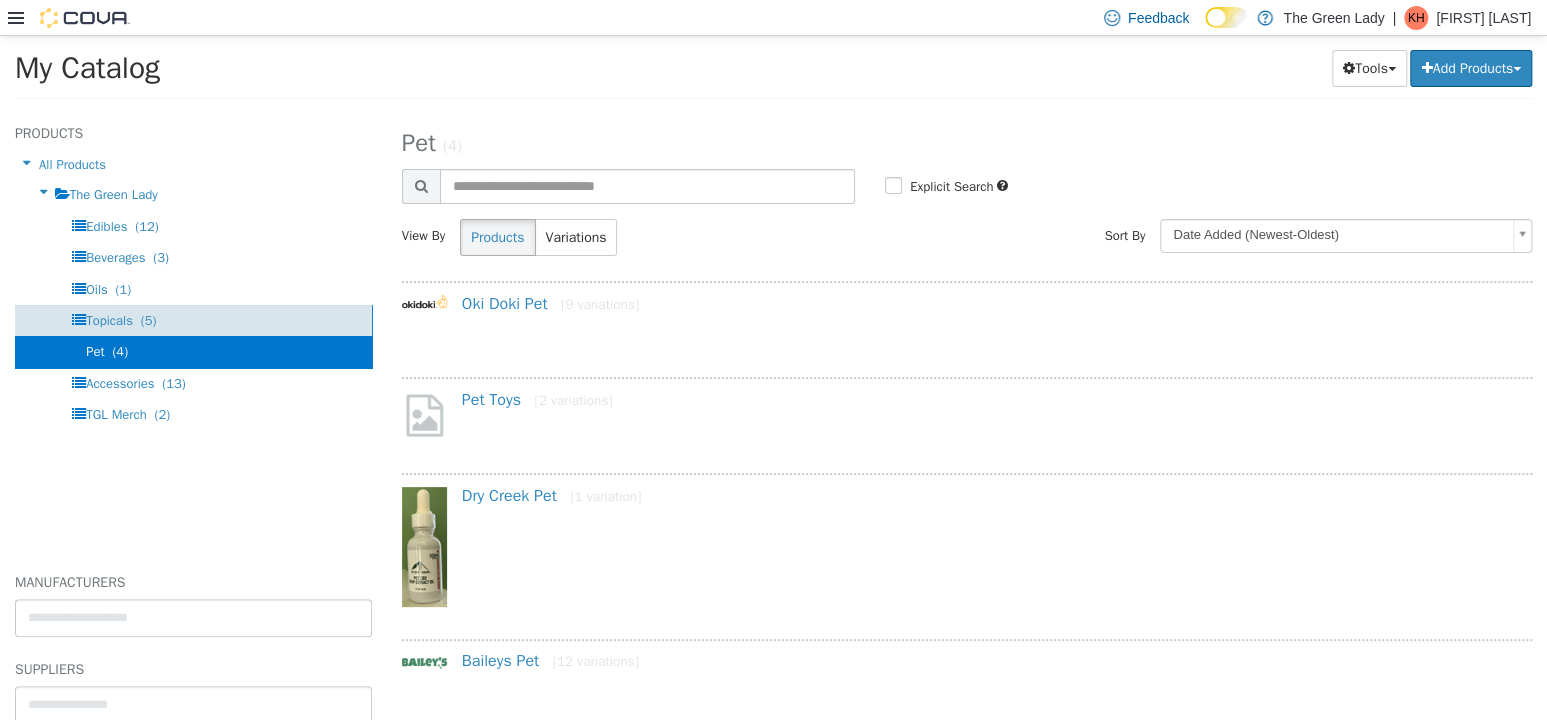 click on "Topicals
(5)" at bounding box center (193, 320) 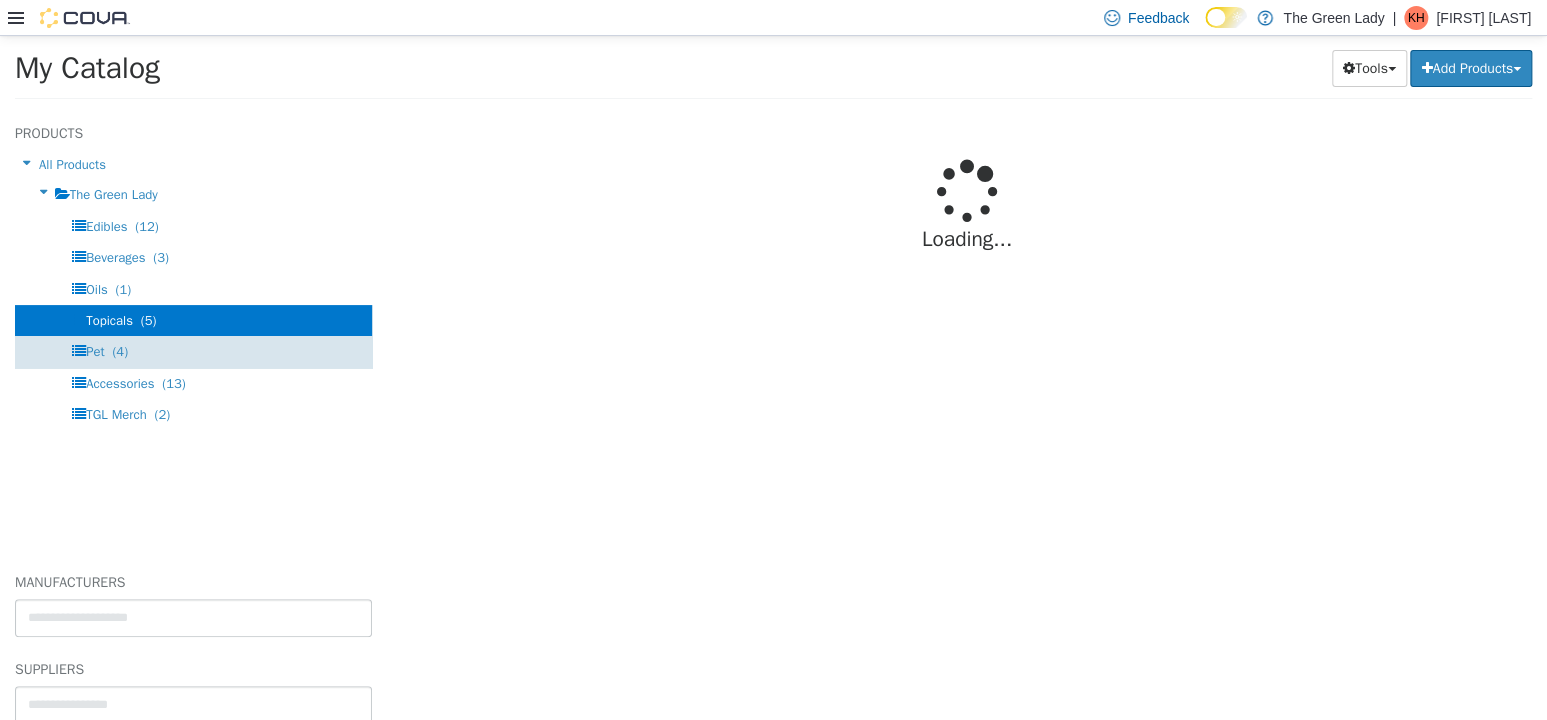 select on "**********" 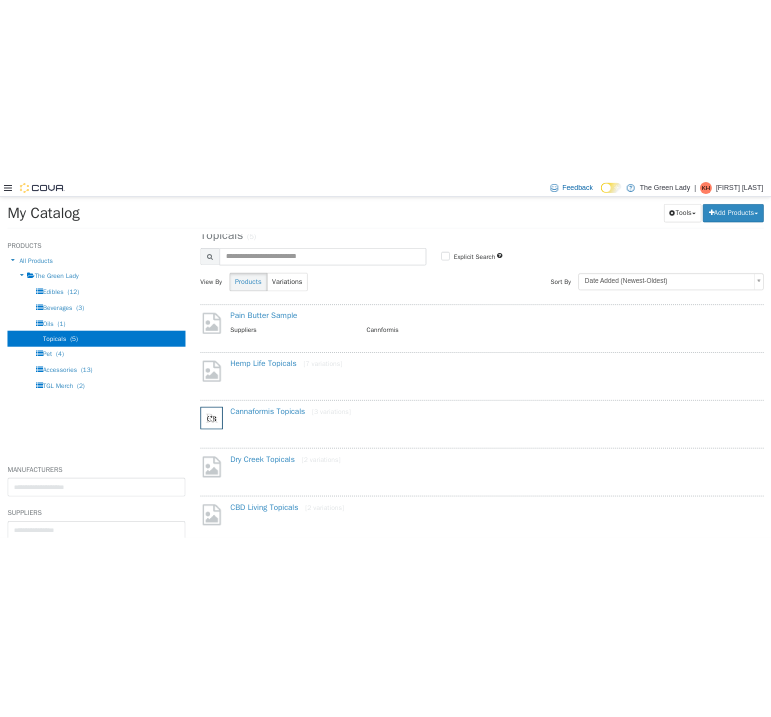 scroll, scrollTop: 76, scrollLeft: 0, axis: vertical 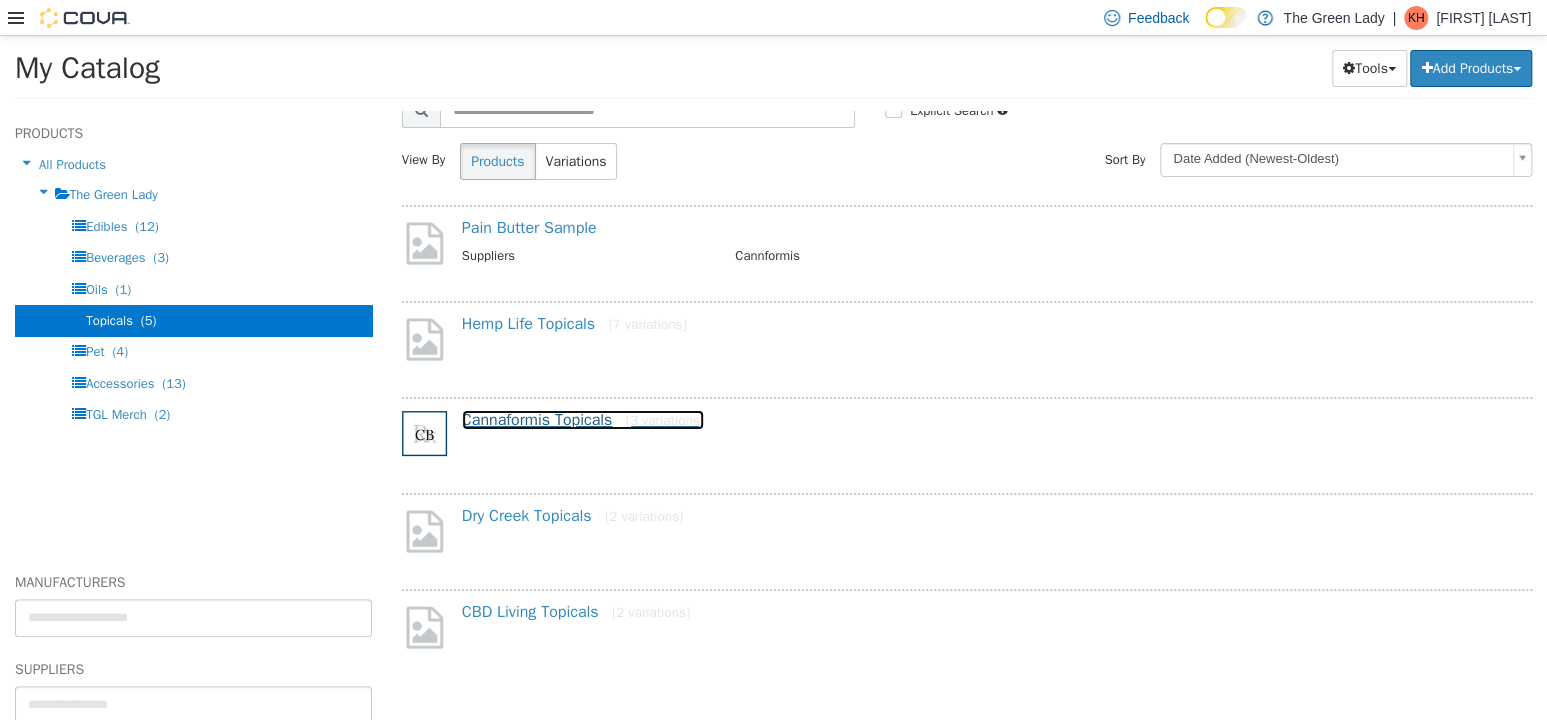 click on "Cannaformis Topicals
[3 variations]" at bounding box center (583, 420) 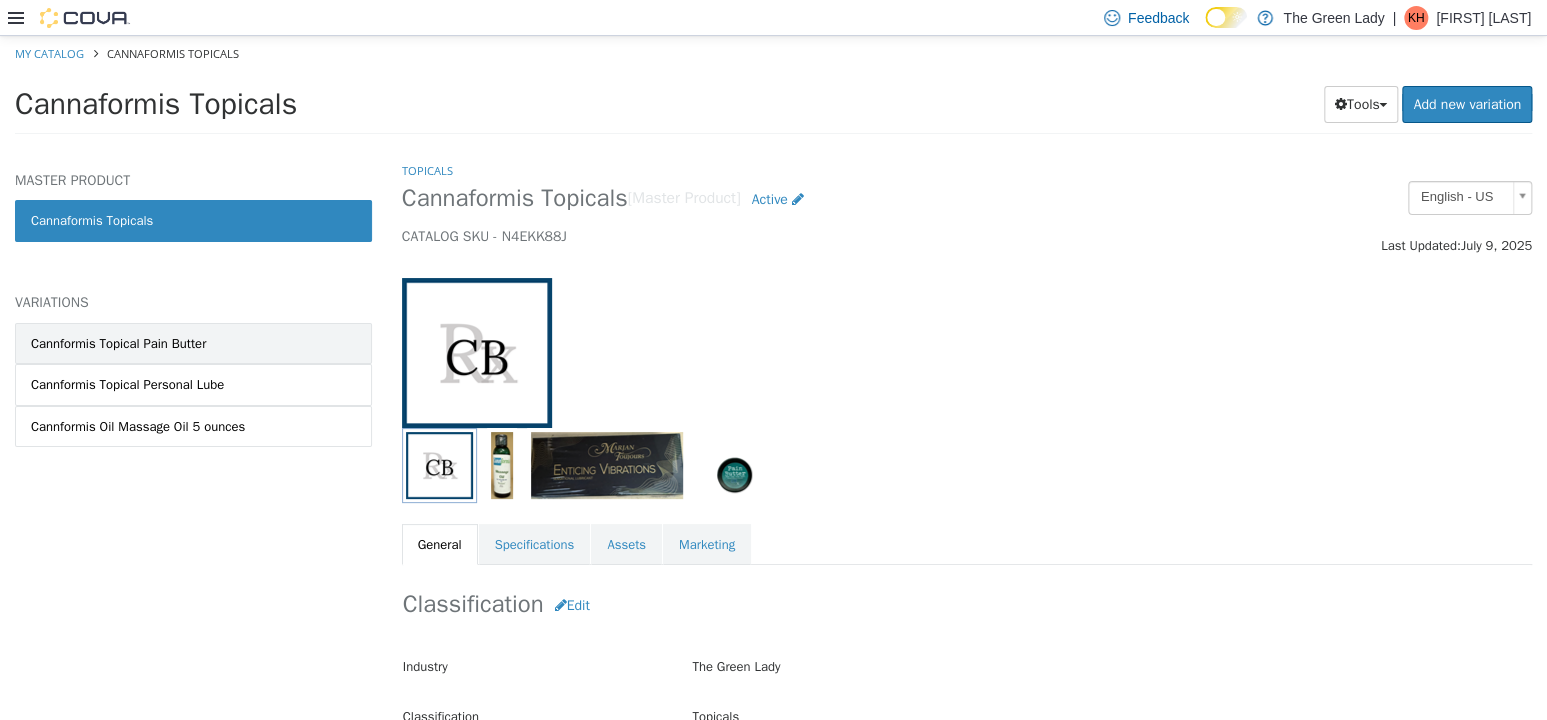 click on "Cannformis Topical Pain Butter" at bounding box center (118, 344) 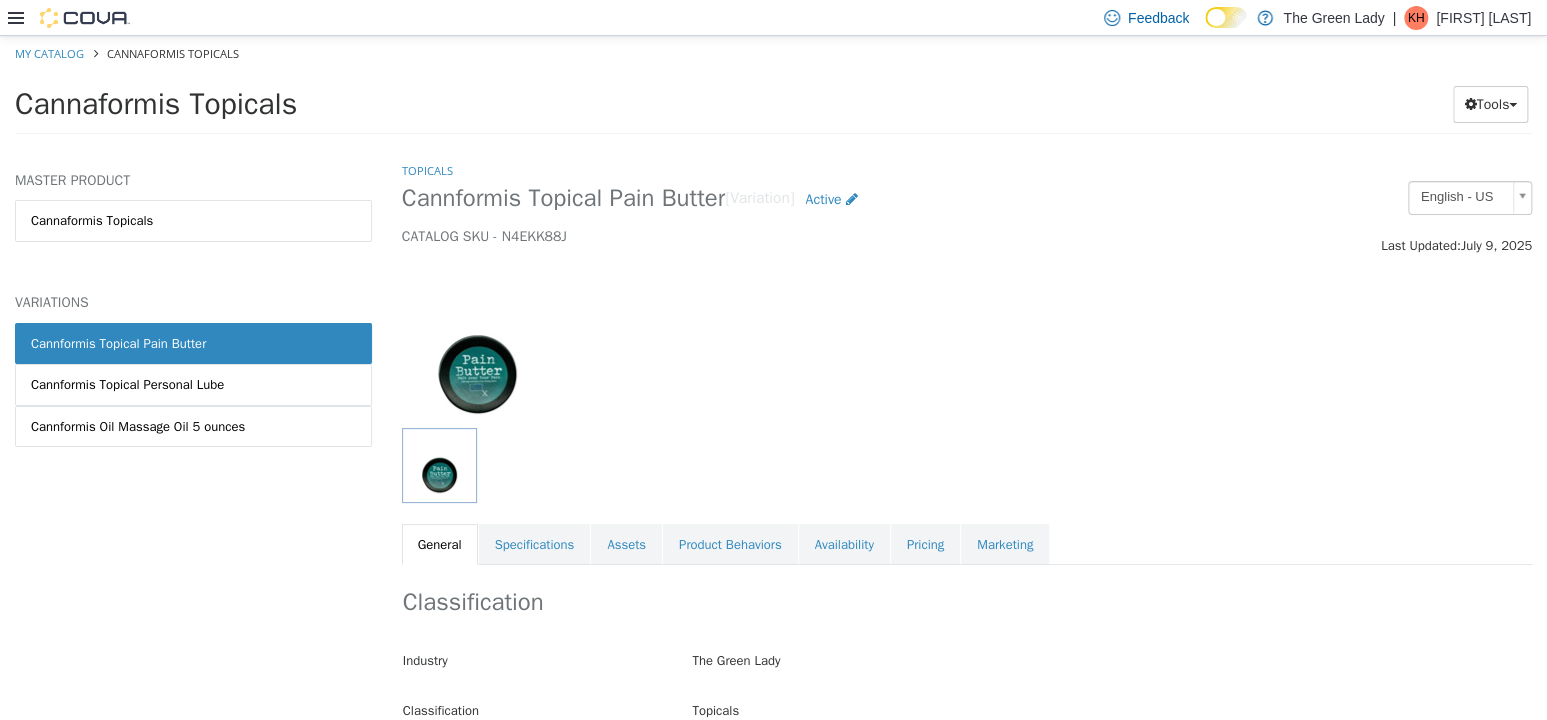 click on "Cannformis Topical Personal Lube" at bounding box center (193, 385) 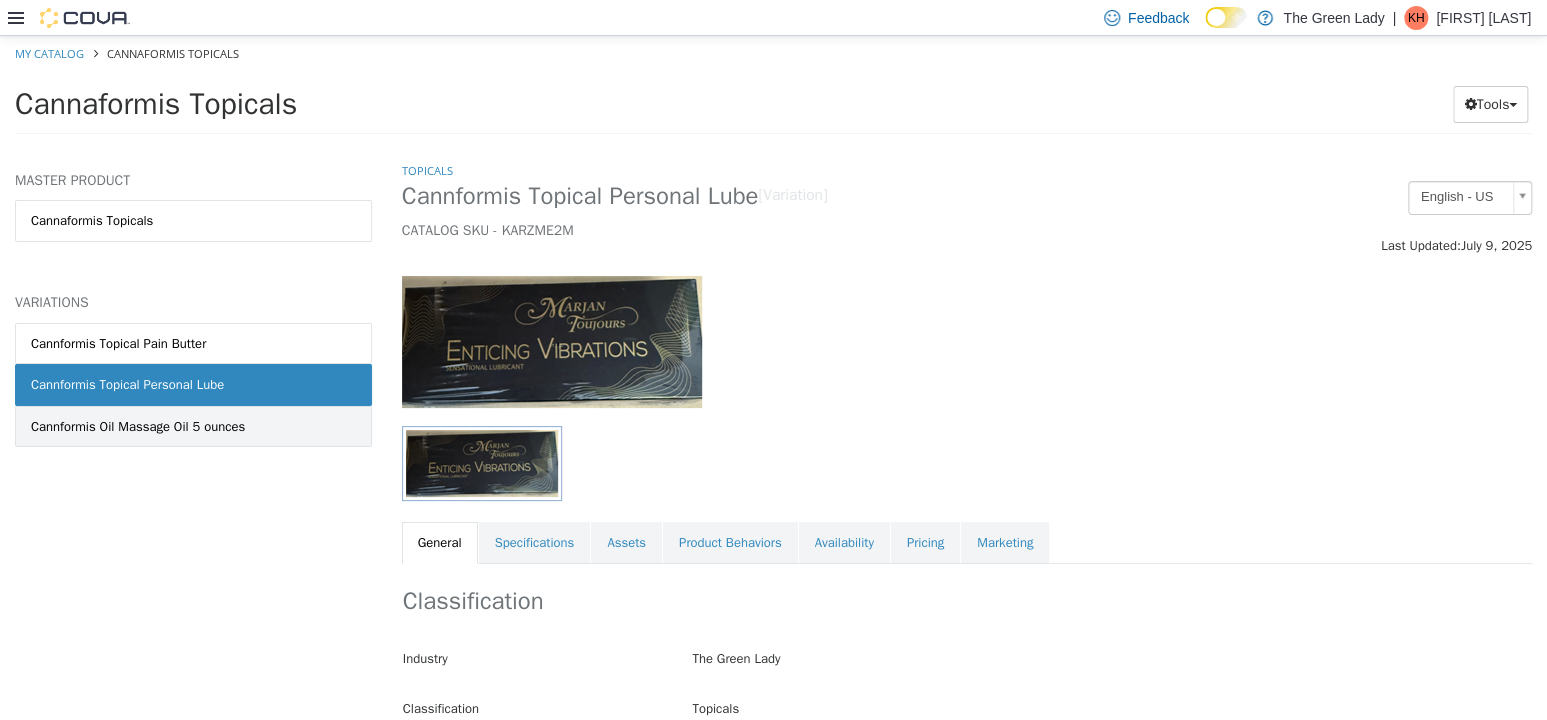 click on "Cannformis Oil Massage Oil 5 ounces" at bounding box center [193, 427] 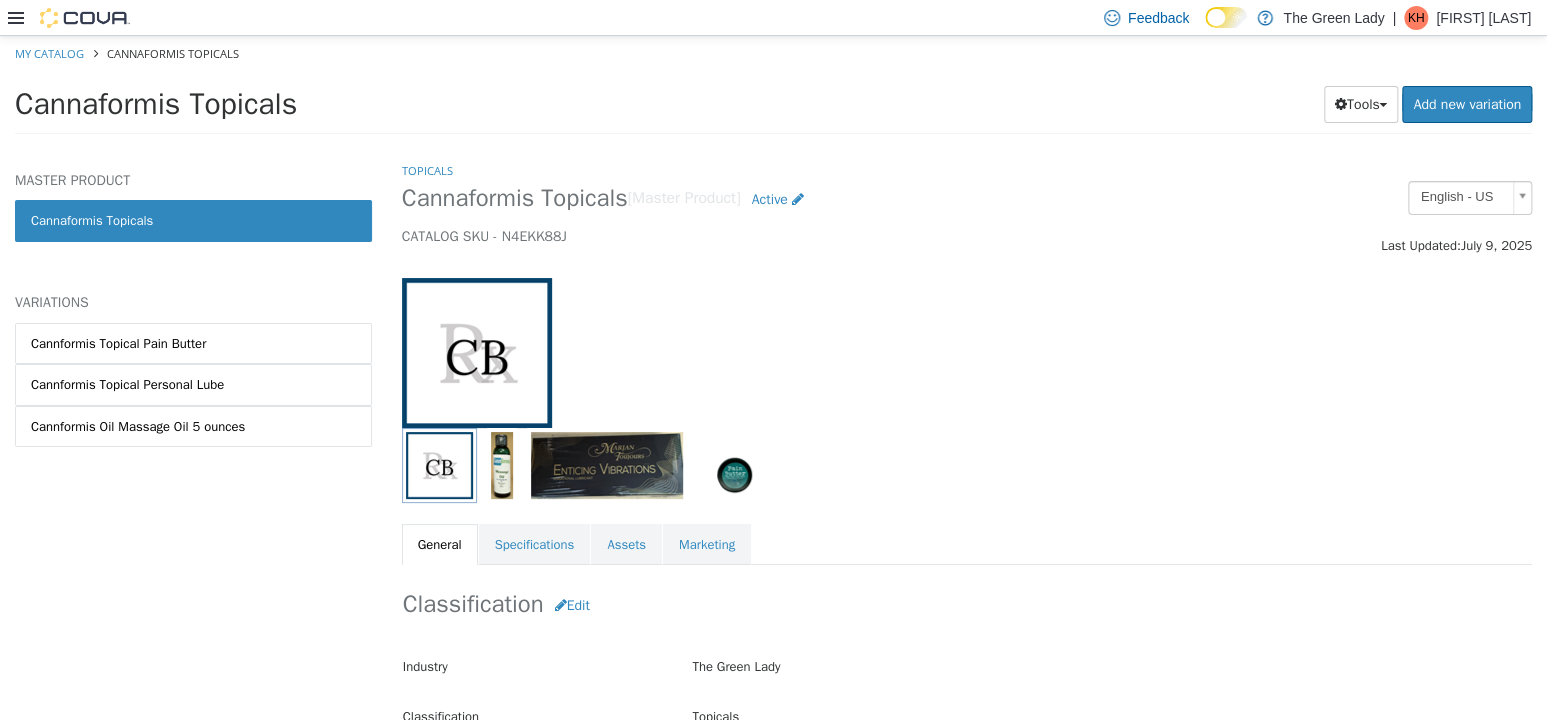 select on "**********" 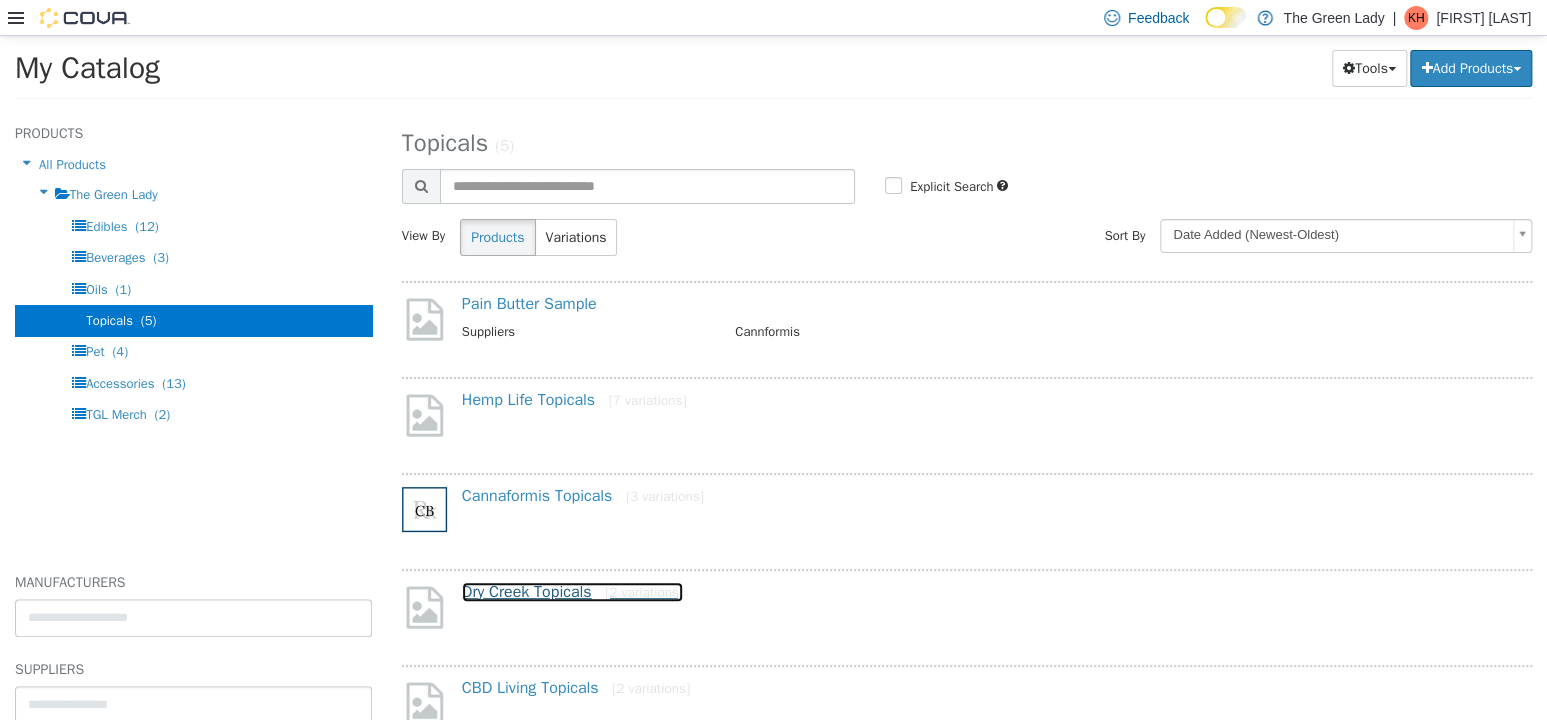 click on "Dry Creek Topicals
[2 variations]" at bounding box center [572, 592] 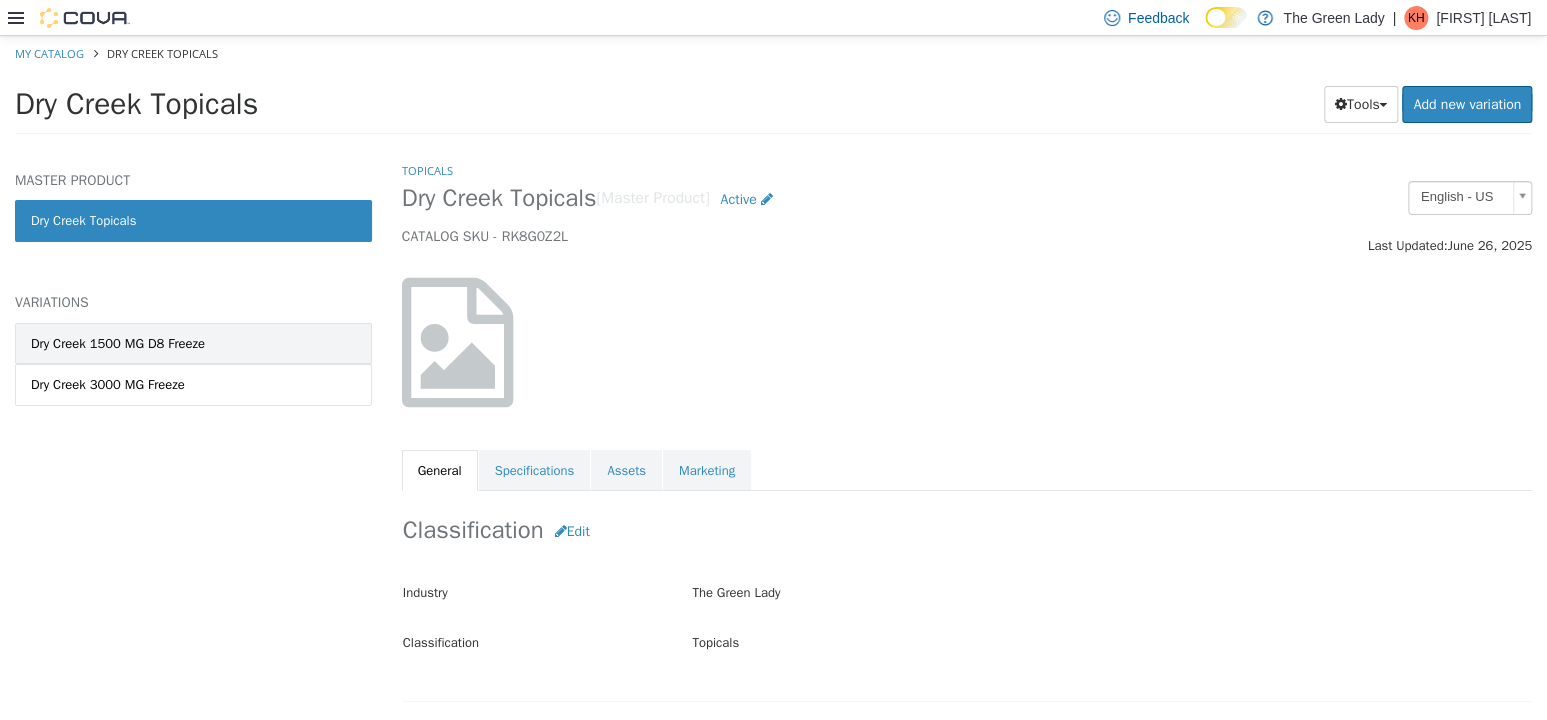 click on "Dry Creek 1500 MG D8 Freeze" at bounding box center [118, 344] 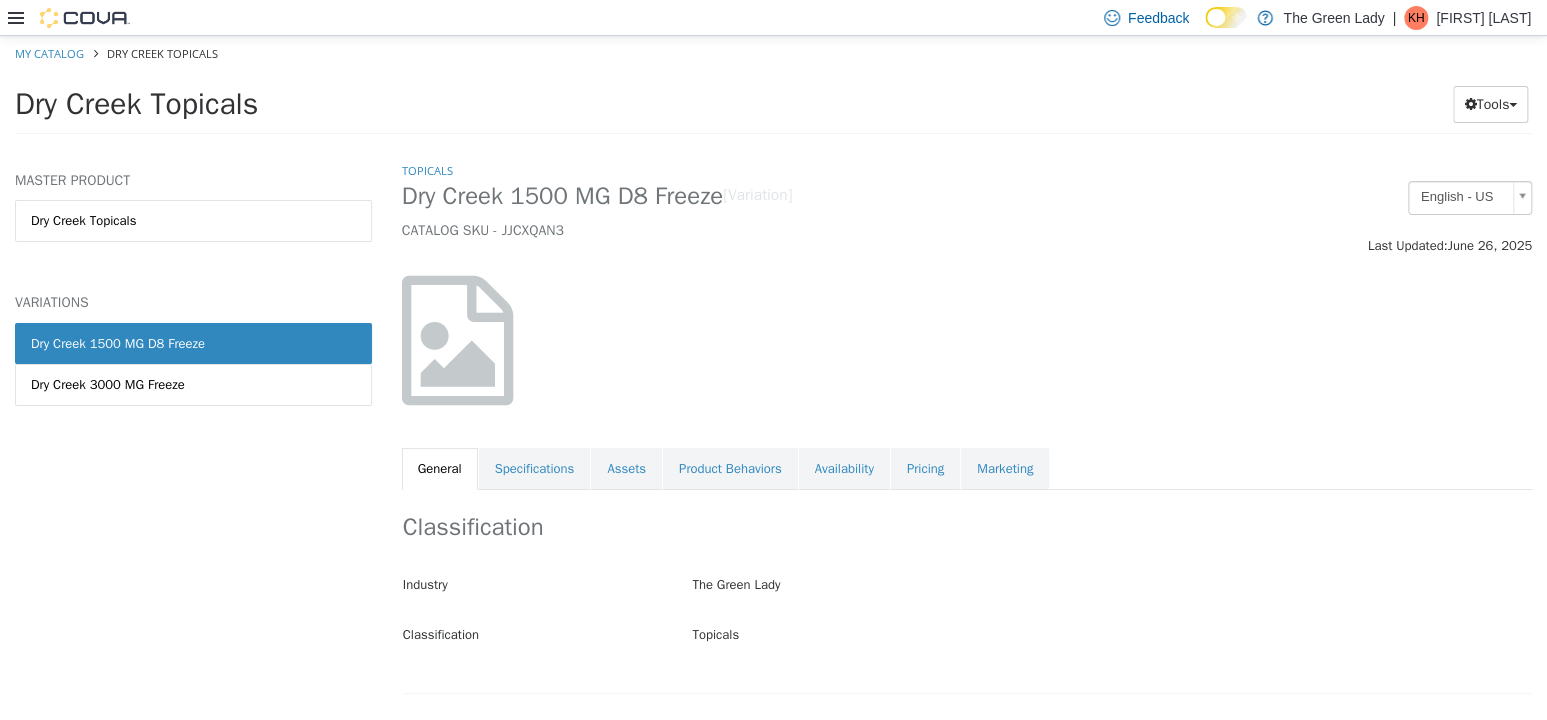 click on "Dry Creek 1500 MG D8 Freeze" at bounding box center (193, 344) 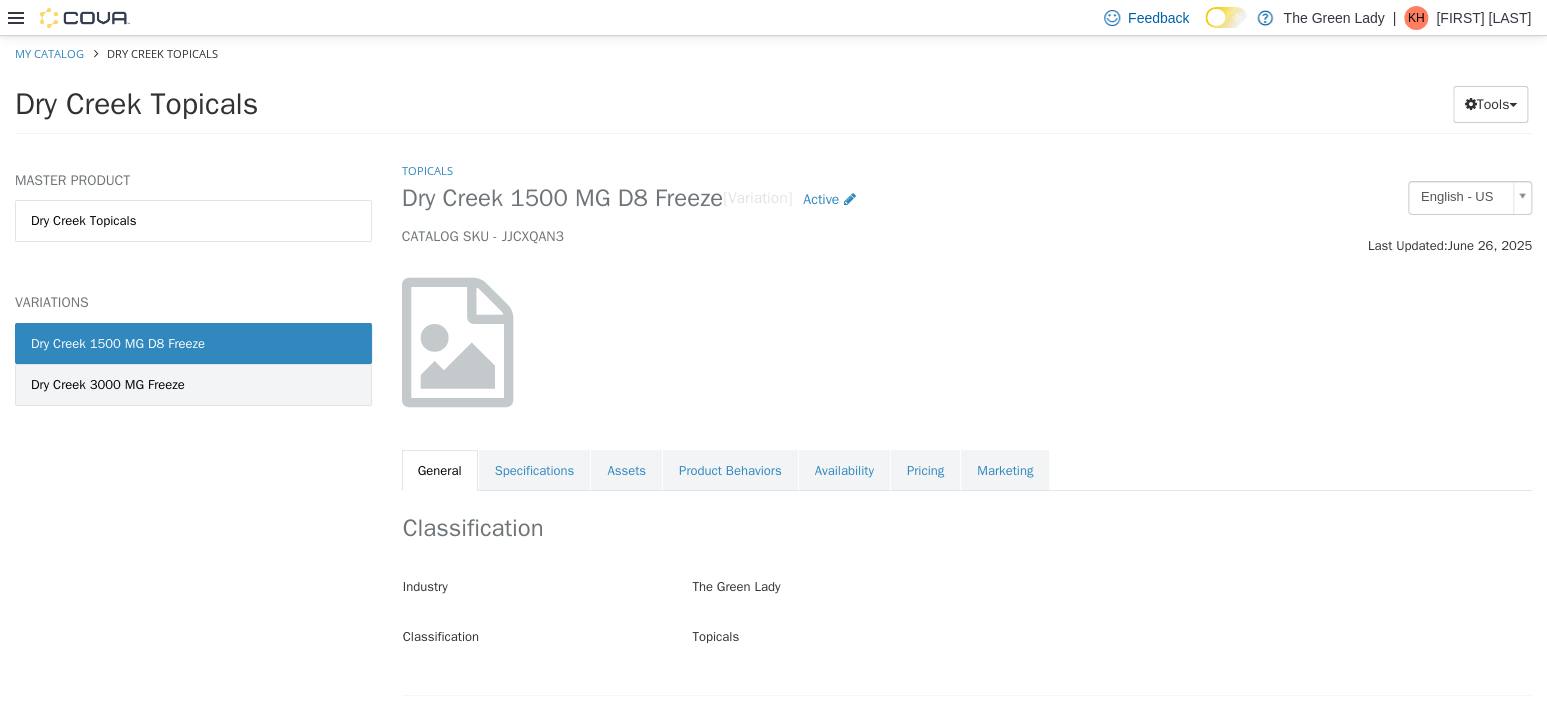click on "Dry Creek 3000 MG Freeze" at bounding box center [193, 385] 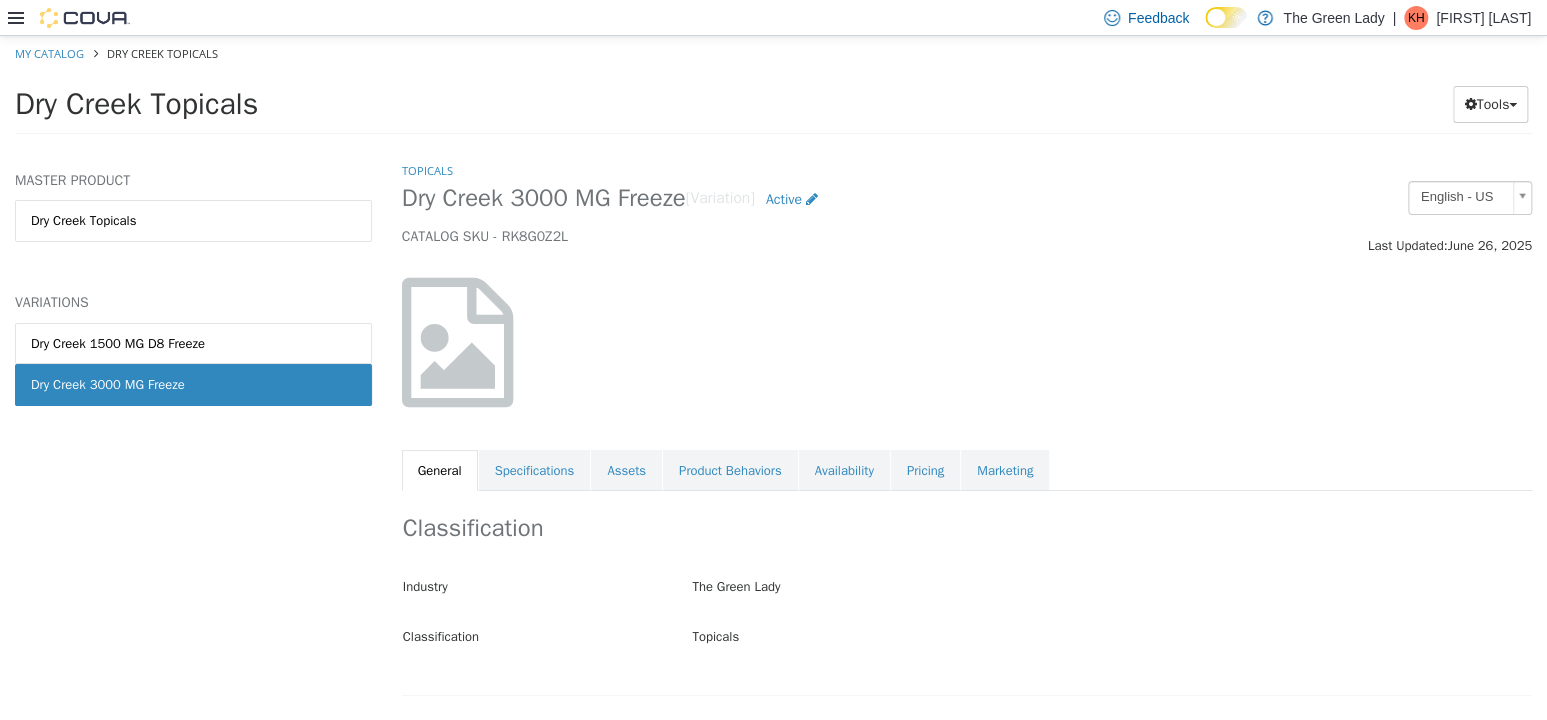 click on "Dry Creek 1500 MG D8 Freeze" at bounding box center [193, 344] 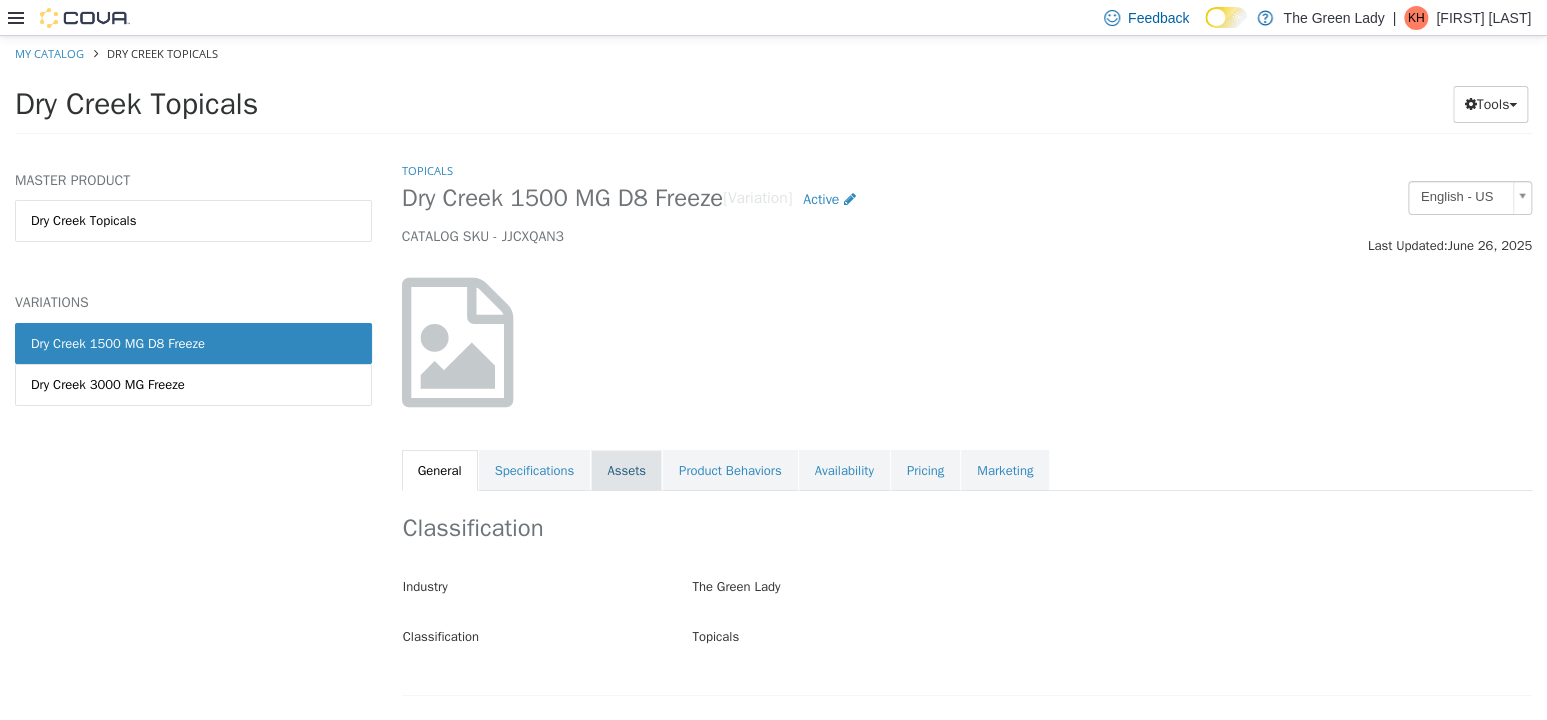 click on "Assets" at bounding box center [626, 471] 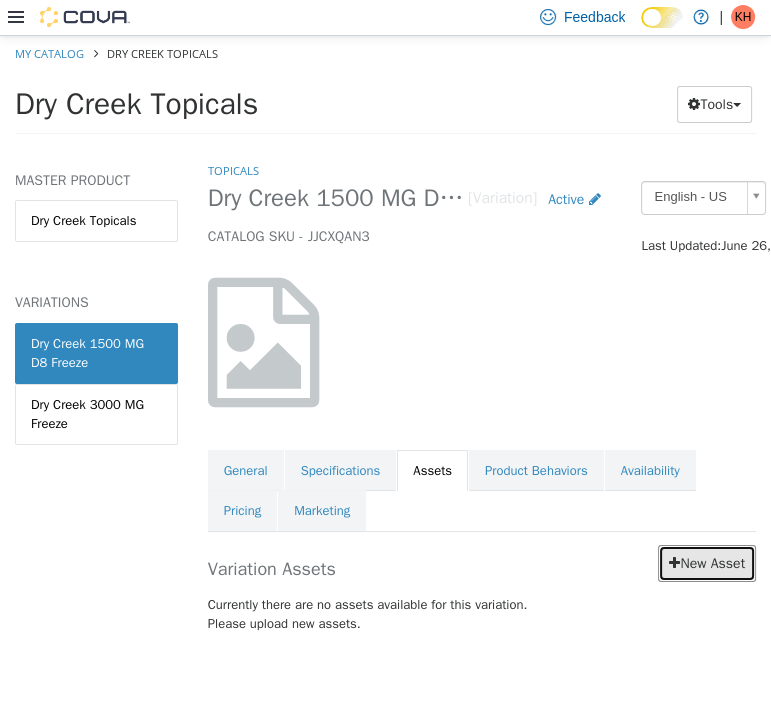 click on "New Asset" at bounding box center (707, 562) 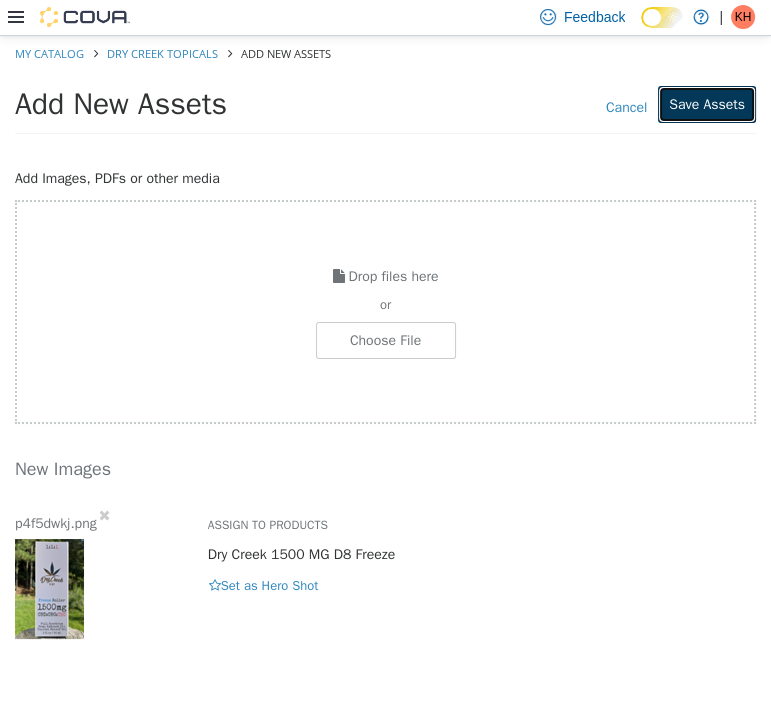 click on "Save Assets" at bounding box center [707, 103] 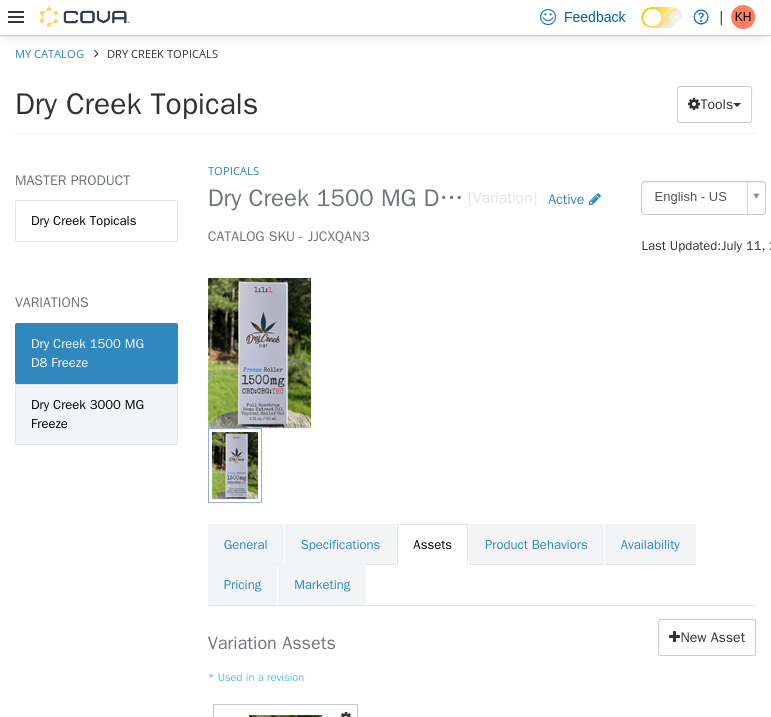 click on "Dry Creek 3000 MG Freeze" at bounding box center [96, 413] 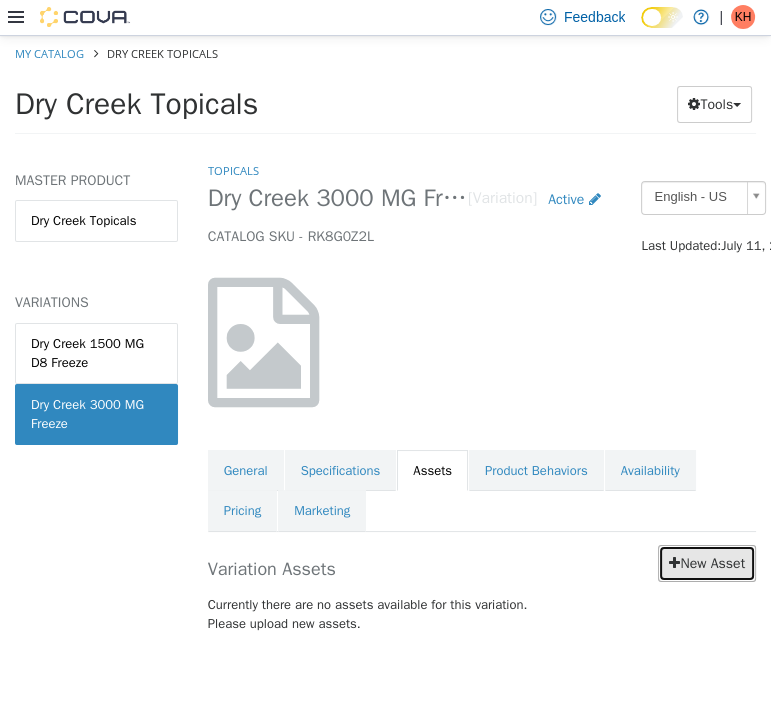 click on "New Asset" at bounding box center [707, 562] 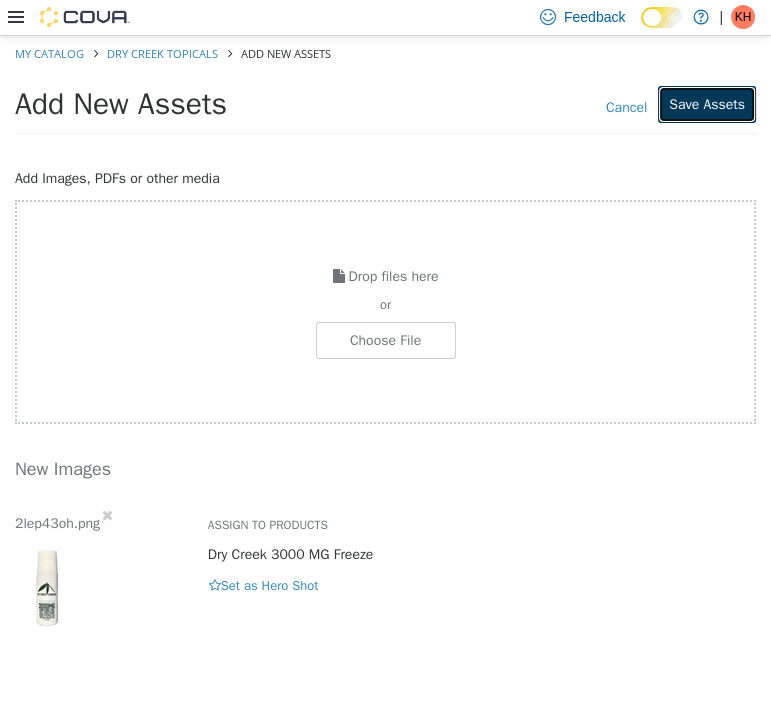 click on "Save Assets" at bounding box center [707, 103] 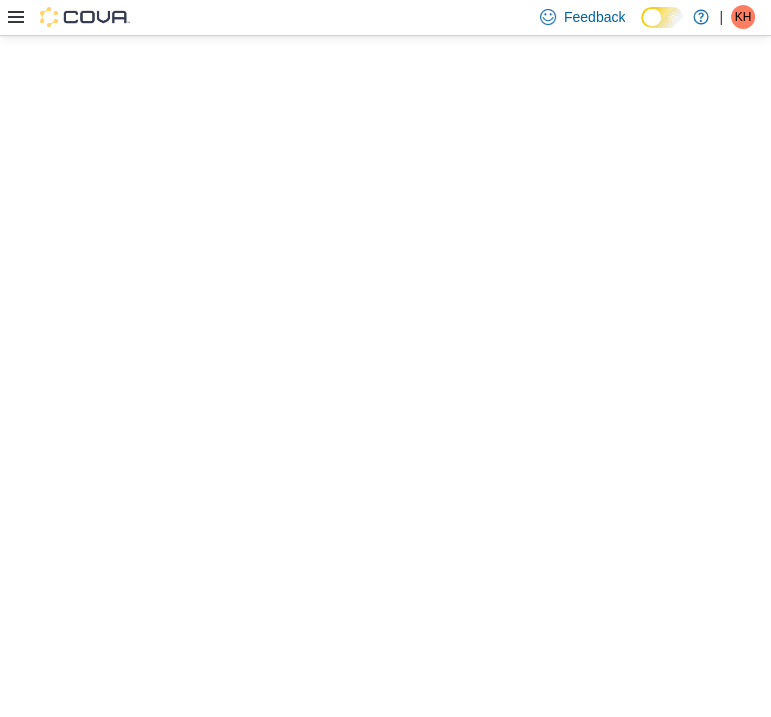 scroll, scrollTop: 0, scrollLeft: 0, axis: both 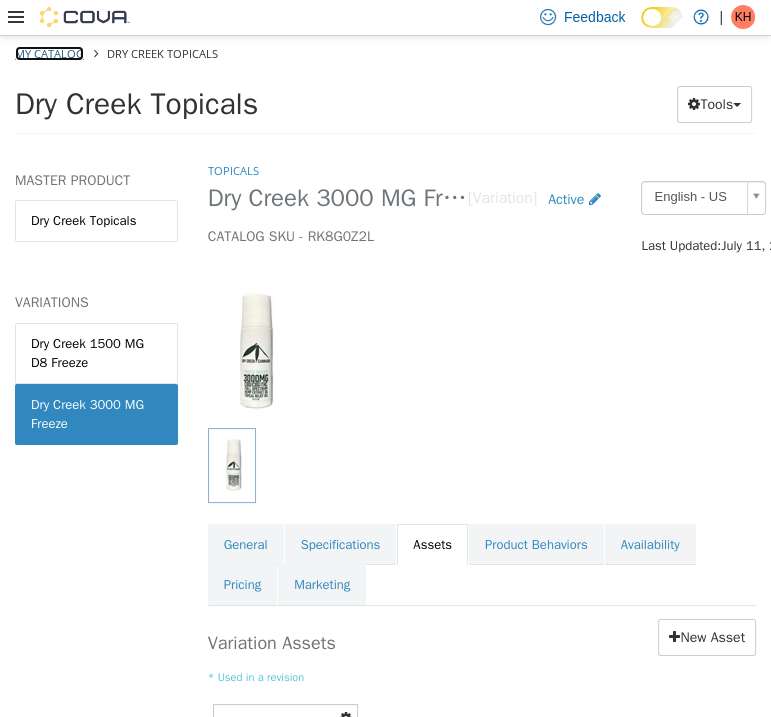 click on "My Catalog" at bounding box center [49, 52] 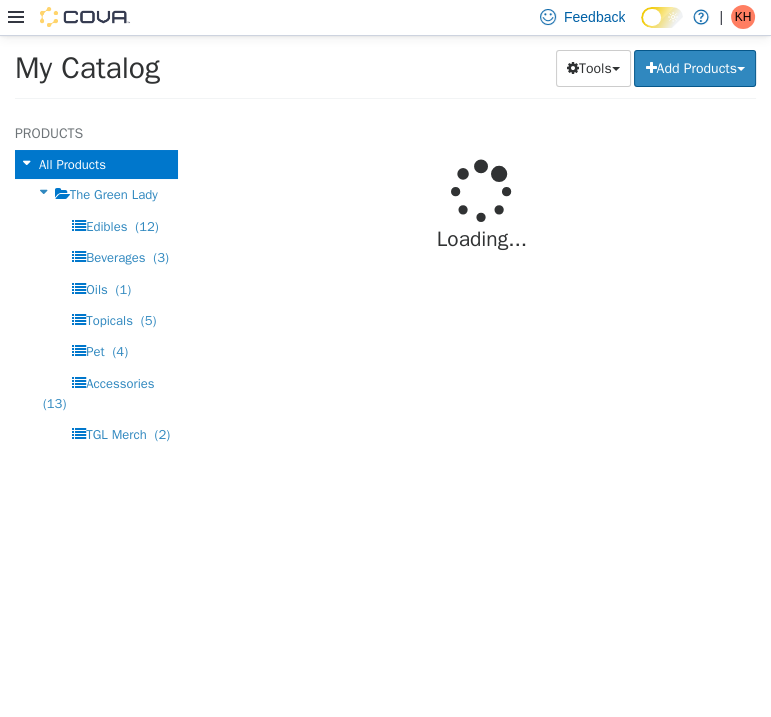 select on "**********" 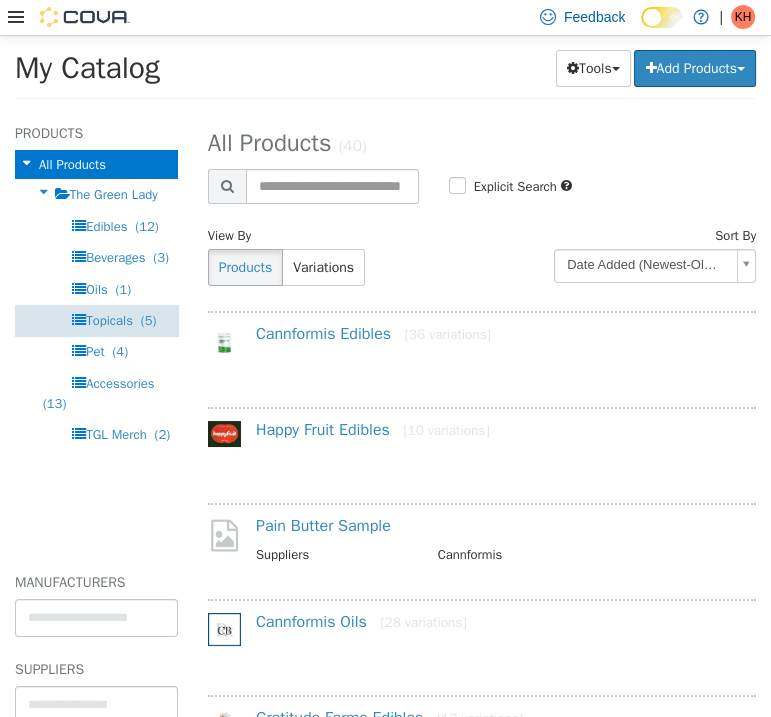 click on "Topicals" at bounding box center (109, 319) 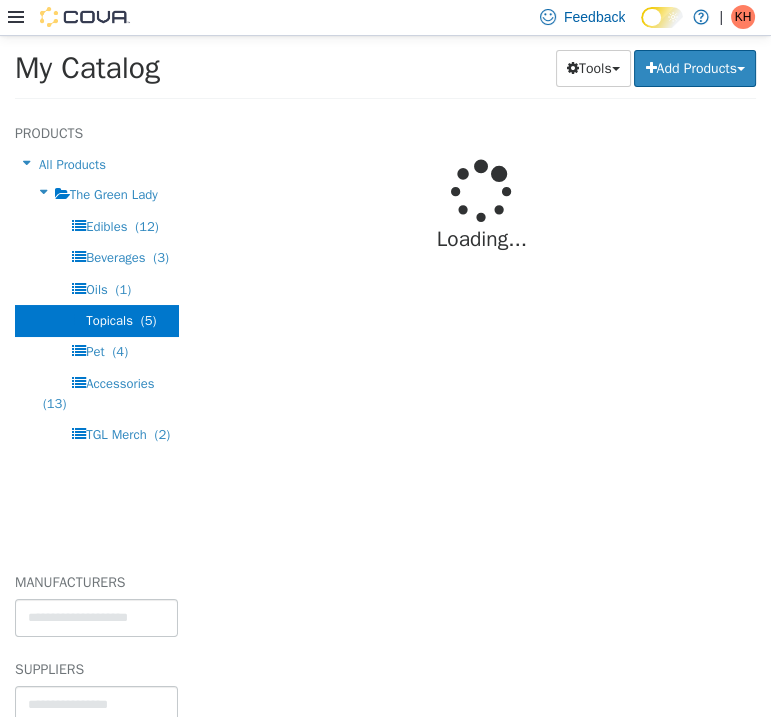 select on "**********" 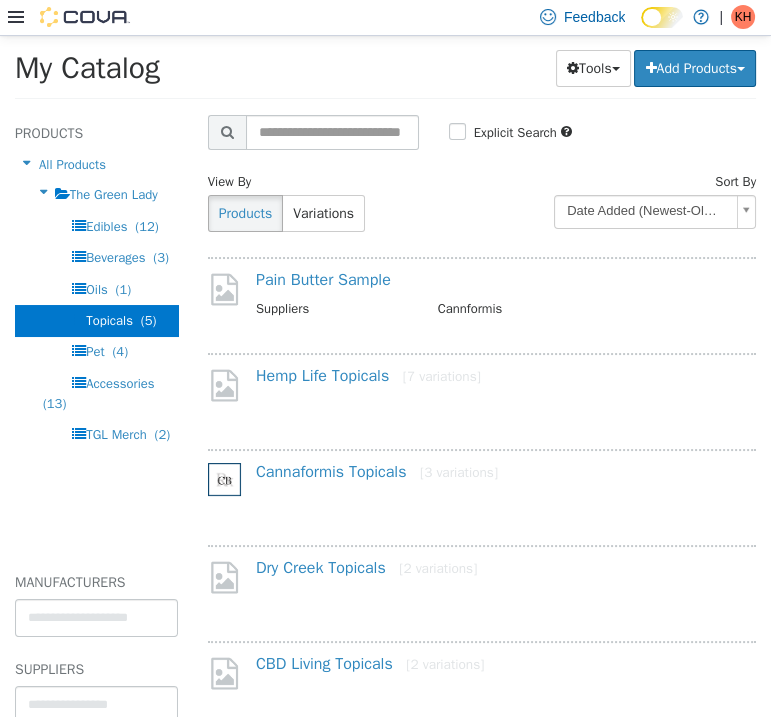 scroll, scrollTop: 110, scrollLeft: 0, axis: vertical 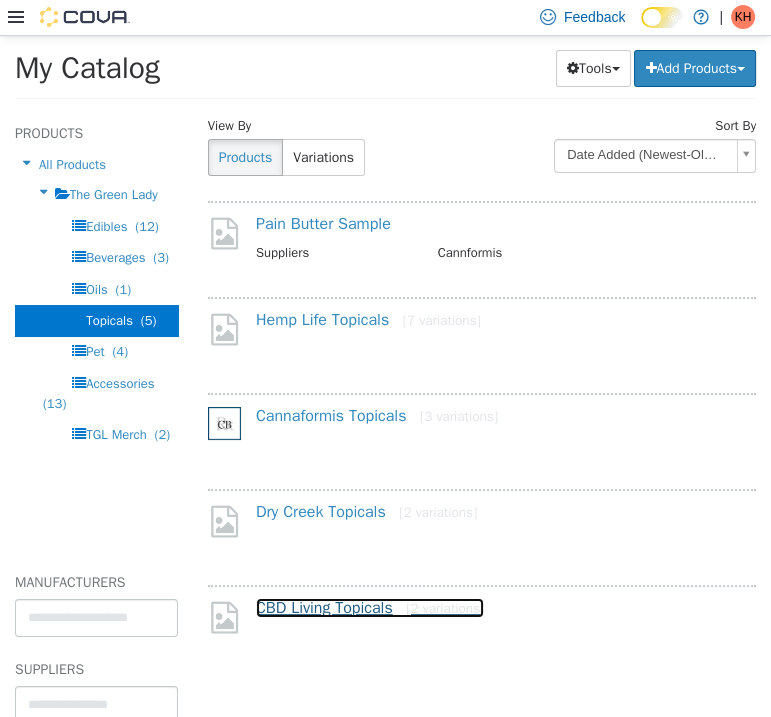 click on "CBD Living Topicals
[2 variations]" at bounding box center [370, 607] 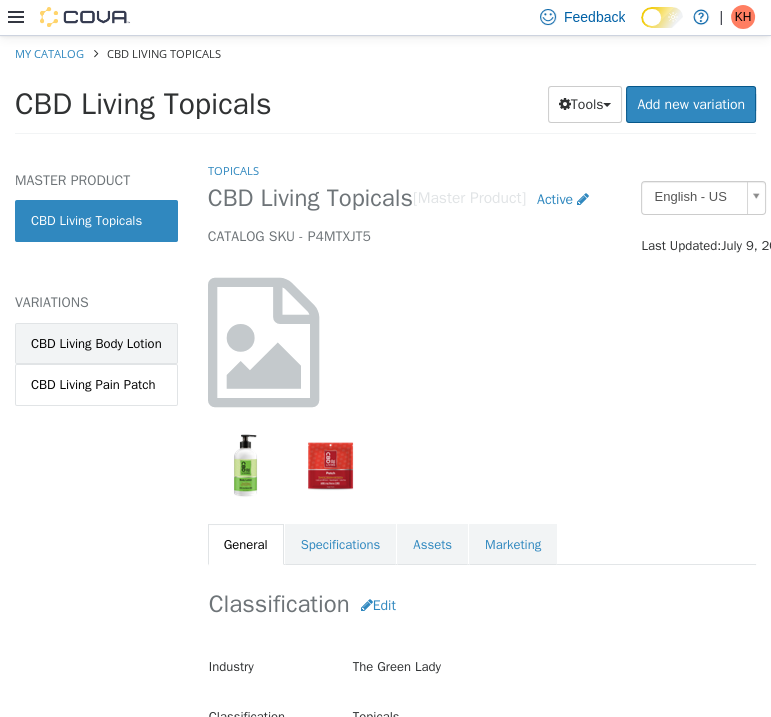 click on "CBD Living Body Lotion" at bounding box center (96, 343) 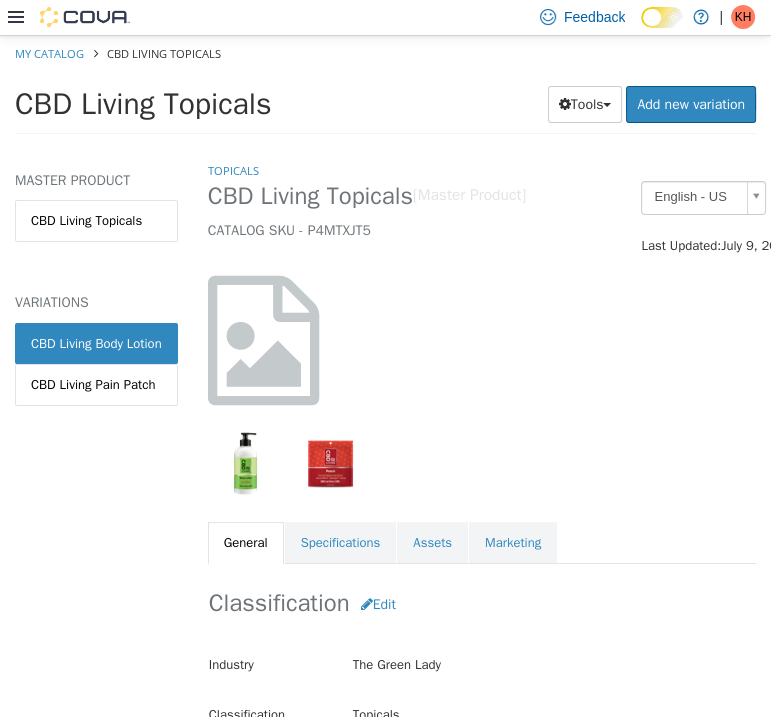 select on "**********" 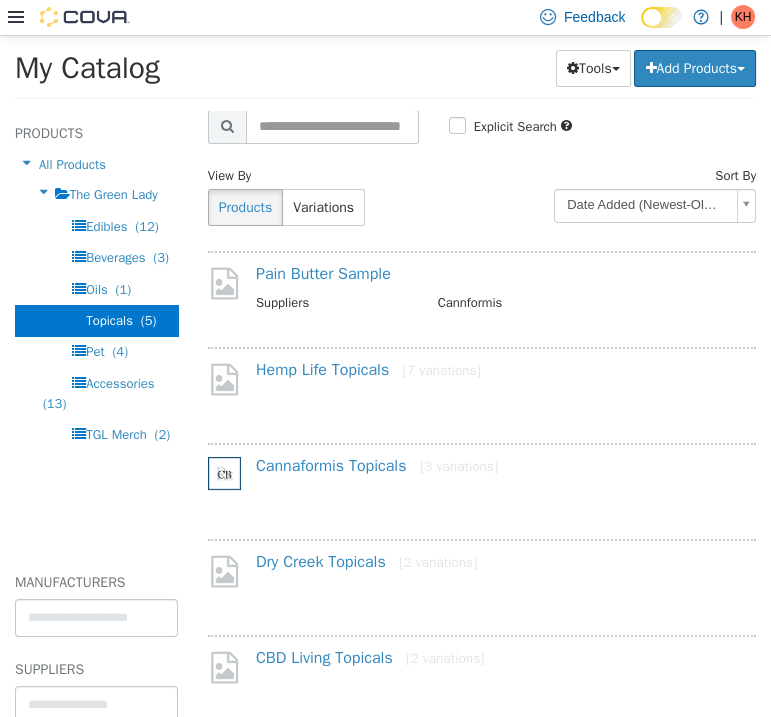 scroll, scrollTop: 10, scrollLeft: 0, axis: vertical 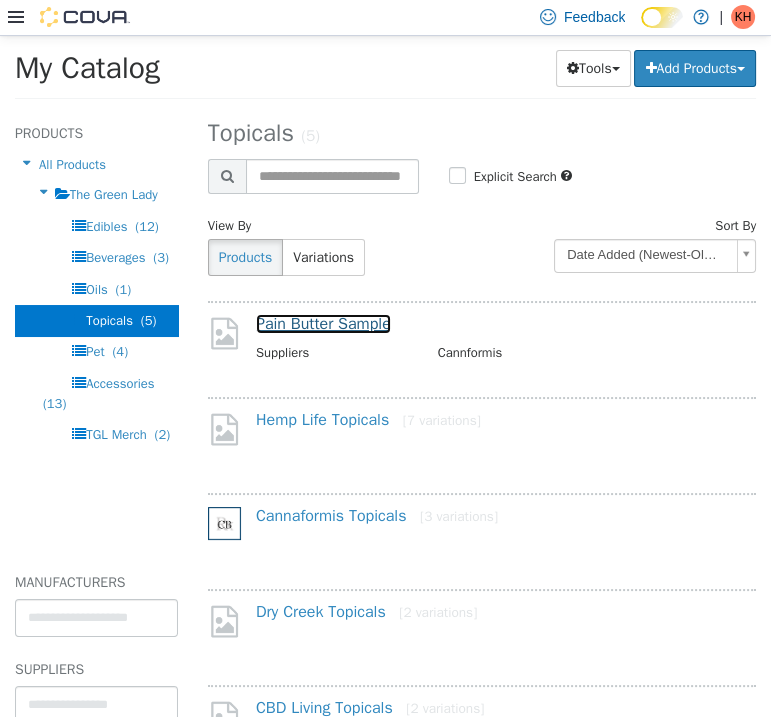 click on "Pain Butter Sample" at bounding box center [323, 323] 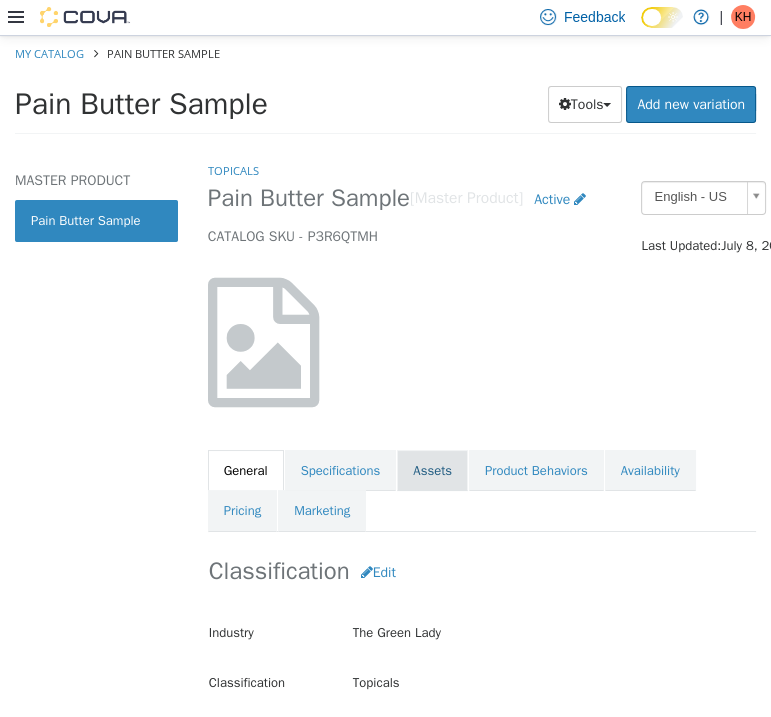 click on "Assets" at bounding box center (432, 470) 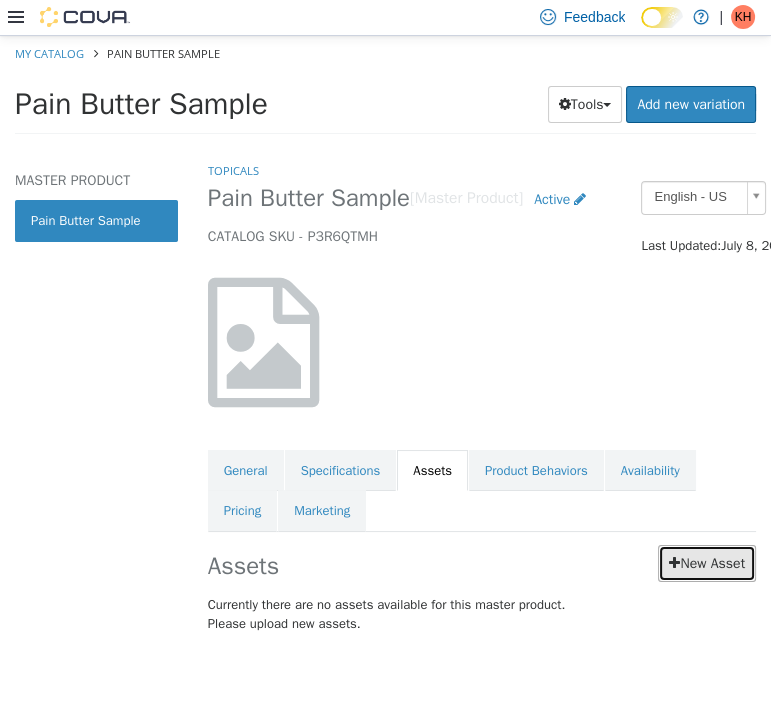 click on "New Asset" at bounding box center (707, 562) 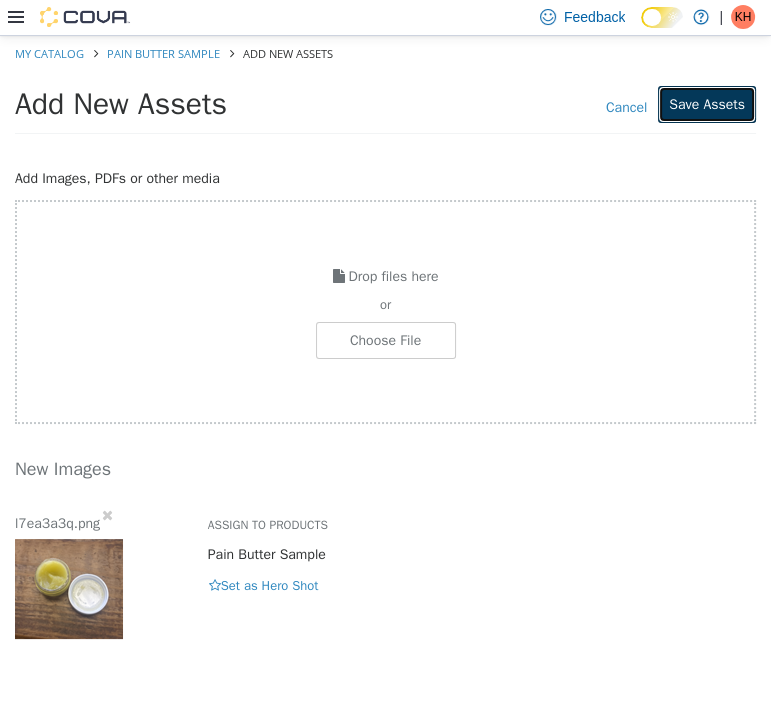 click on "Save Assets" at bounding box center [707, 103] 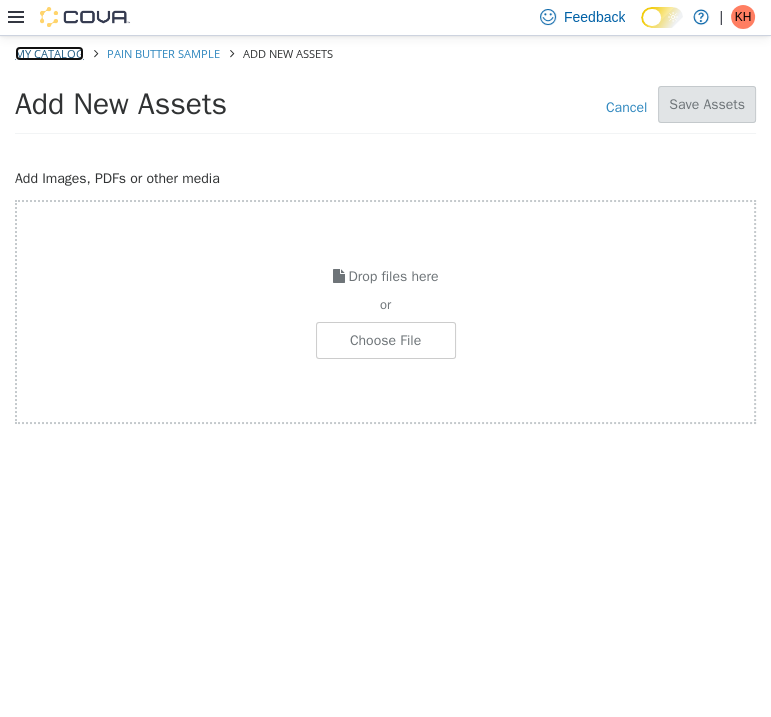 click on "My Catalog" at bounding box center [49, 52] 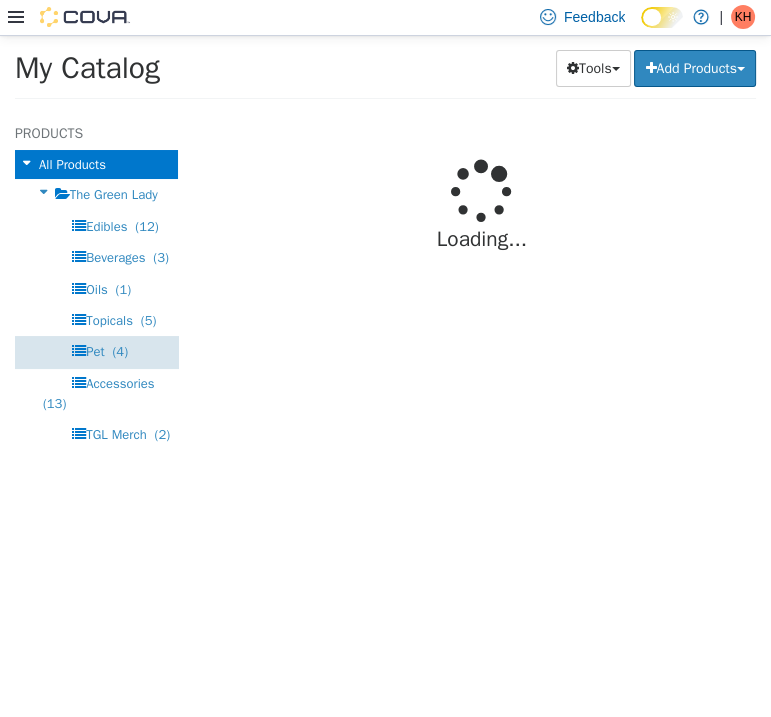 select on "**********" 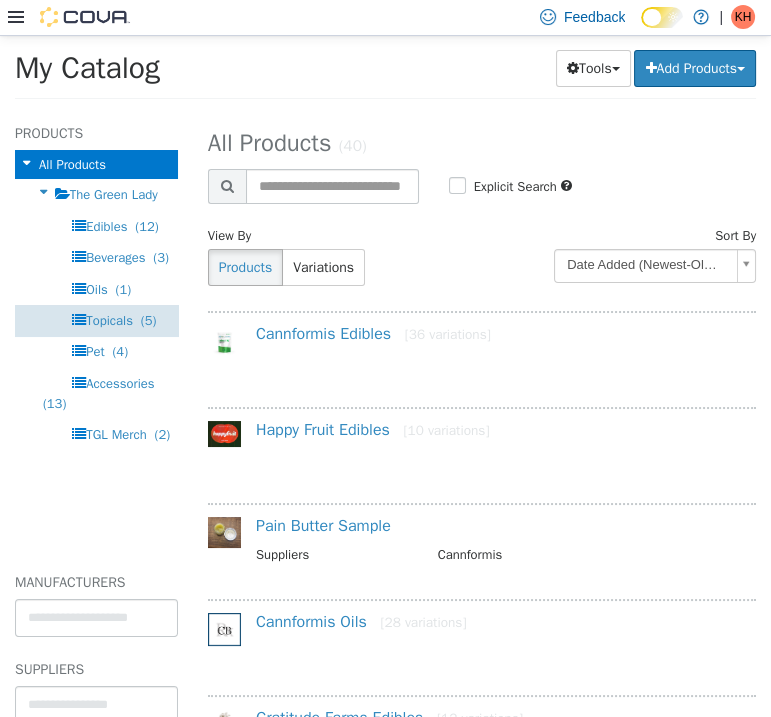 click on "Topicals
(5)" at bounding box center [96, 319] 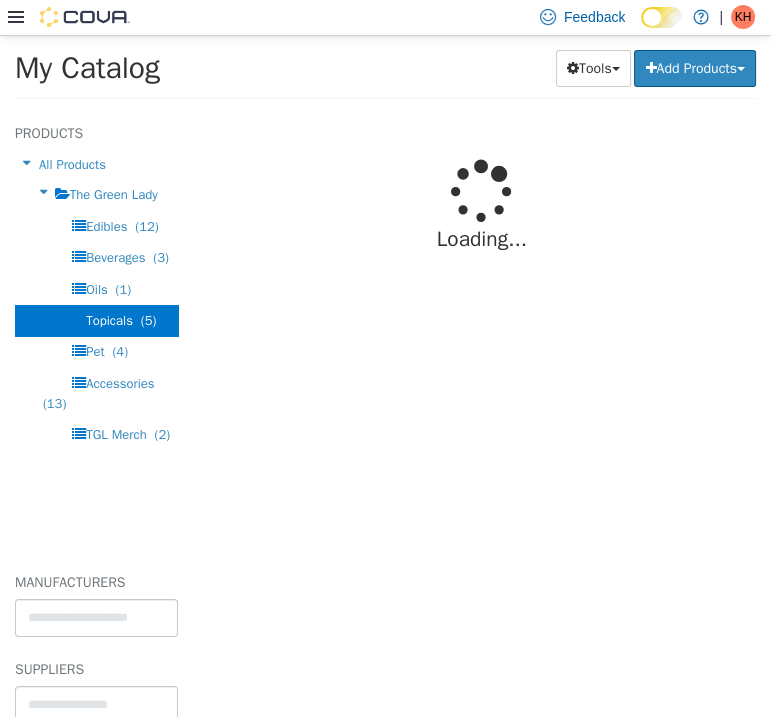 select on "**********" 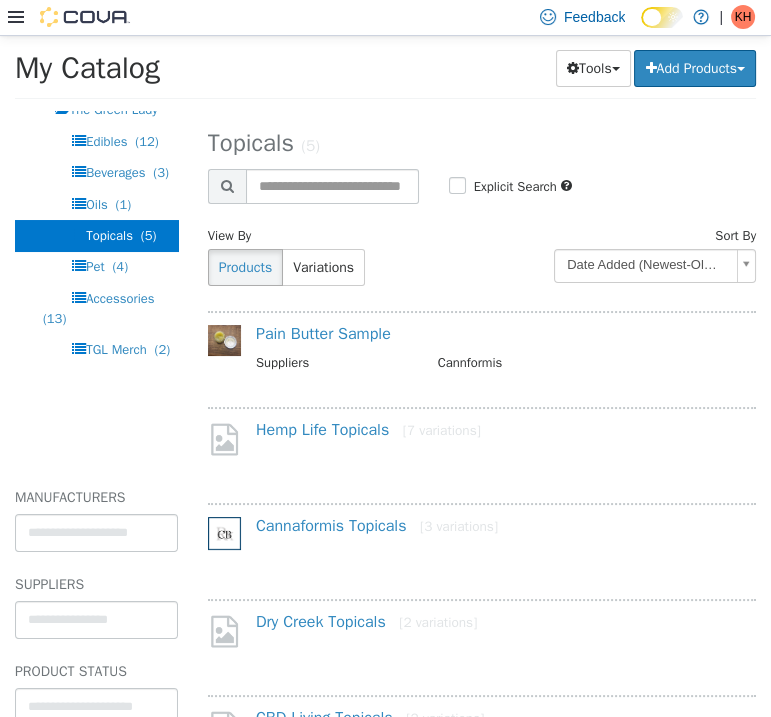 scroll, scrollTop: 75, scrollLeft: 0, axis: vertical 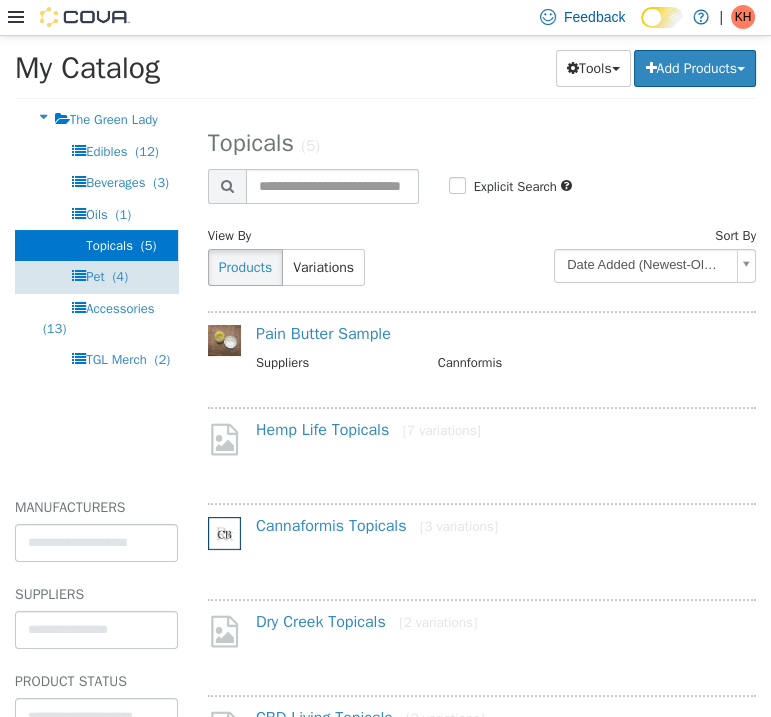 click on "(4)" at bounding box center (120, 275) 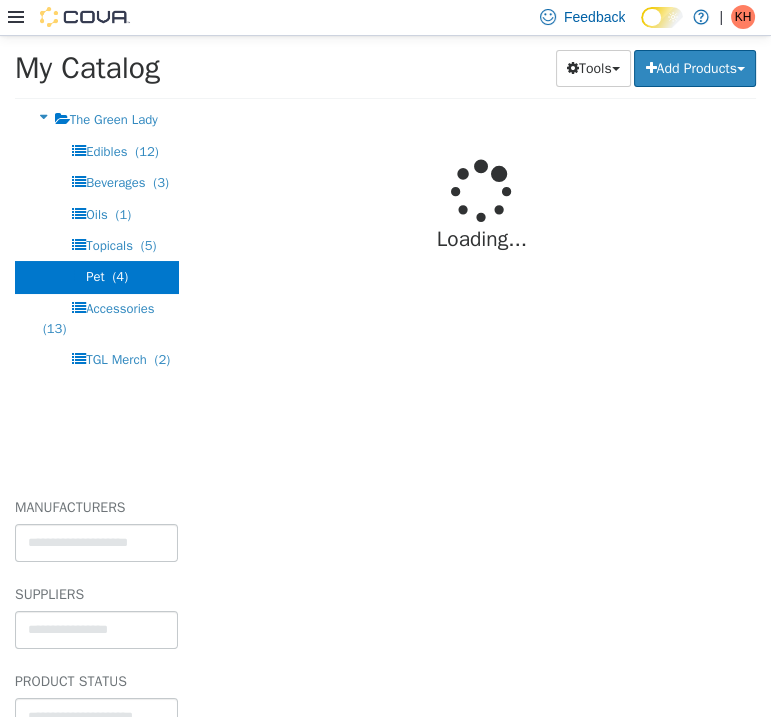 select on "**********" 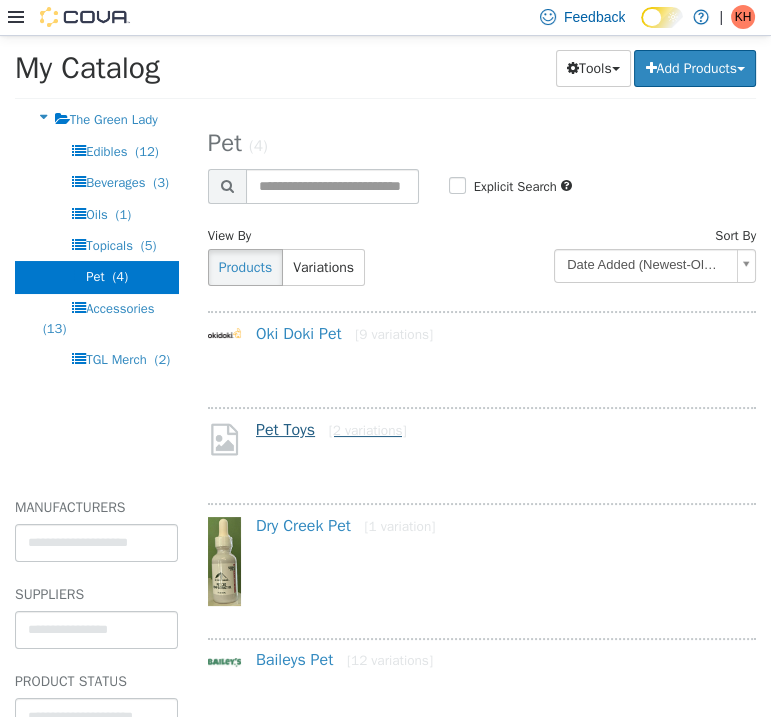 scroll, scrollTop: 49, scrollLeft: 0, axis: vertical 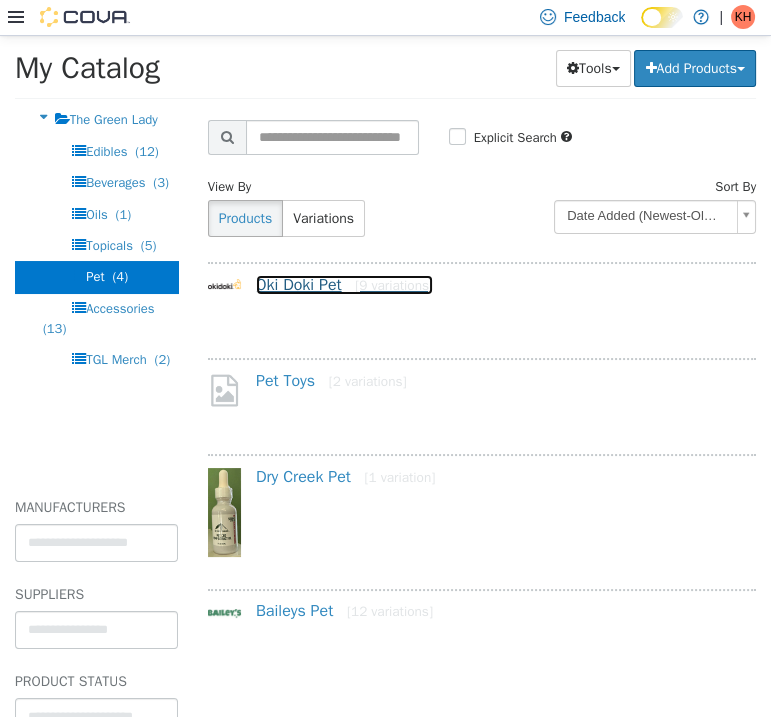 click on "Oki Doki Pet
[9 variations]" at bounding box center [482, 304] 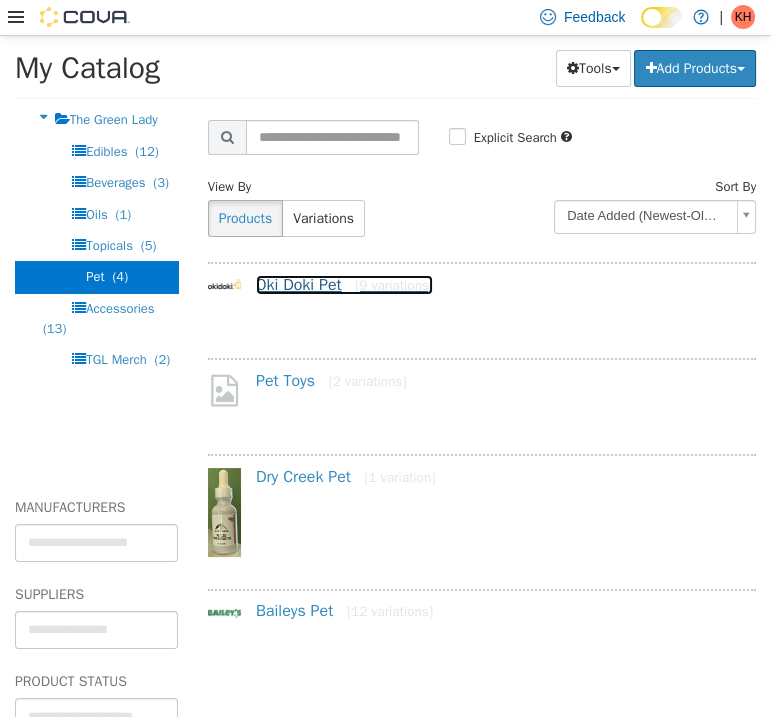 click on "Oki Doki Pet
[9 variations]" at bounding box center (344, 284) 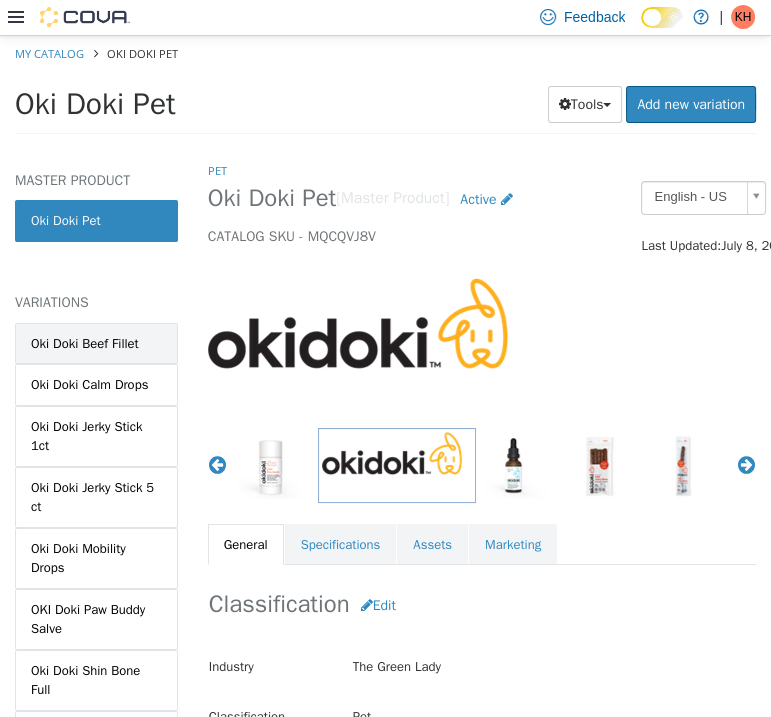click on "Oki Doki Beef Fillet" at bounding box center (85, 343) 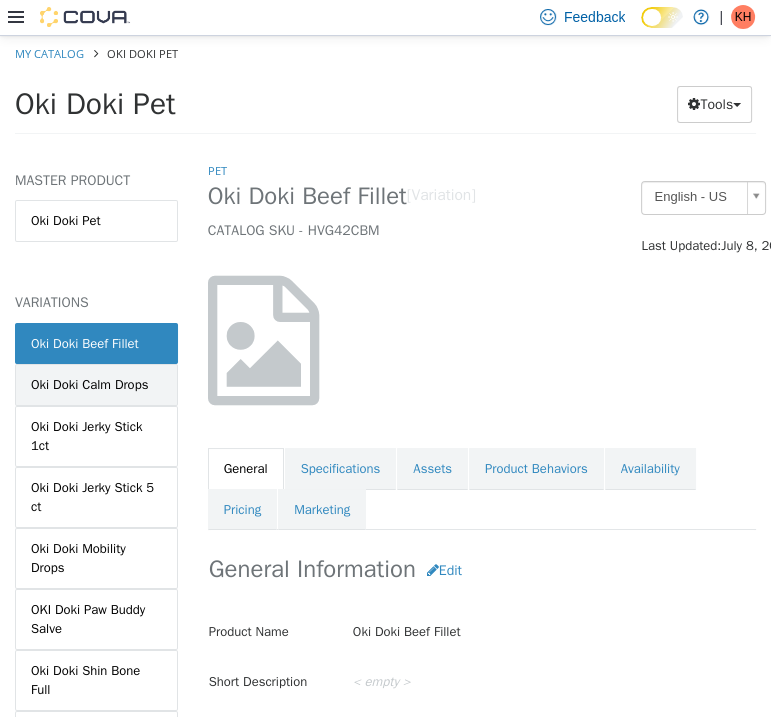 click on "Oki Doki Calm Drops" at bounding box center [89, 384] 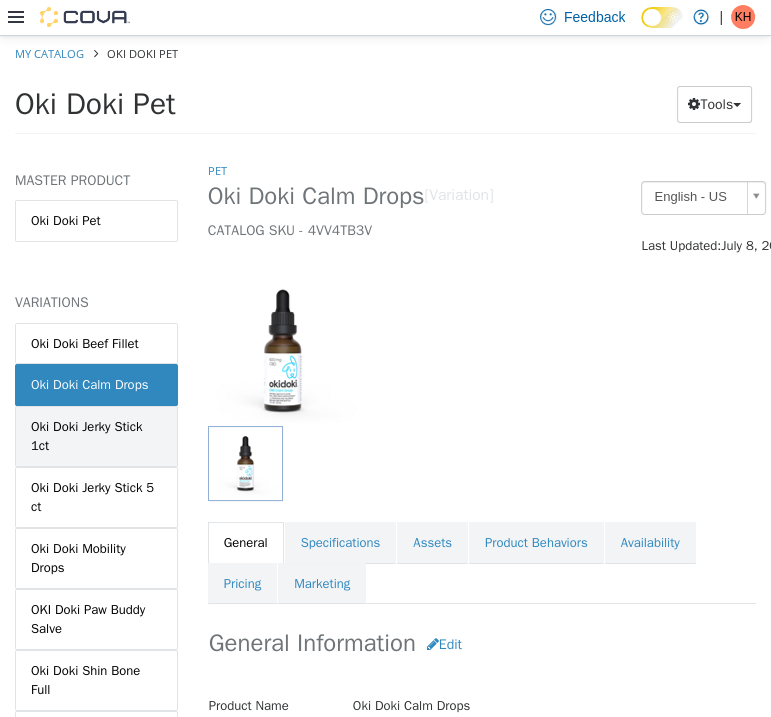 click on "Oki Doki Jerky Stick 1ct" at bounding box center [96, 435] 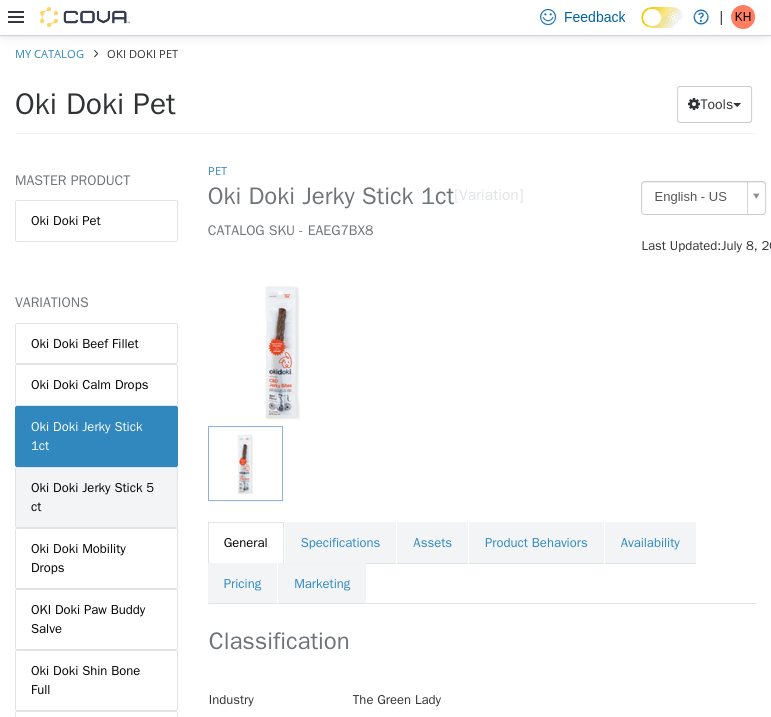 click on "Oki Doki Jerky Stick 5 ct" at bounding box center (96, 496) 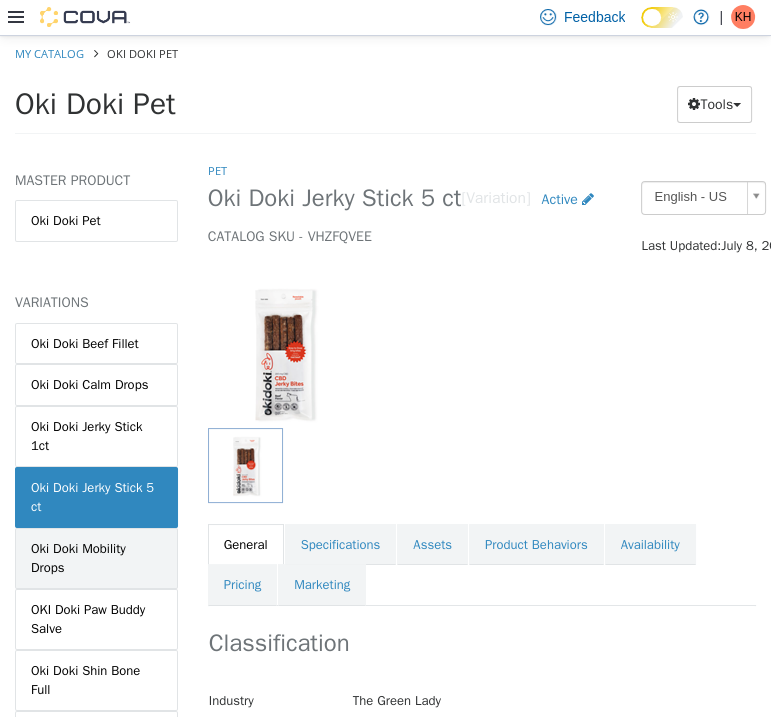 click on "Oki Doki Mobility Drops" at bounding box center [96, 557] 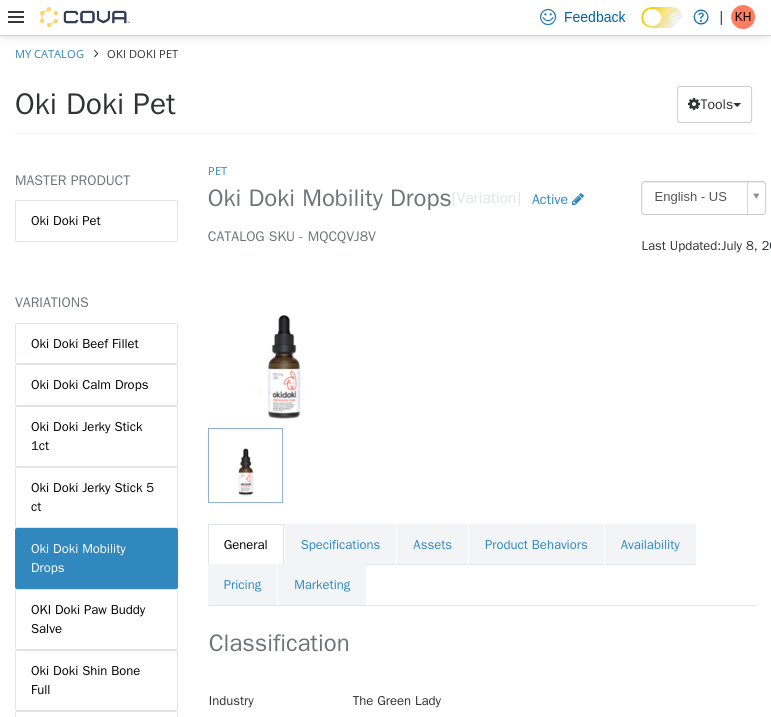 click on "OKI Doki Paw Buddy Salve" at bounding box center [96, 618] 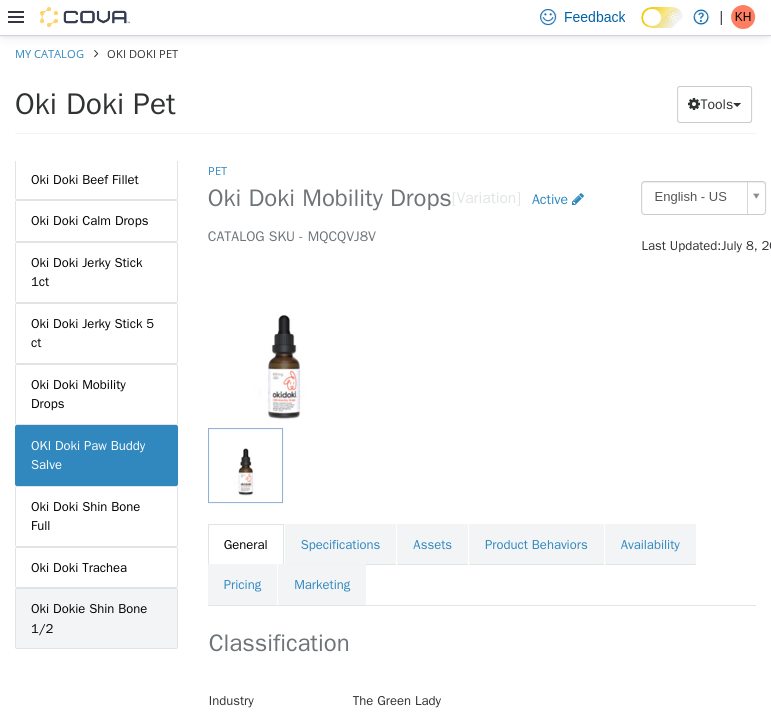 scroll, scrollTop: 183, scrollLeft: 0, axis: vertical 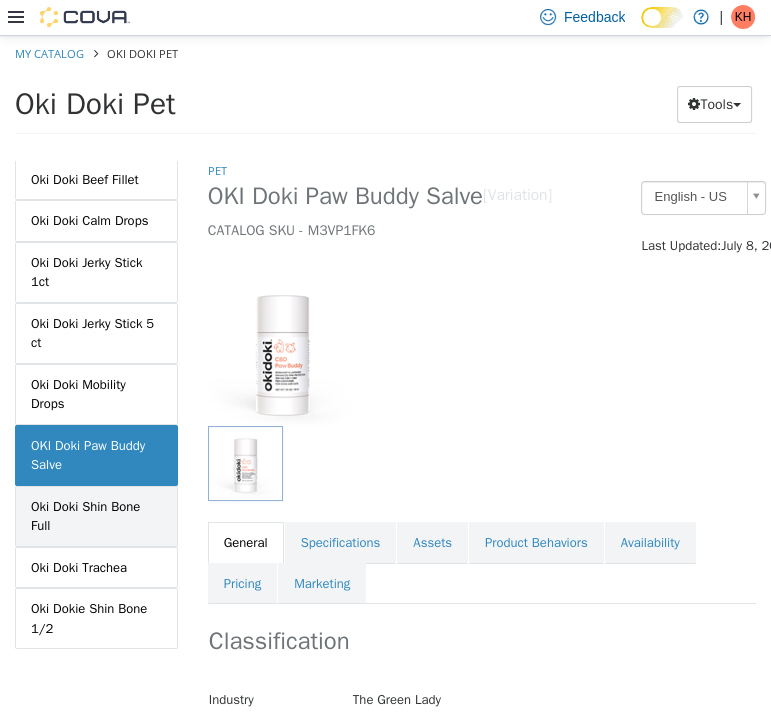 click on "Oki Doki Shin Bone Full" at bounding box center (96, 515) 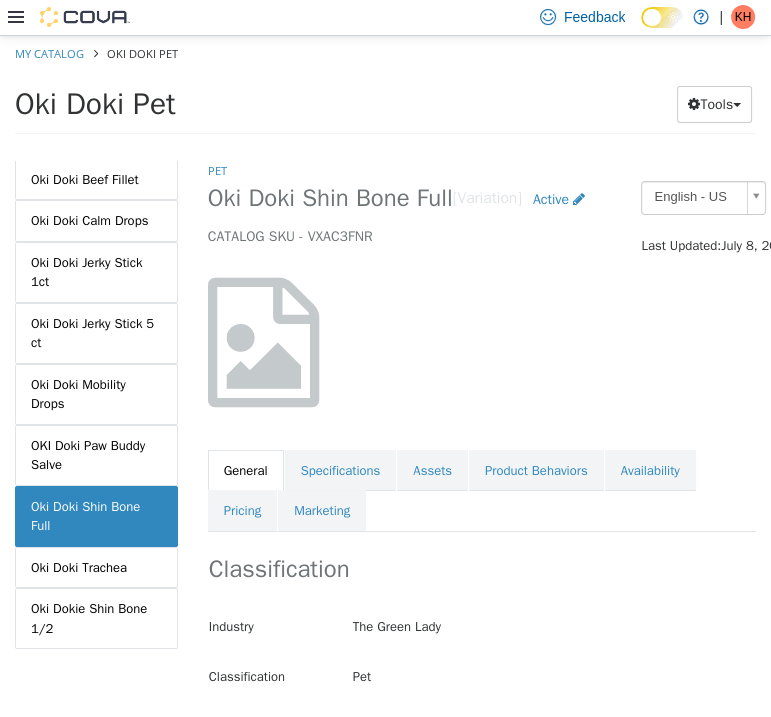 click on "Oki Doki Trachea" at bounding box center [79, 567] 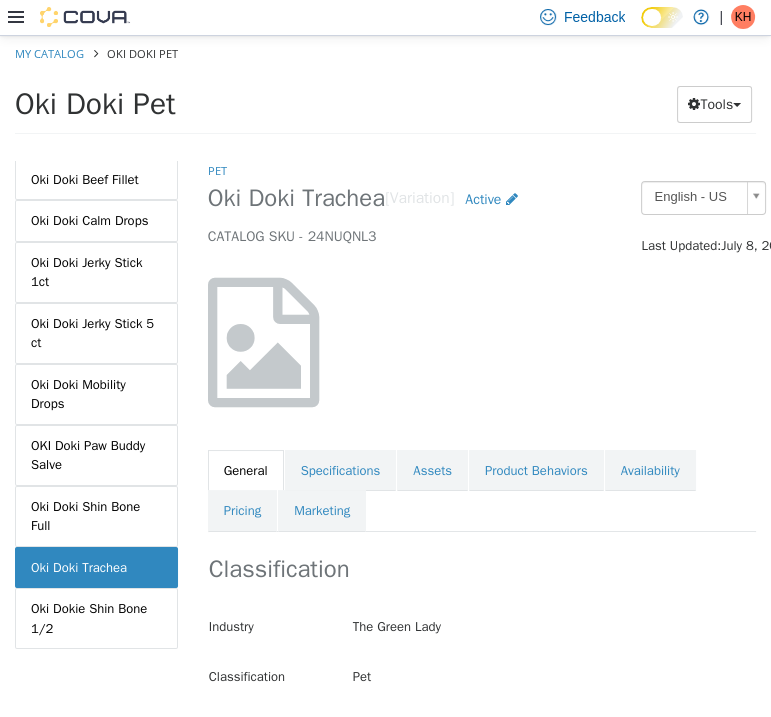 click on "Oki Dokie Shin Bone 1/2" at bounding box center (96, 617) 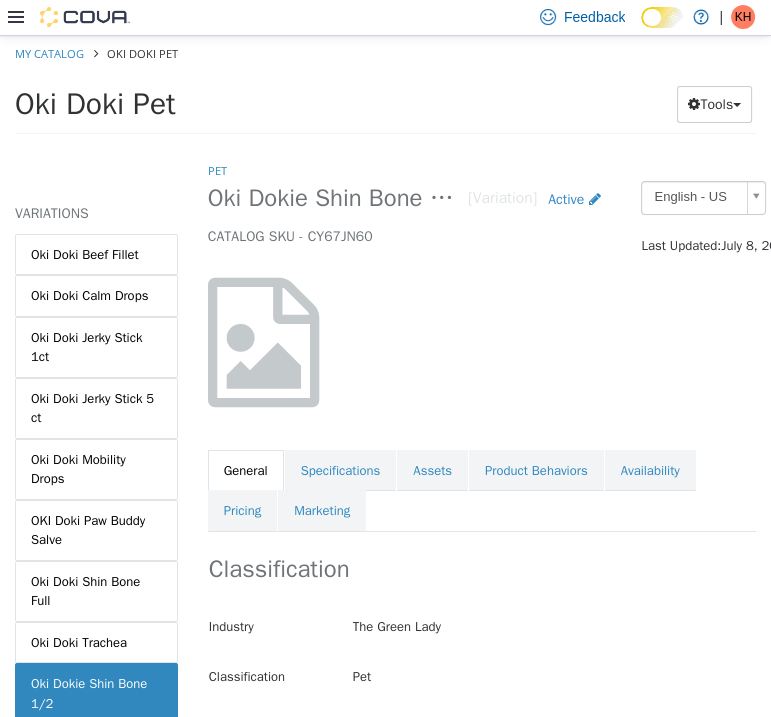 scroll, scrollTop: 0, scrollLeft: 0, axis: both 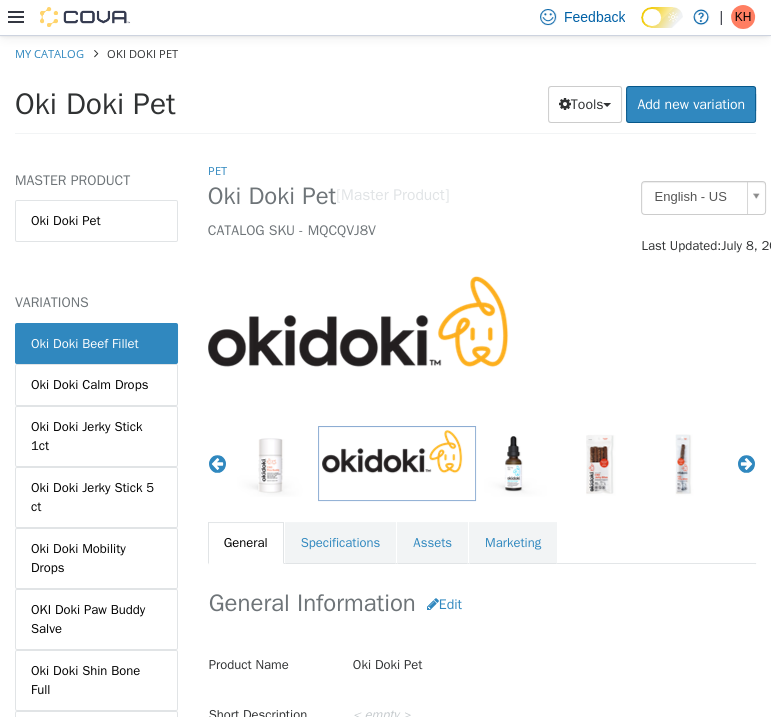 select on "**********" 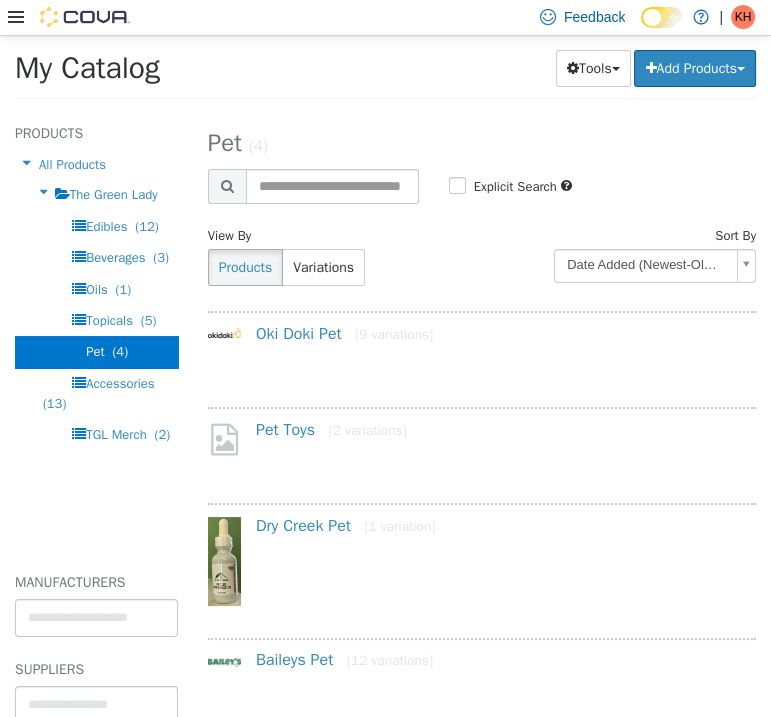 scroll, scrollTop: 49, scrollLeft: 0, axis: vertical 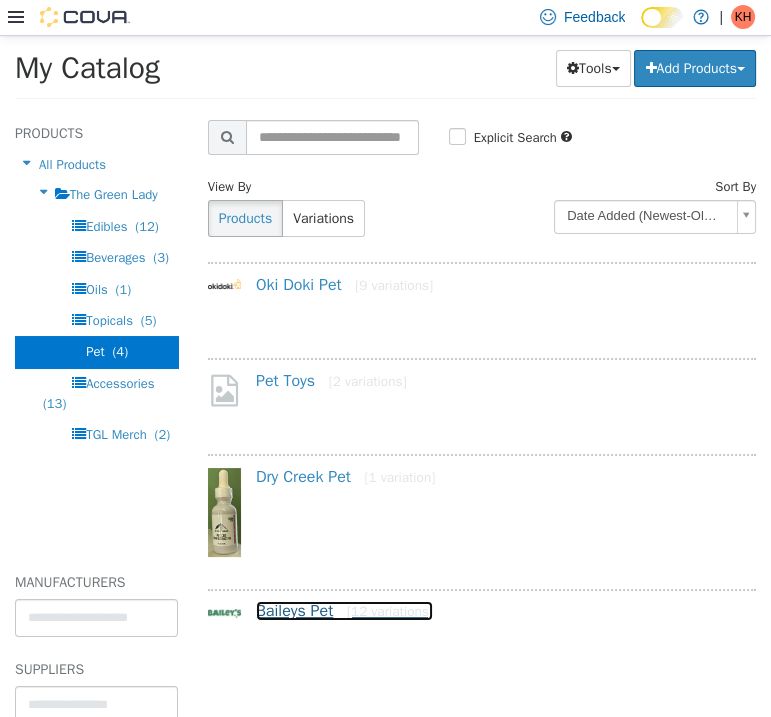 click on "[12 variations]" at bounding box center [390, 610] 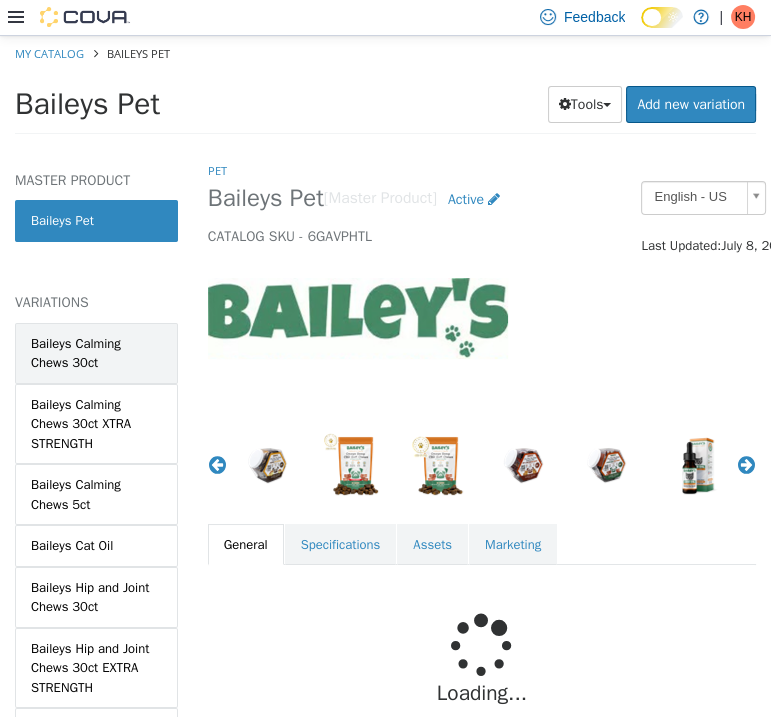 click on "Baileys Calming Chews 30ct" at bounding box center (96, 352) 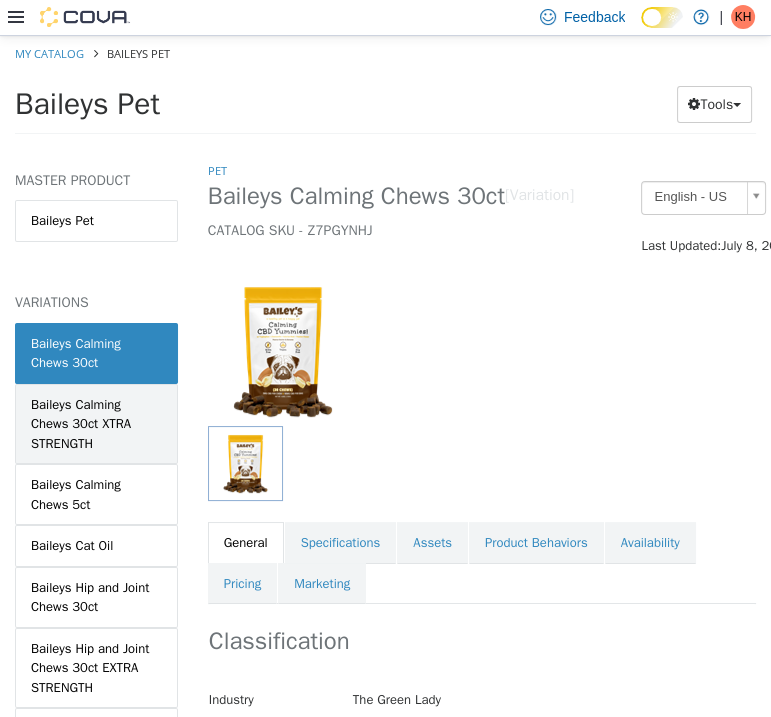 click on "Baileys Calming Chews 30ct XTRA STRENGTH" at bounding box center [96, 423] 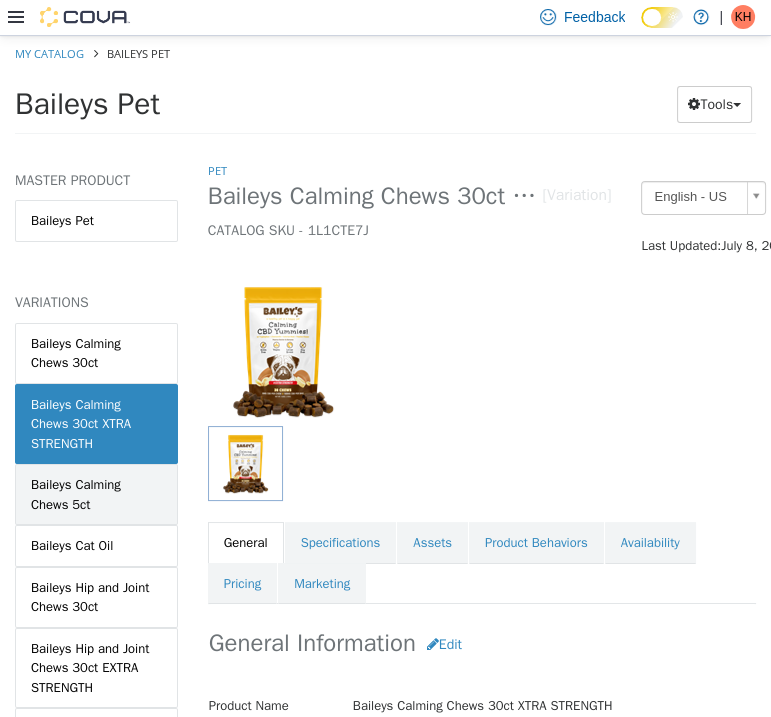 click on "Baileys Calming Chews 5ct" at bounding box center (96, 493) 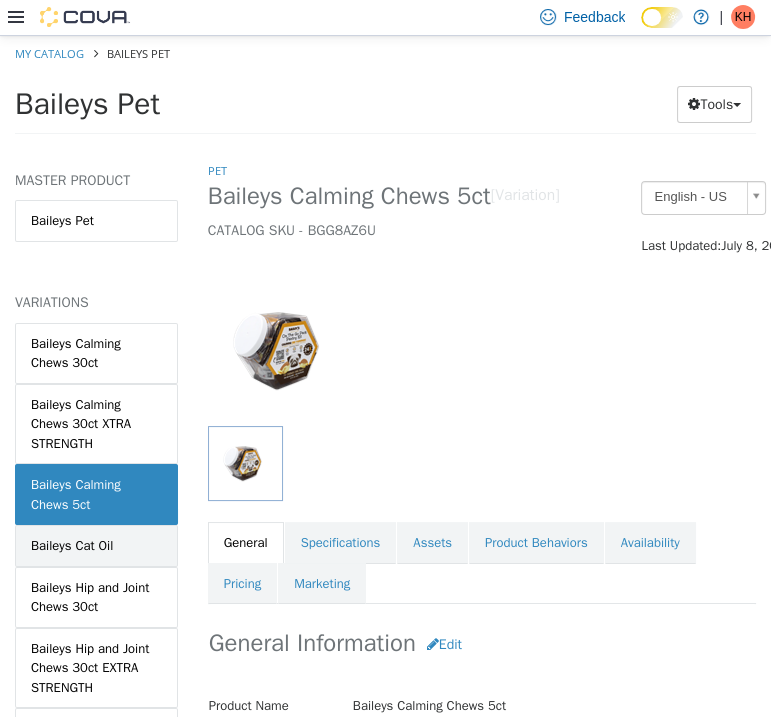 click on "Baileys Cat Oil" at bounding box center [72, 545] 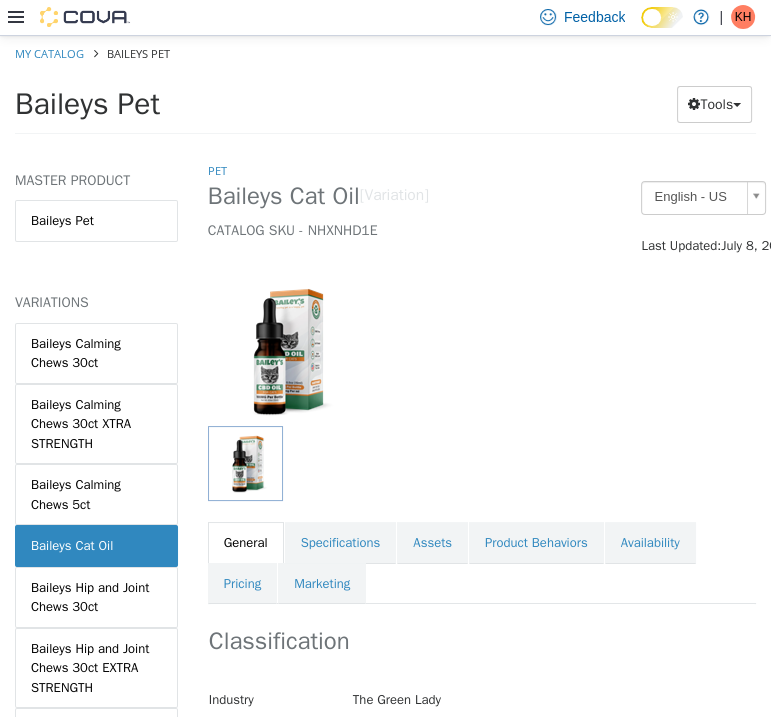 click on "Baileys Hip and Joint Chews 30ct" at bounding box center (96, 596) 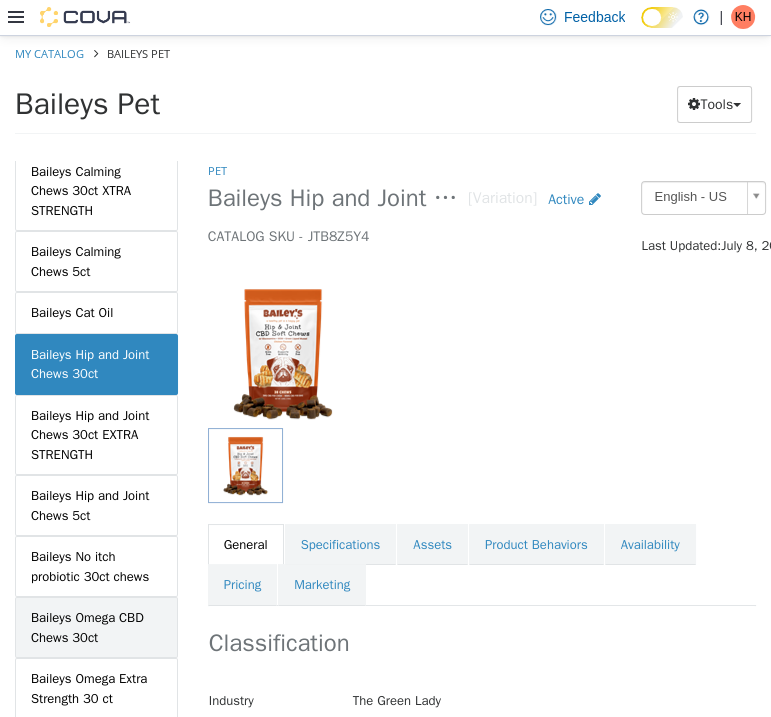 scroll, scrollTop: 300, scrollLeft: 0, axis: vertical 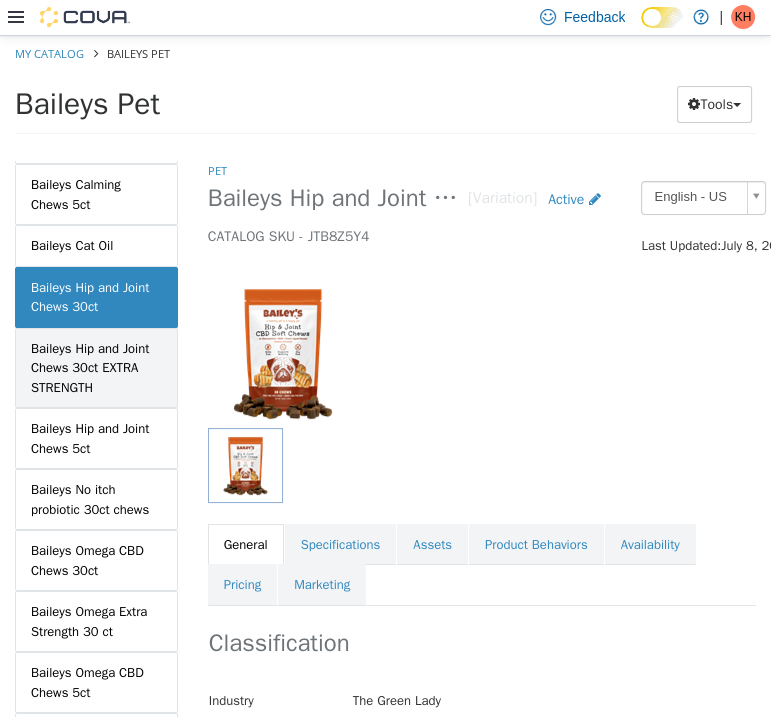 click on "Baileys Hip and Joint Chews 30ct EXTRA STRENGTH" at bounding box center (96, 367) 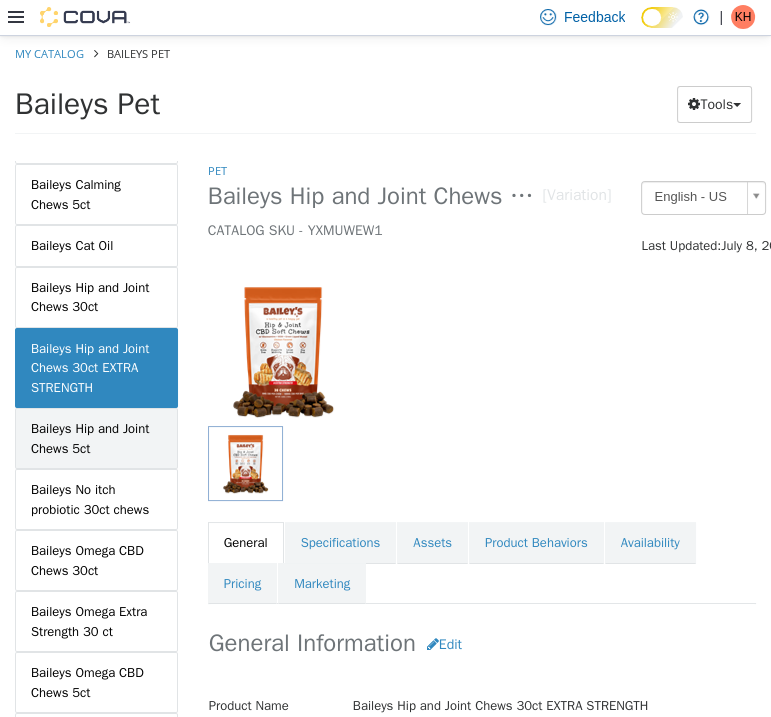 click on "Baileys Hip and Joint Chews 5ct" at bounding box center (96, 437) 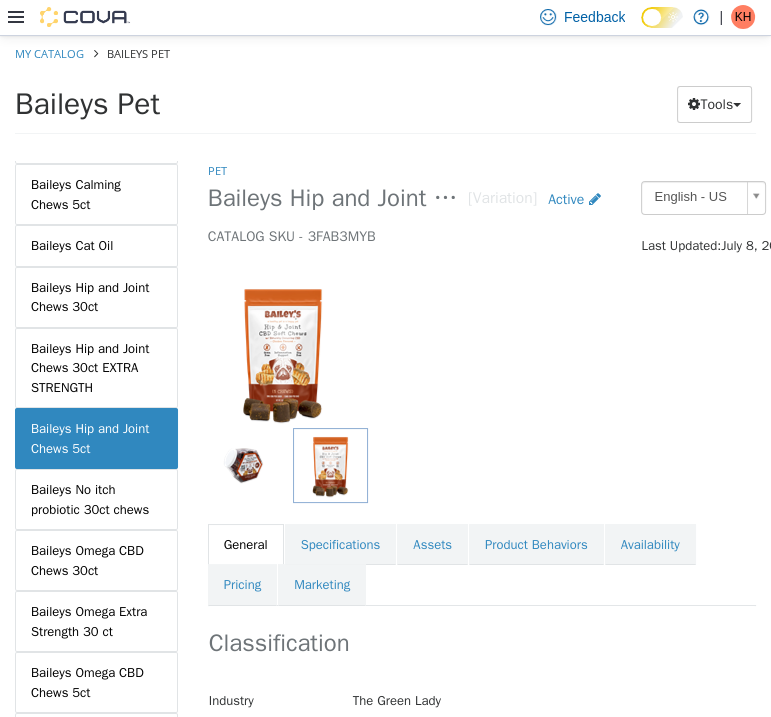 click on "Baileys No itch probiotic 30ct chews" at bounding box center [96, 498] 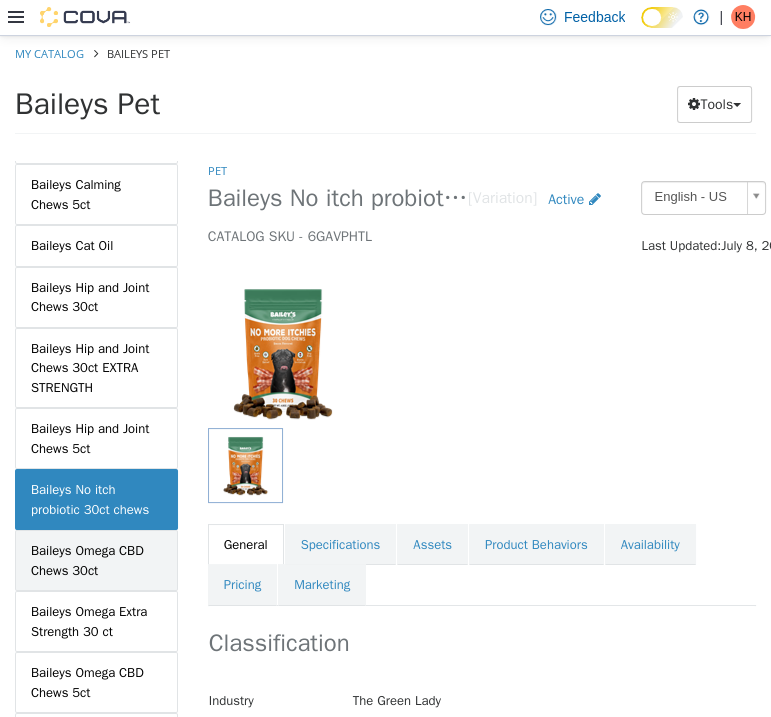 click on "Baileys Omega CBD Chews 30ct" at bounding box center [96, 559] 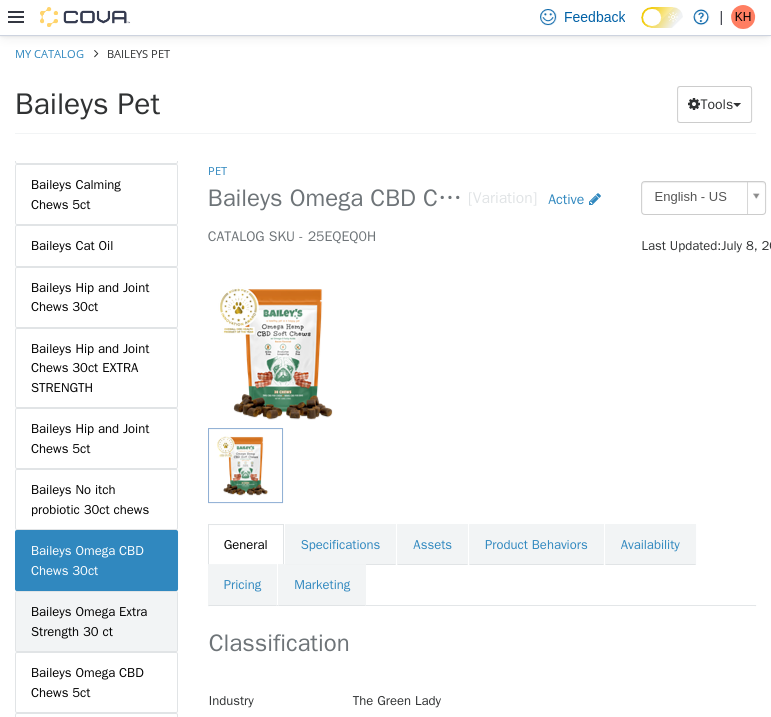 click on "Baileys Omega Extra Strength 30 ct" at bounding box center [96, 620] 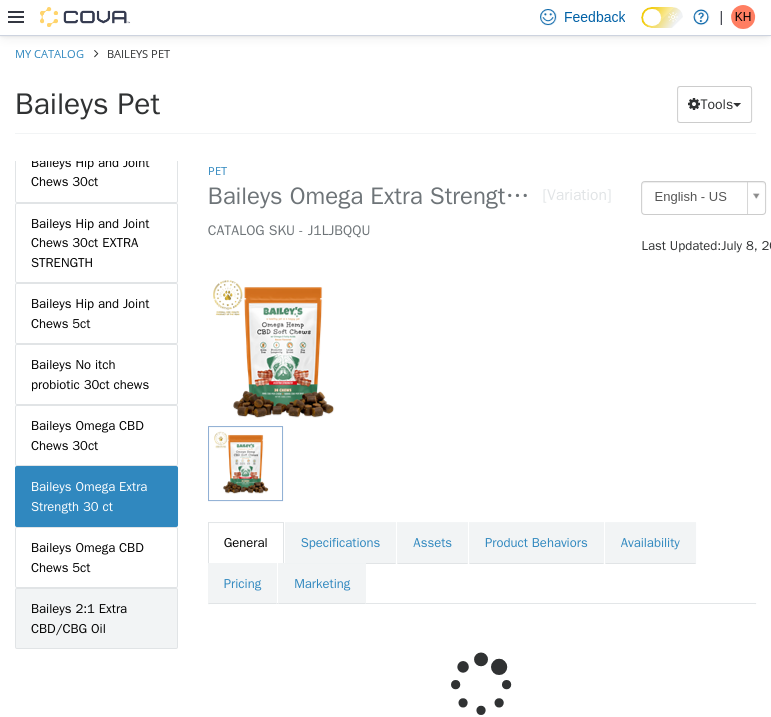 scroll, scrollTop: 444, scrollLeft: 0, axis: vertical 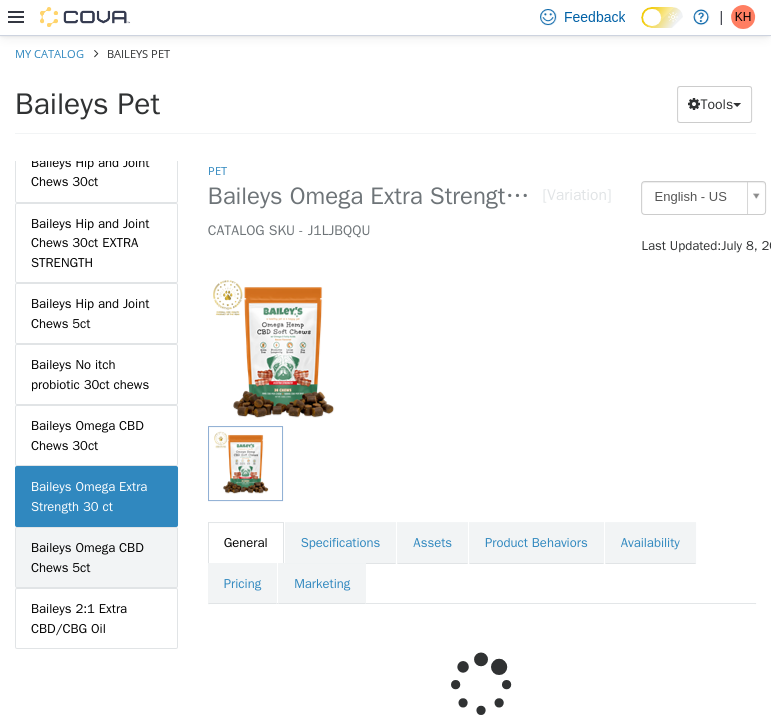 click on "Baileys Omega CBD Chews 5ct" at bounding box center (96, 556) 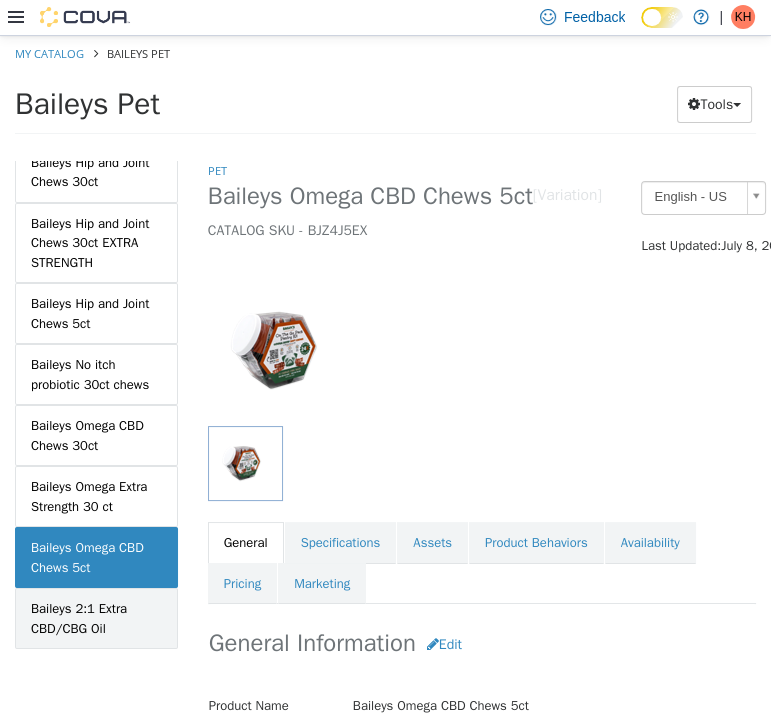 click on "Baileys 2:1 Extra CBD/CBG Oil" at bounding box center (96, 617) 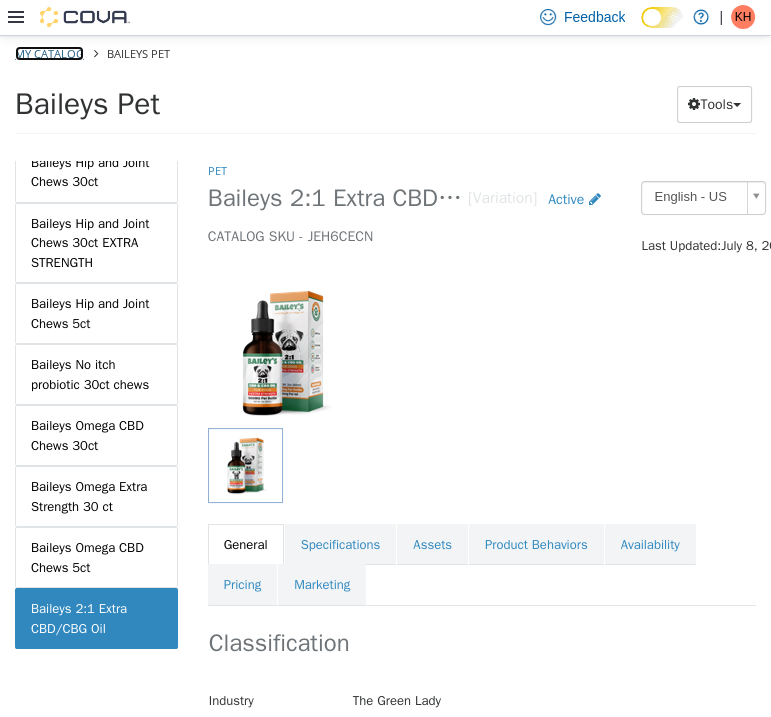 click on "My Catalog" at bounding box center (49, 52) 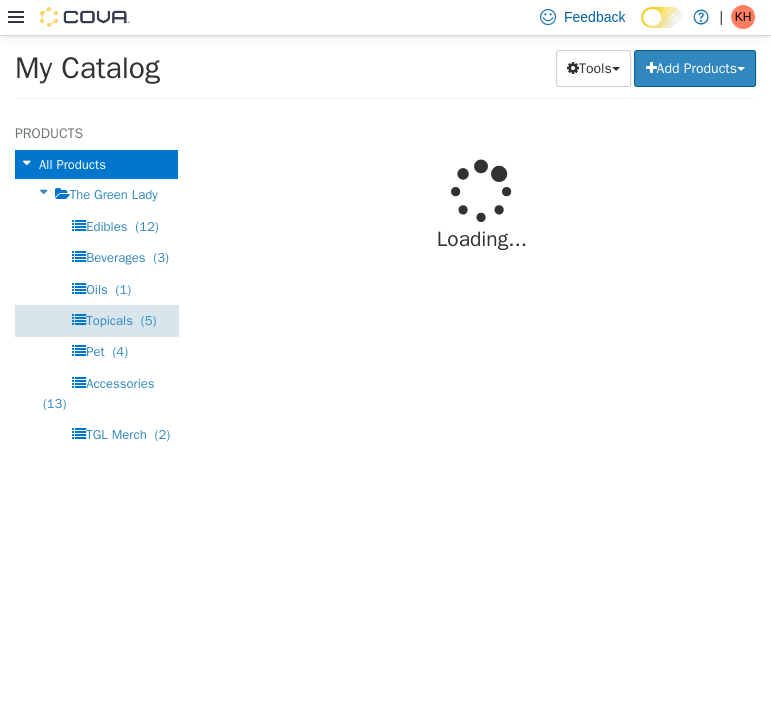 select on "**********" 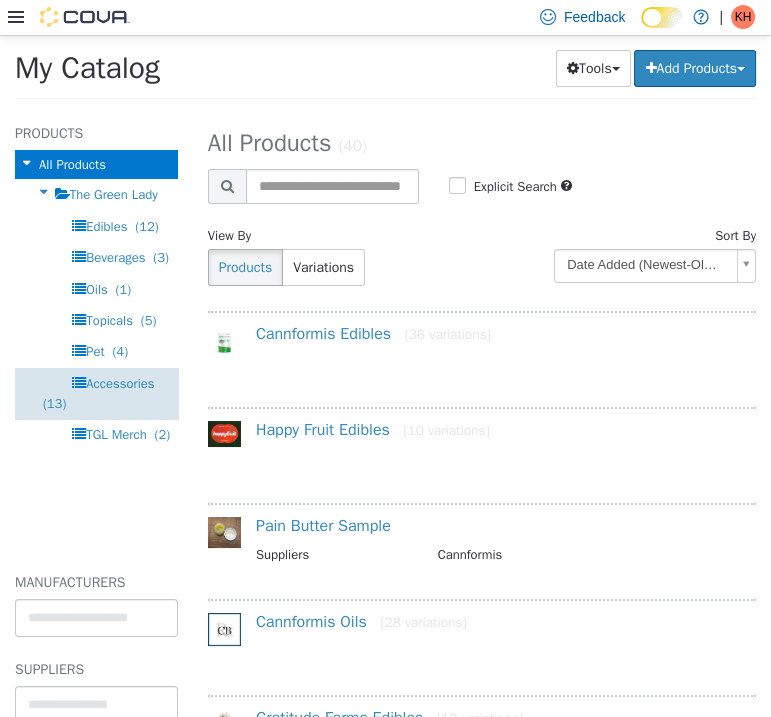 click on "Accessories" at bounding box center (120, 382) 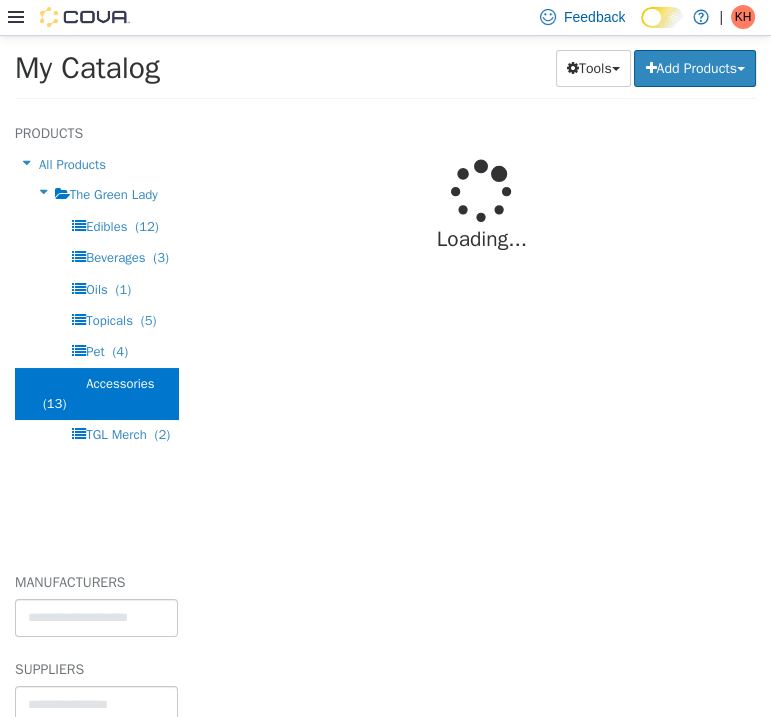 select on "**********" 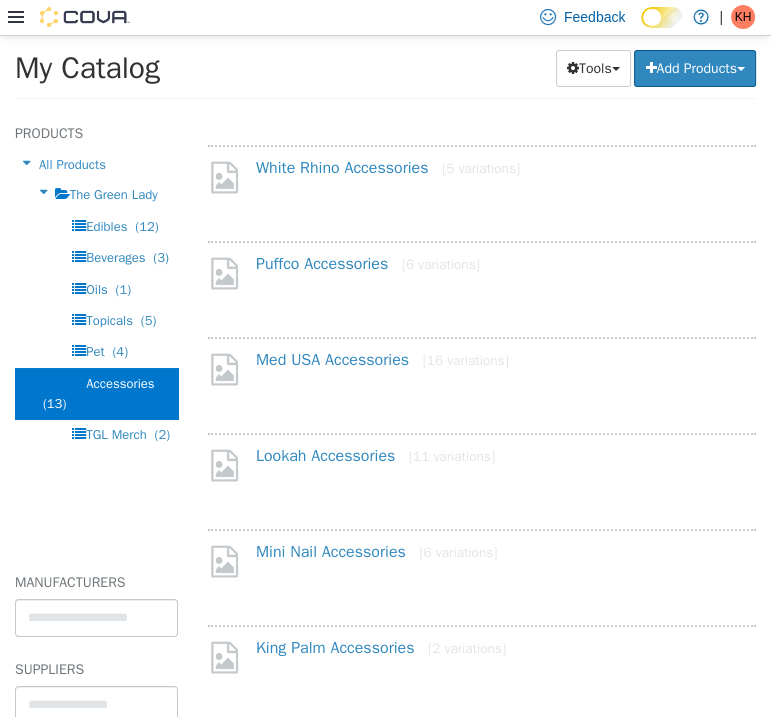 scroll, scrollTop: 877, scrollLeft: 0, axis: vertical 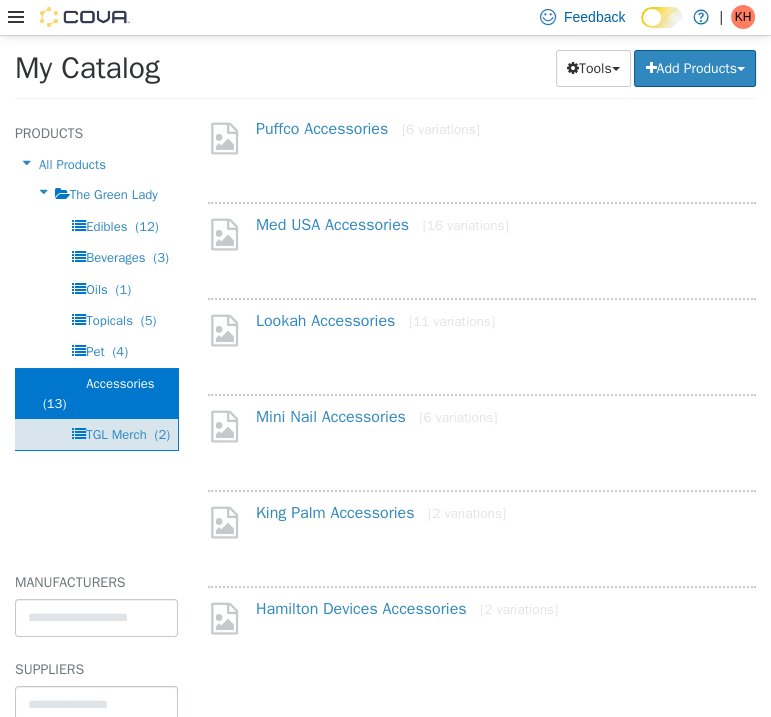 click on "TGL Merch" at bounding box center (116, 433) 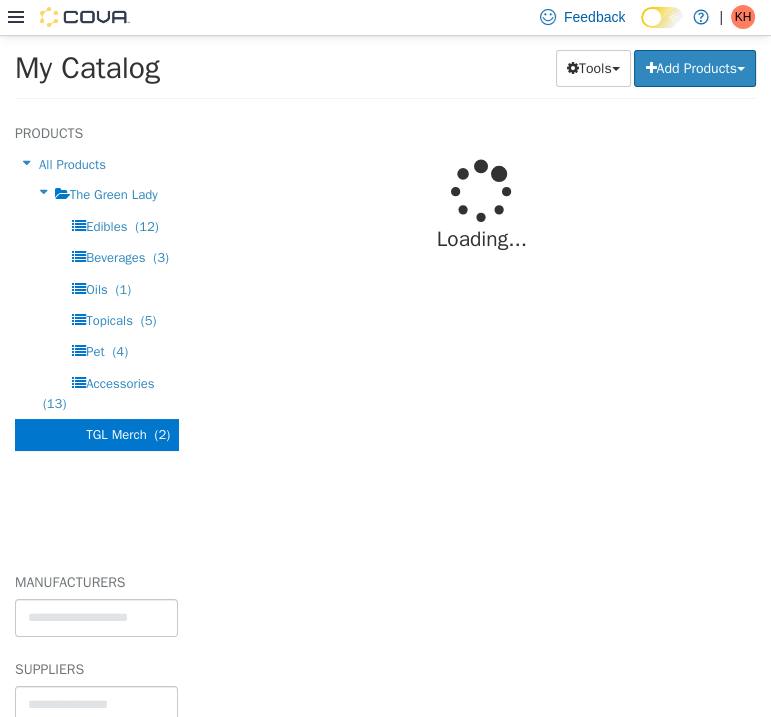 scroll, scrollTop: 0, scrollLeft: 0, axis: both 